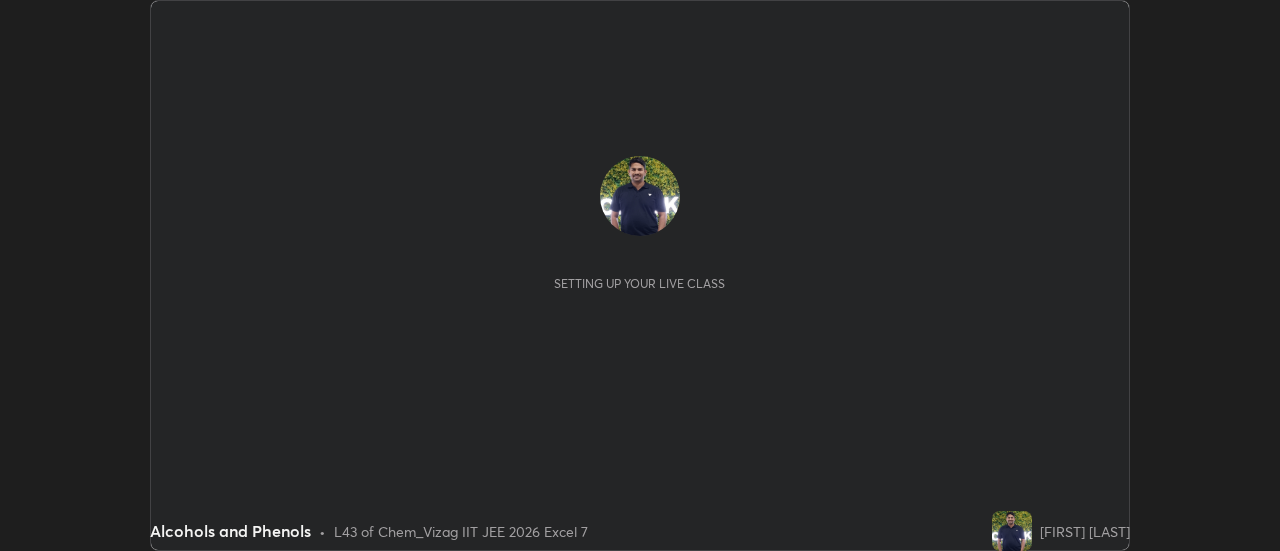 scroll, scrollTop: 0, scrollLeft: 0, axis: both 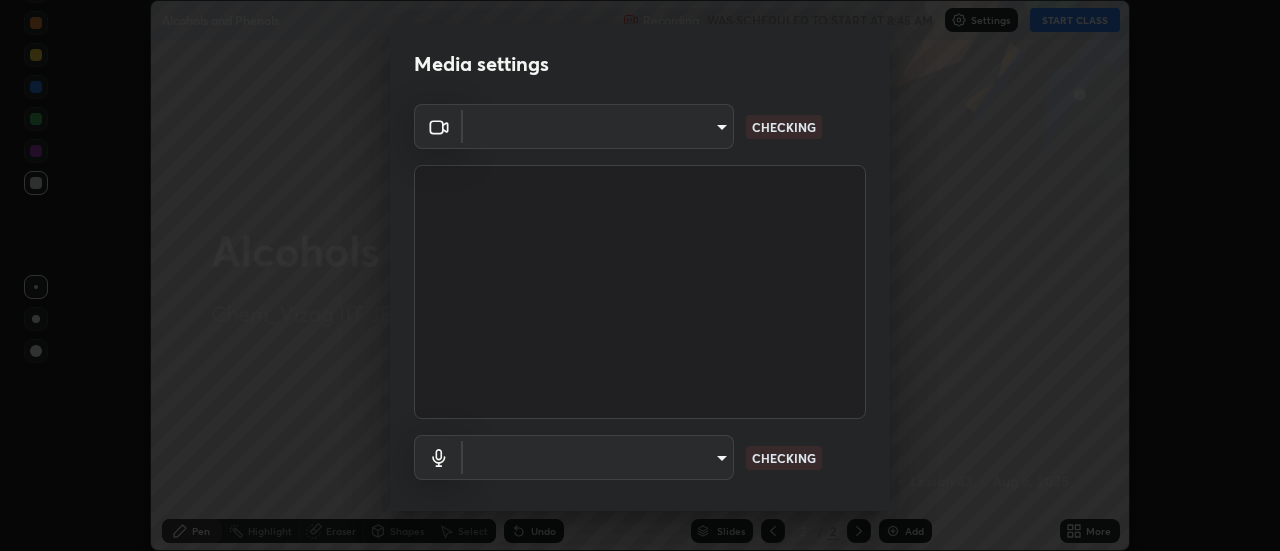 type on "44d0413a7fae474f20ab01619fb3f21c0a9b5757990e816ef2bdf69fc16931c8" 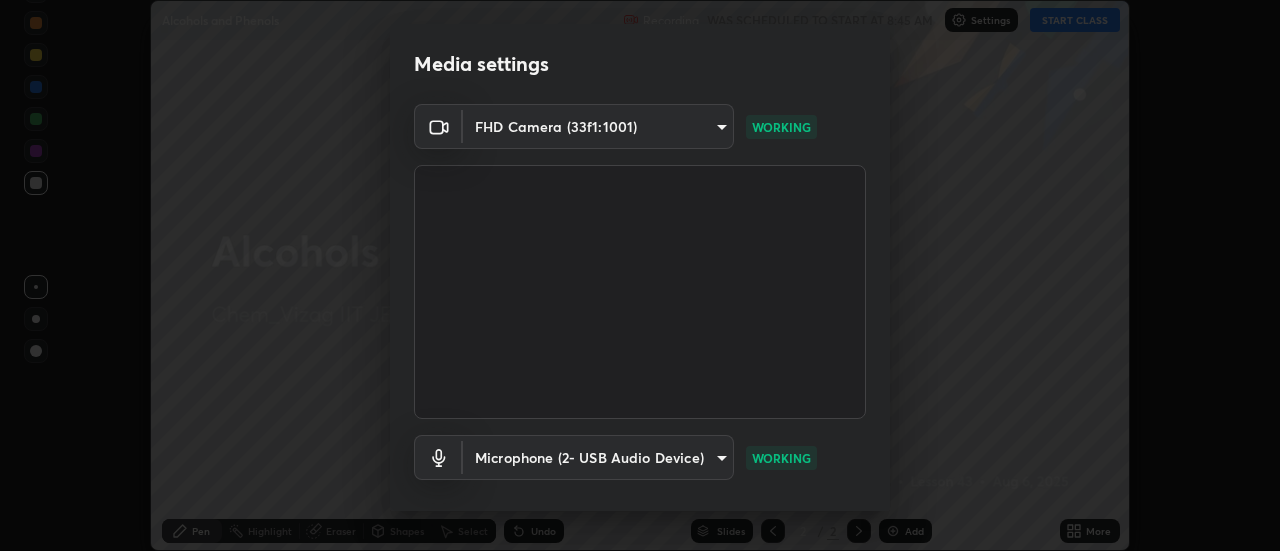 scroll, scrollTop: 105, scrollLeft: 0, axis: vertical 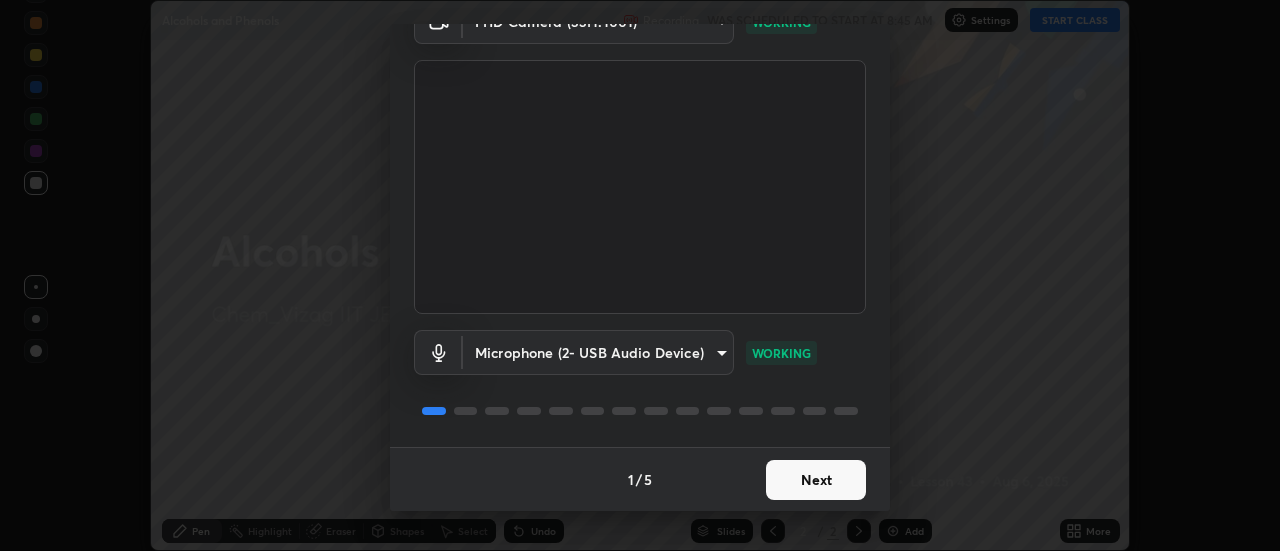 click on "Next" at bounding box center [816, 480] 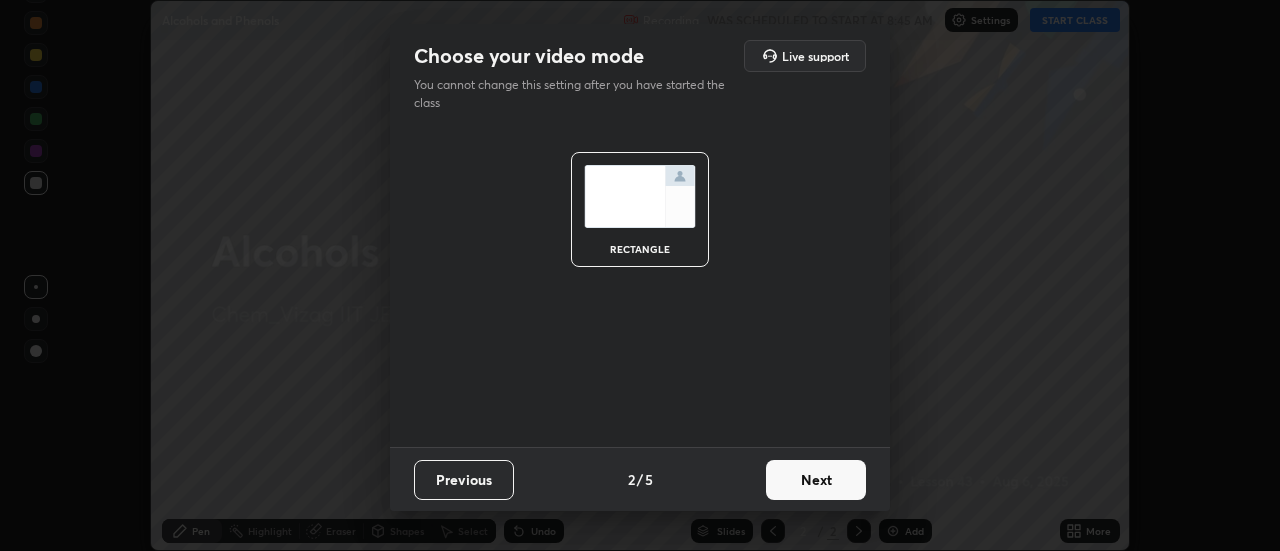 scroll, scrollTop: 0, scrollLeft: 0, axis: both 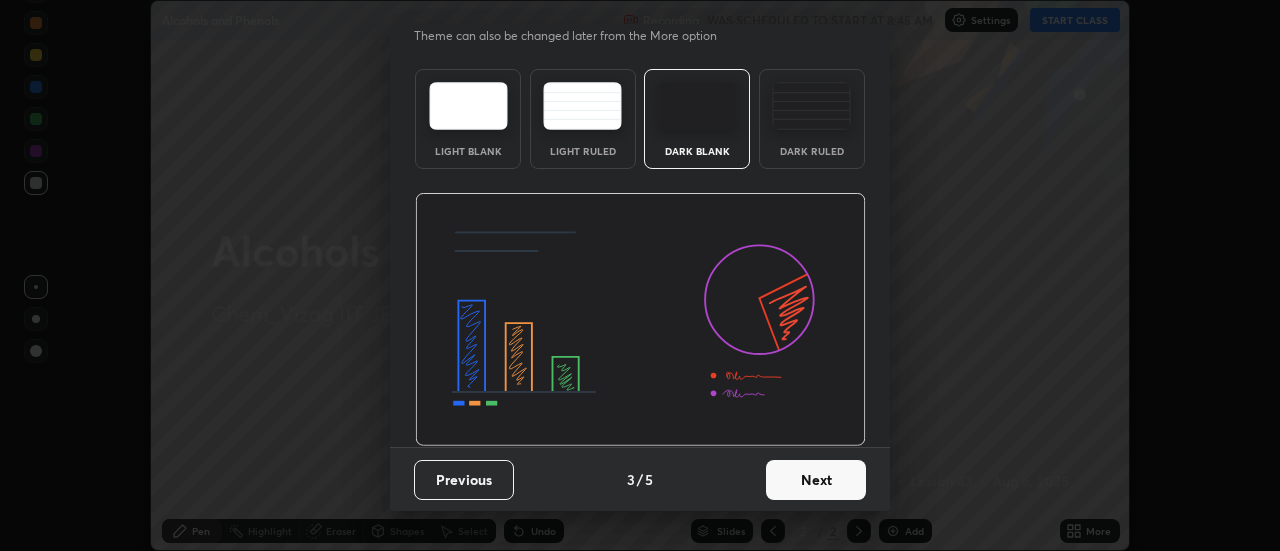 click on "Next" at bounding box center [816, 480] 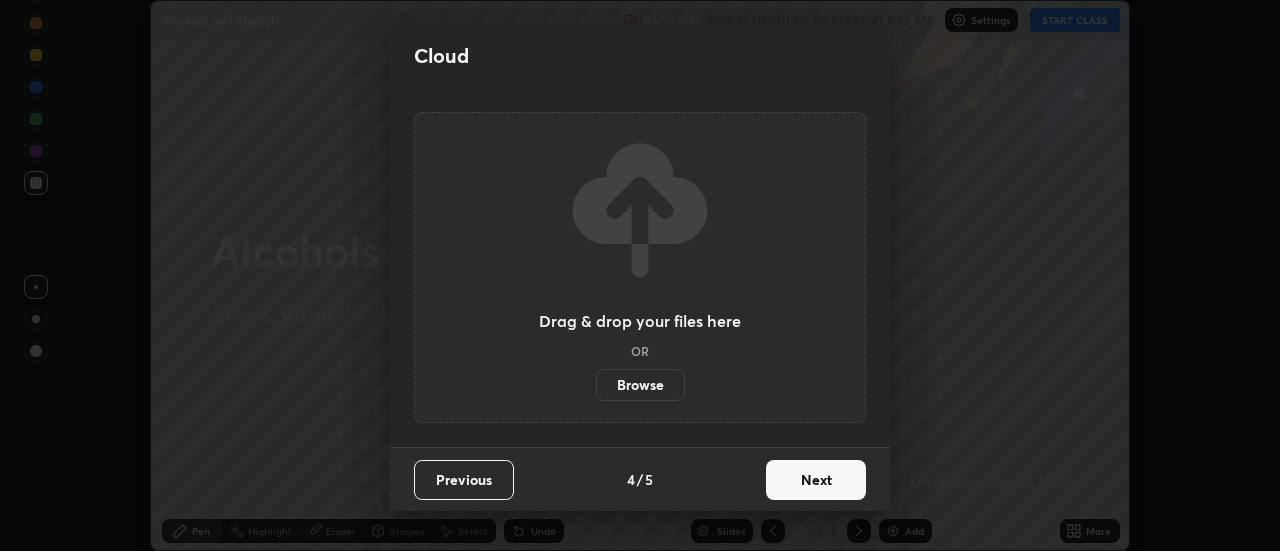 scroll, scrollTop: 0, scrollLeft: 0, axis: both 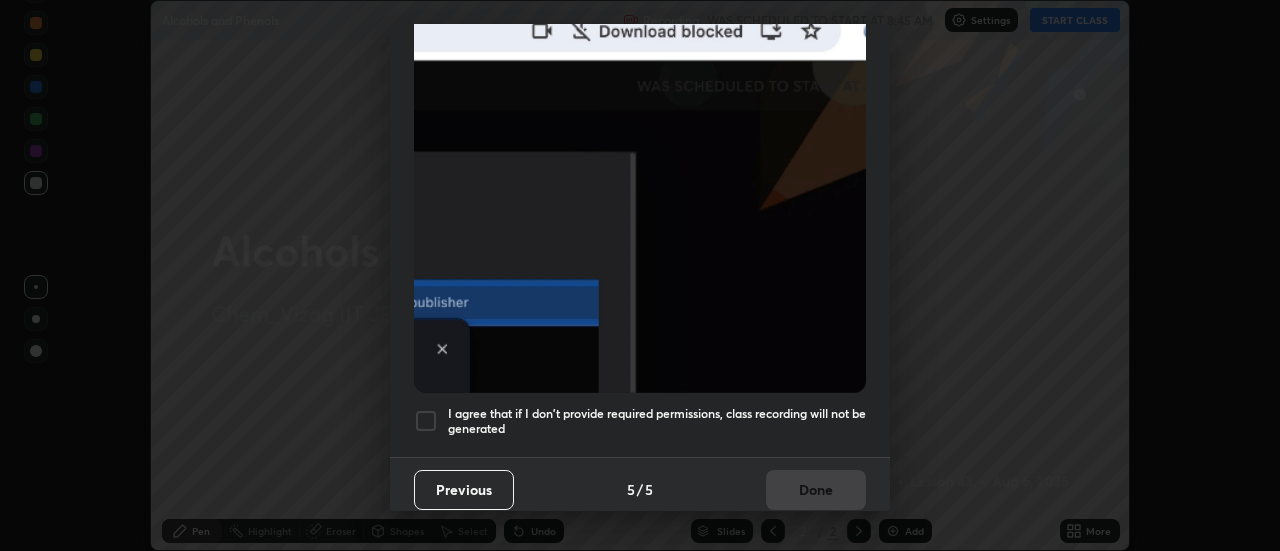 click at bounding box center [426, 421] 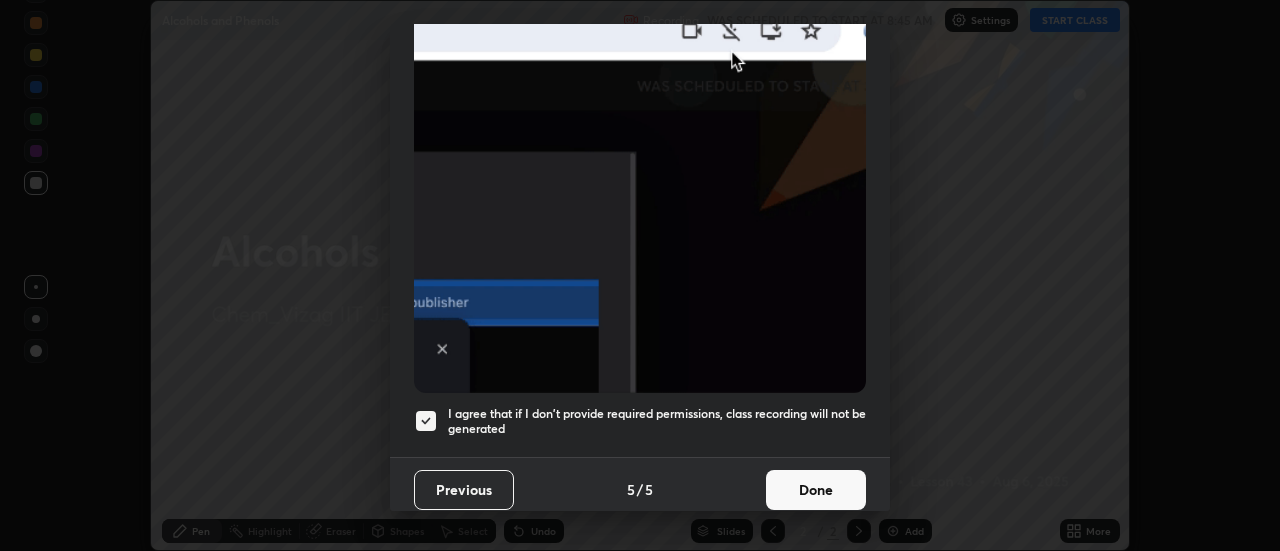 click on "Done" at bounding box center (816, 490) 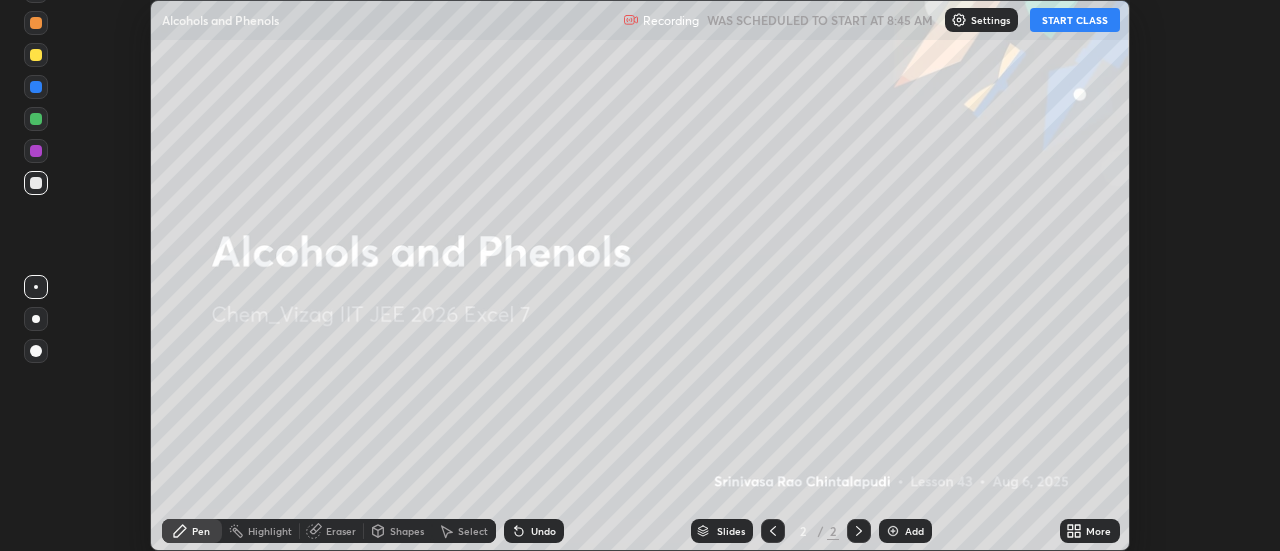click on "Add" at bounding box center (914, 531) 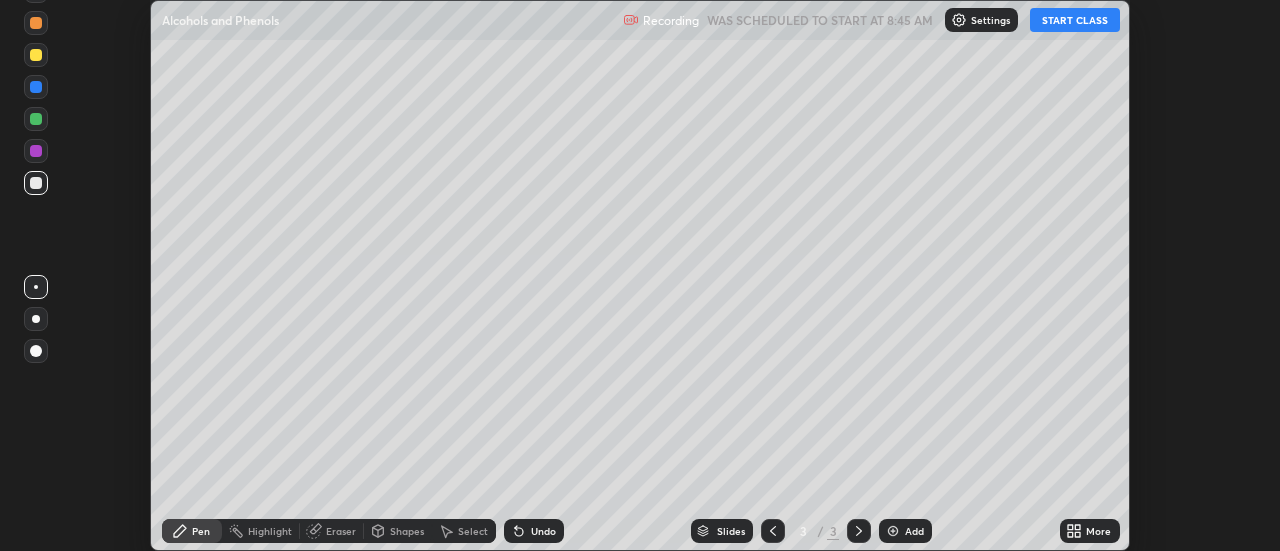 click on "START CLASS" at bounding box center [1075, 20] 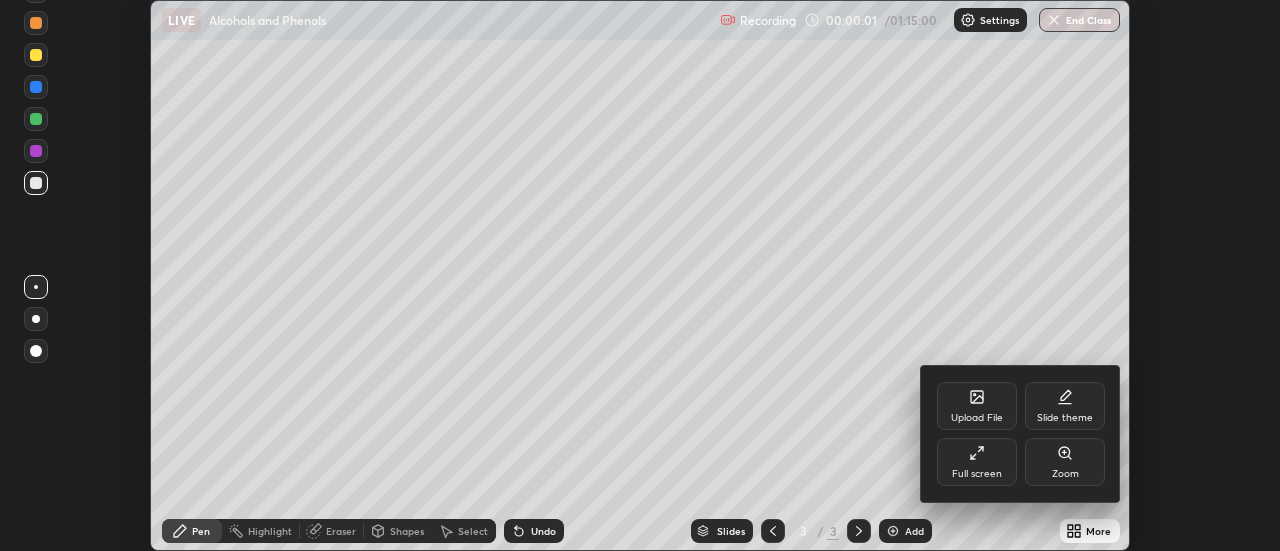 click on "Full screen" at bounding box center (977, 462) 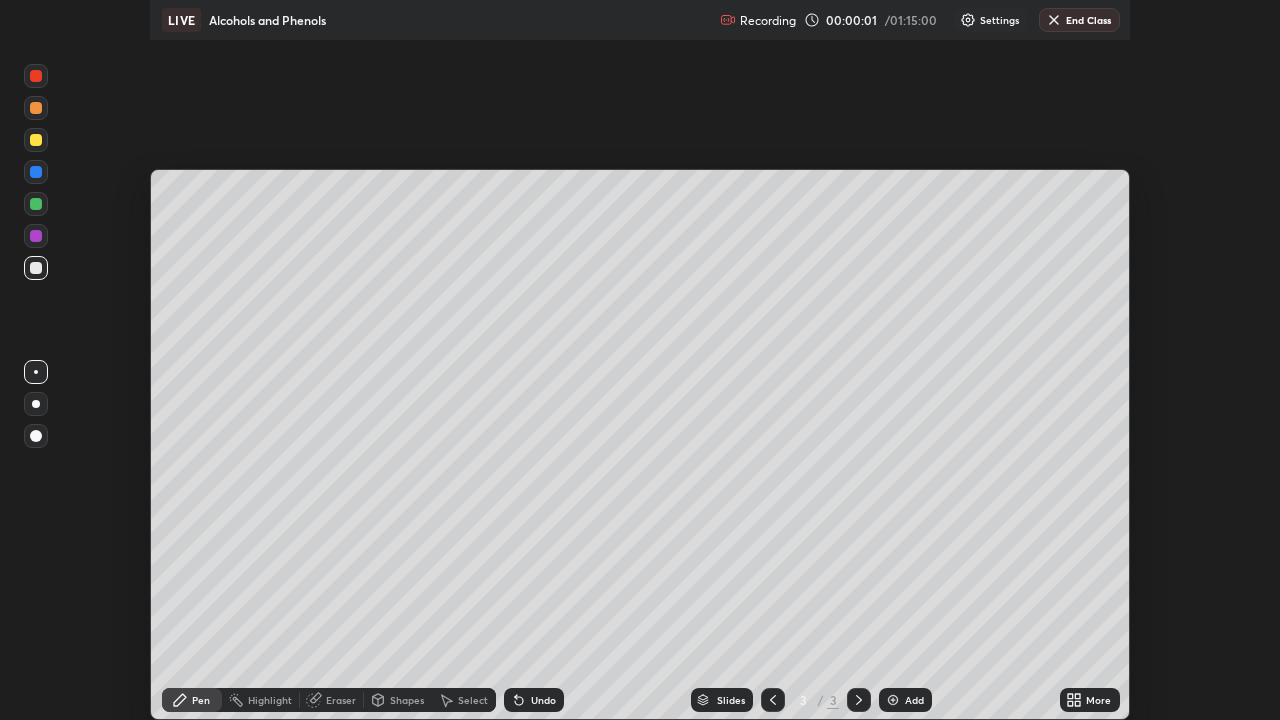 scroll, scrollTop: 99280, scrollLeft: 98720, axis: both 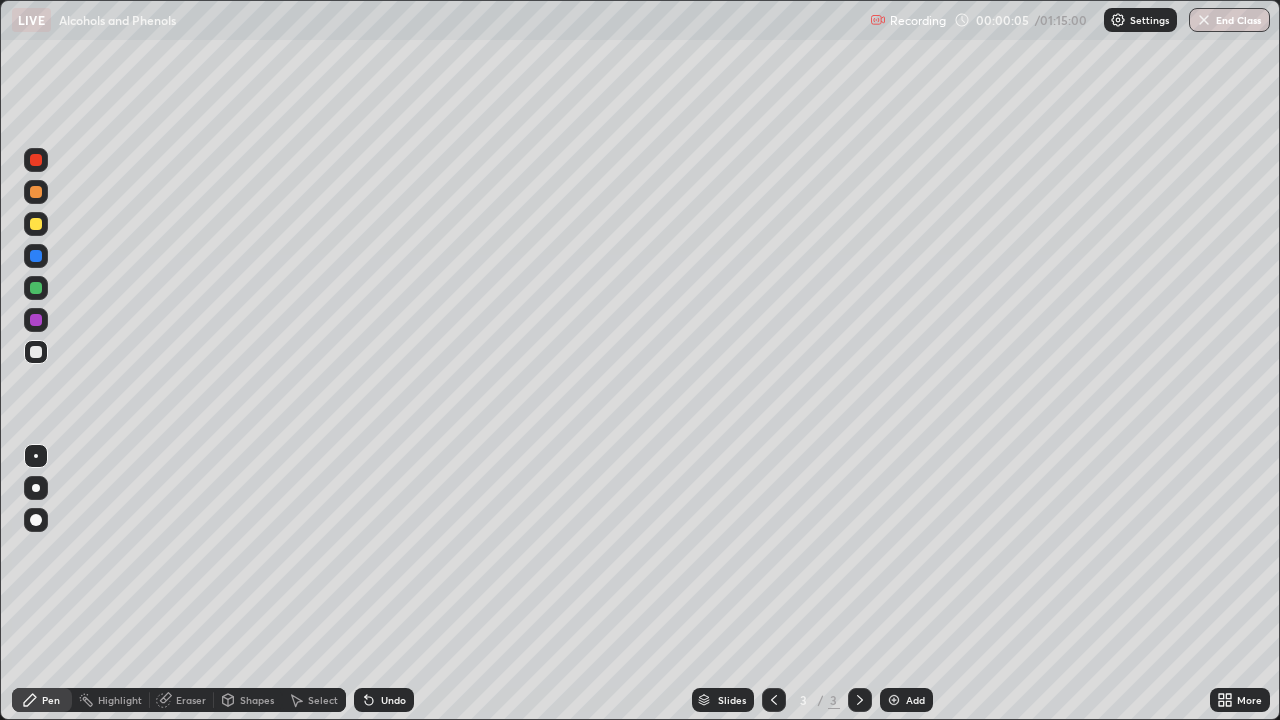 click at bounding box center [36, 488] 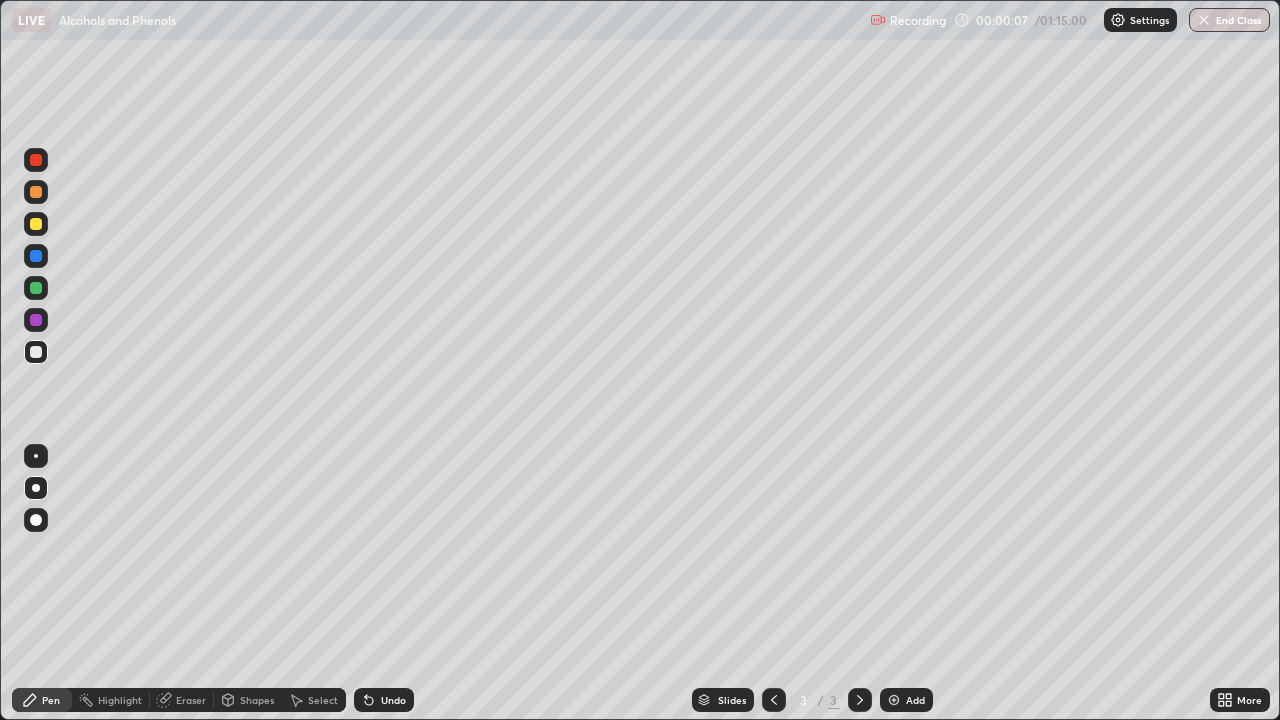 click at bounding box center (36, 192) 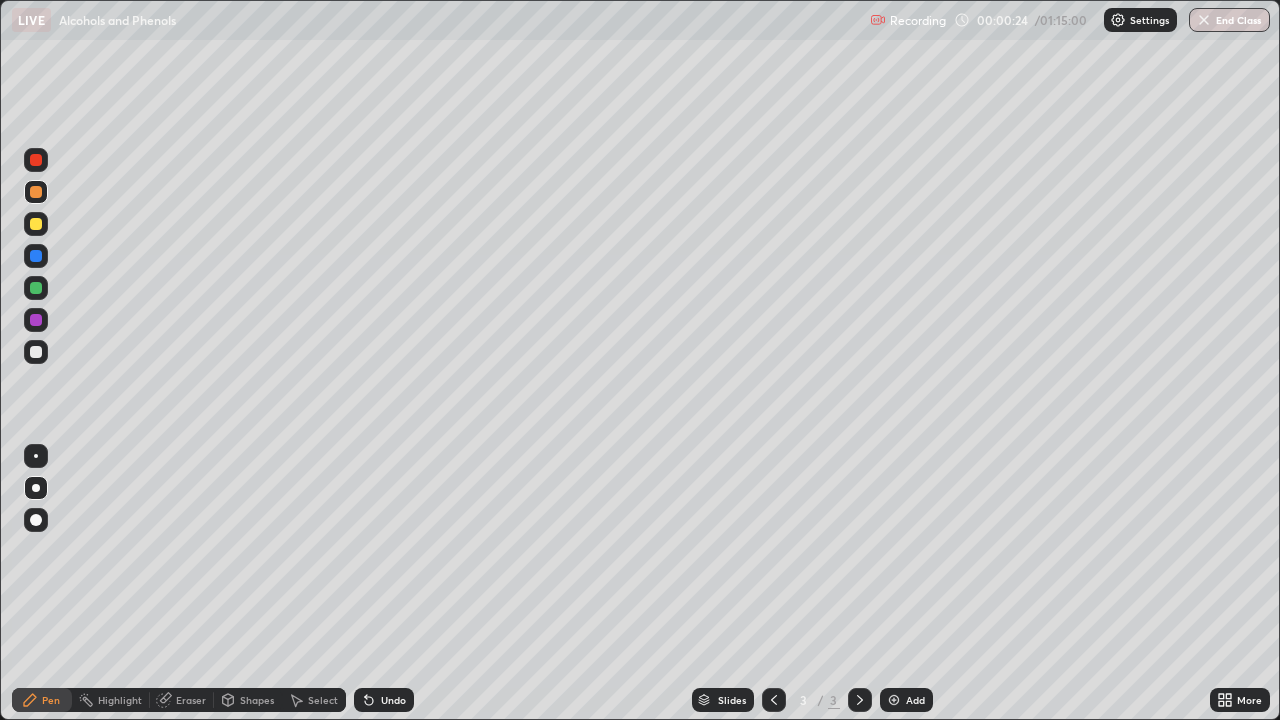 click on "Undo" at bounding box center [393, 700] 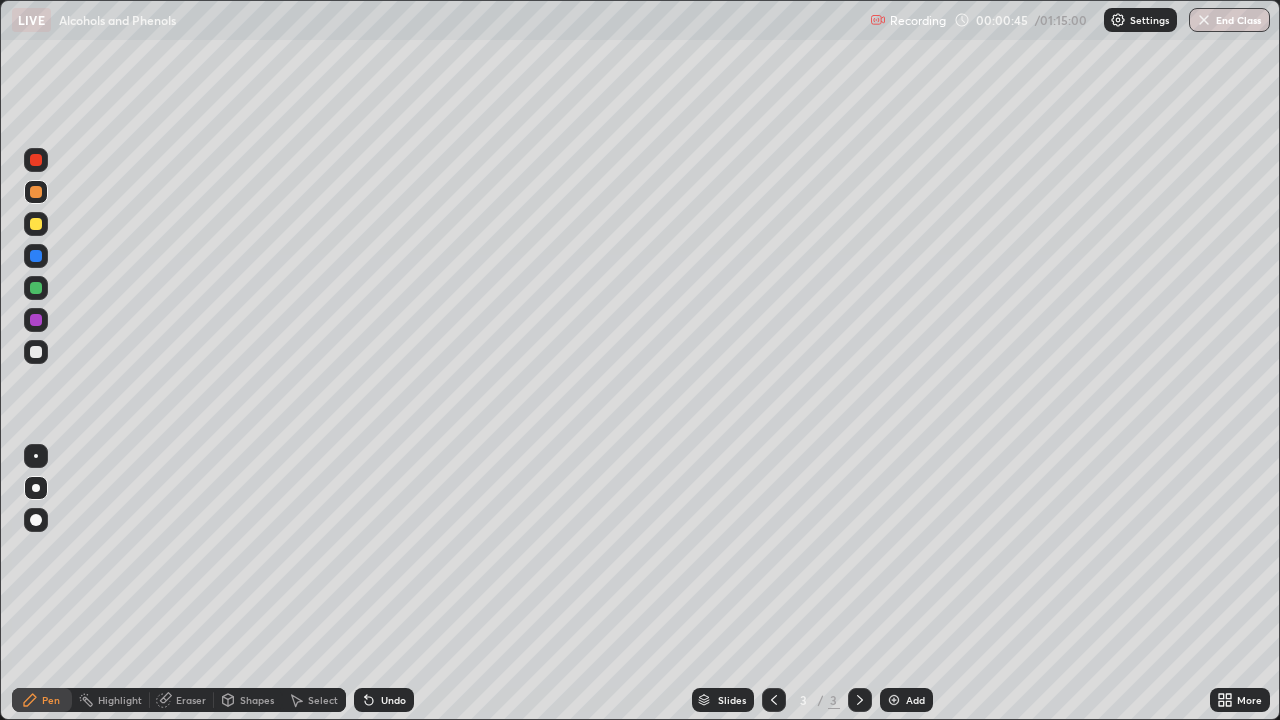 click at bounding box center (36, 352) 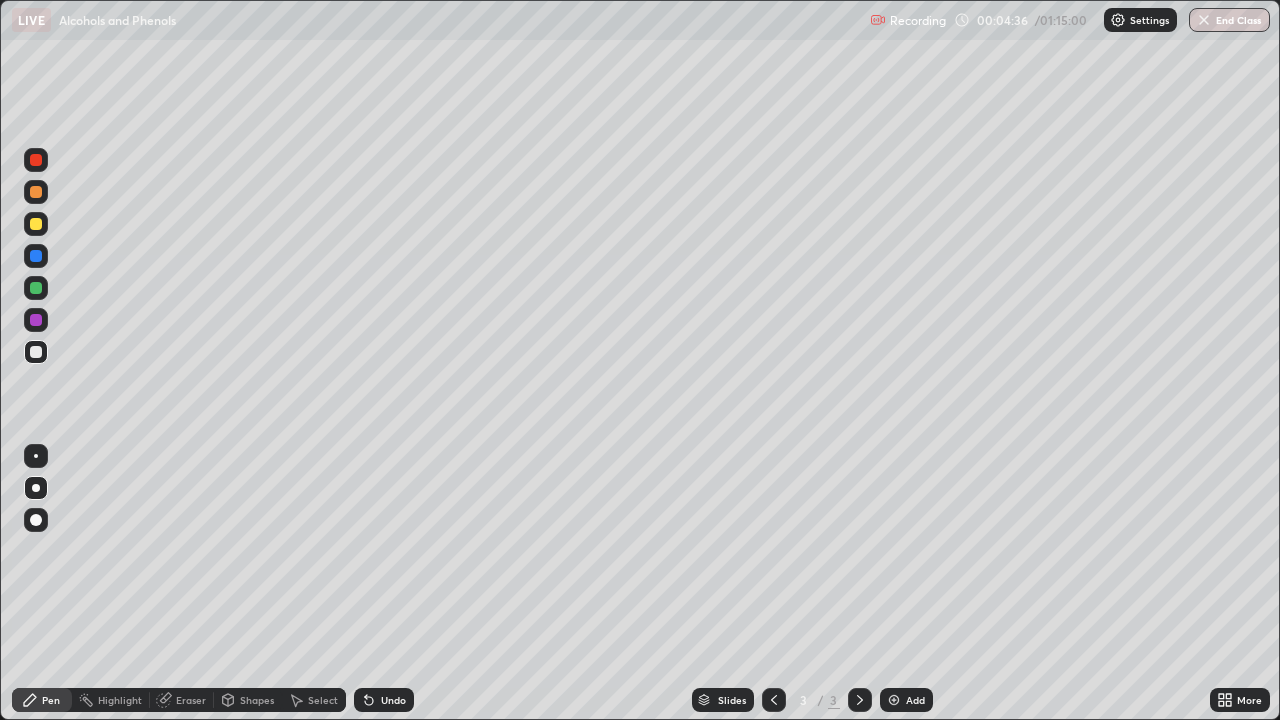 click at bounding box center (36, 224) 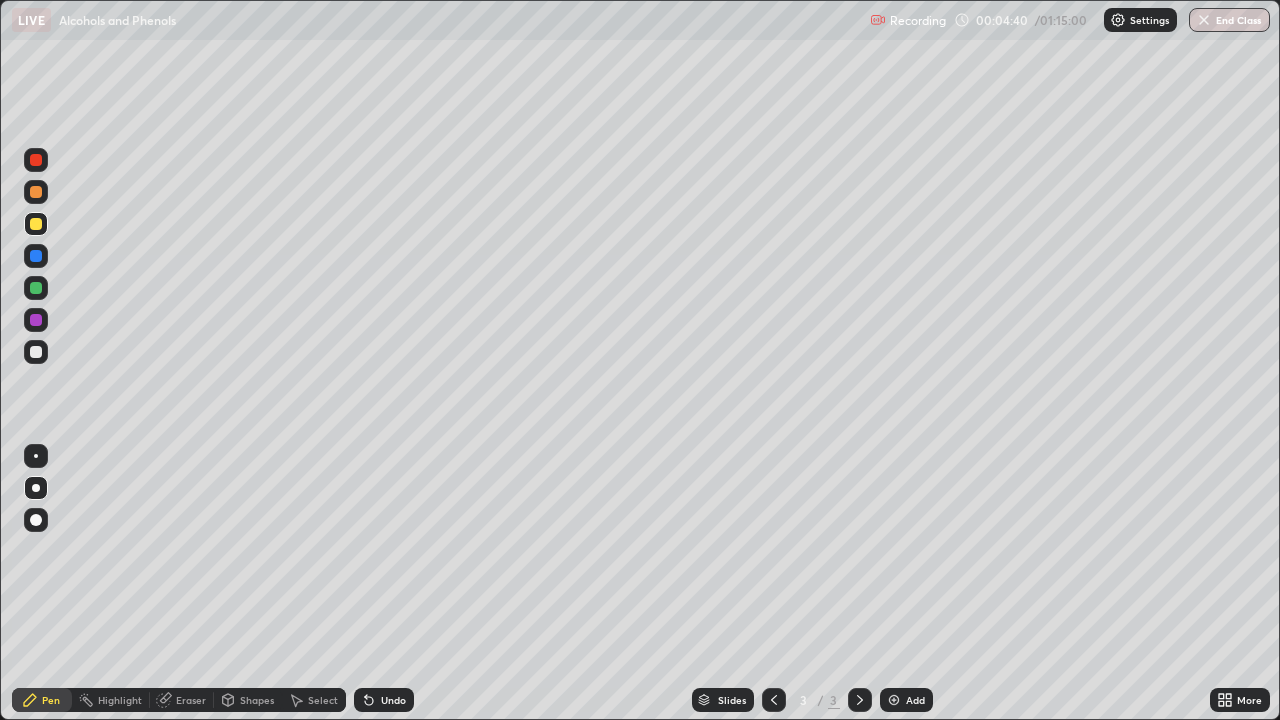 click on "Undo" at bounding box center [393, 700] 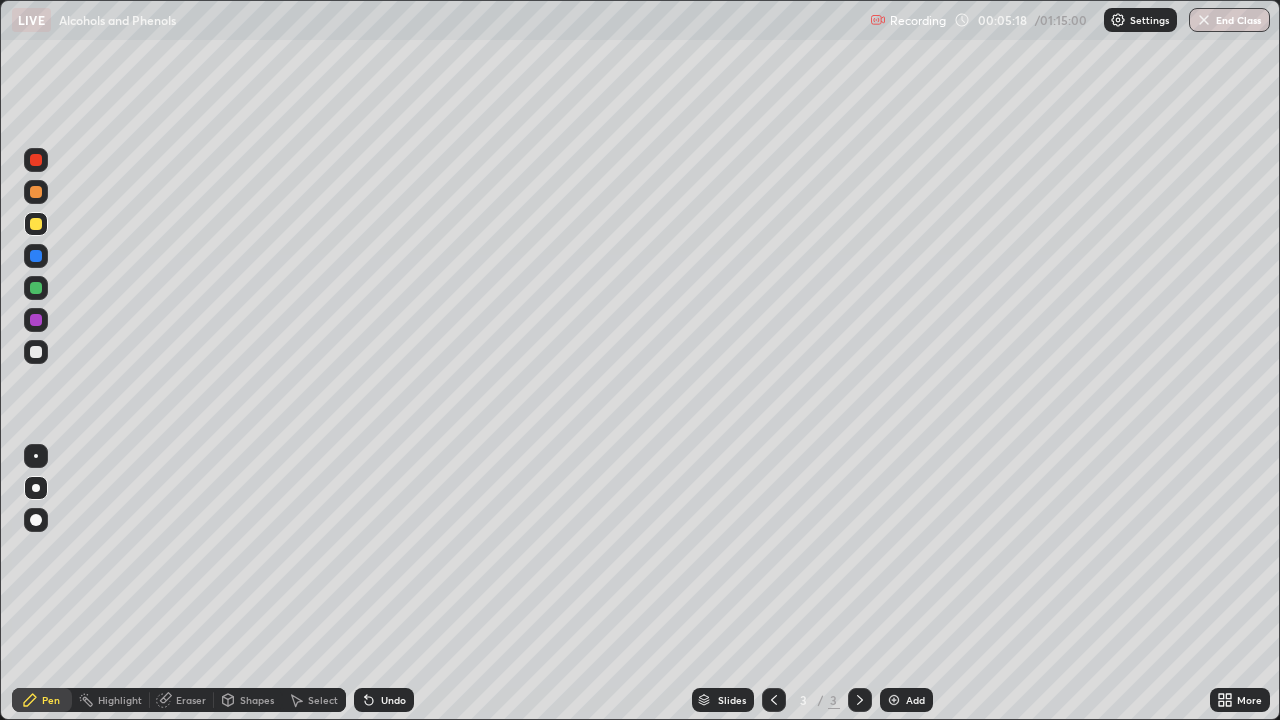 click on "Undo" at bounding box center [393, 700] 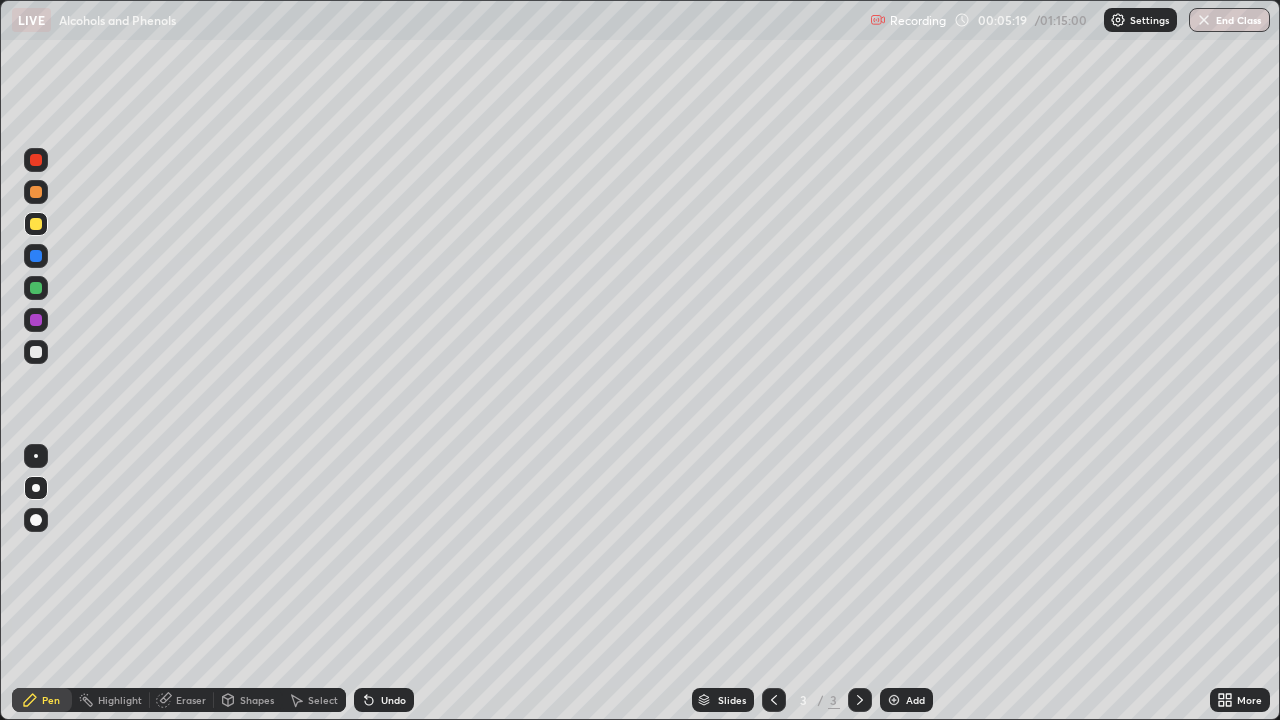 click on "Undo" at bounding box center [393, 700] 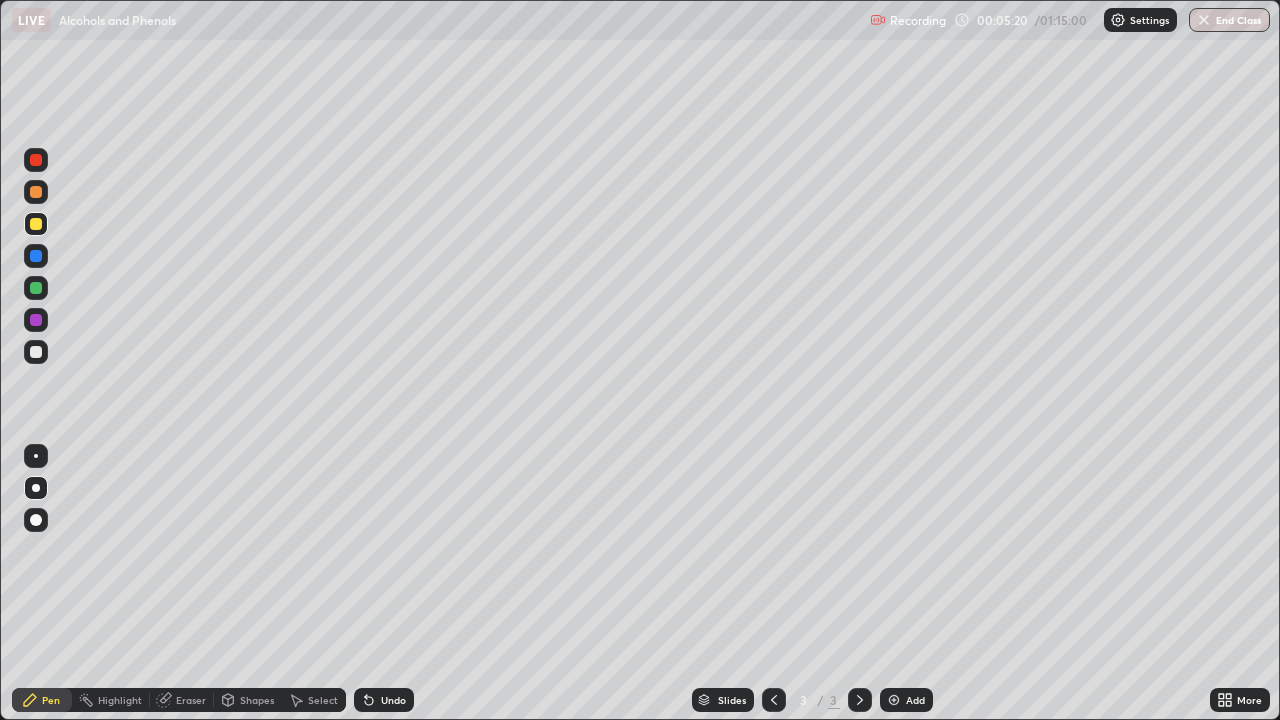 click on "Undo" at bounding box center [393, 700] 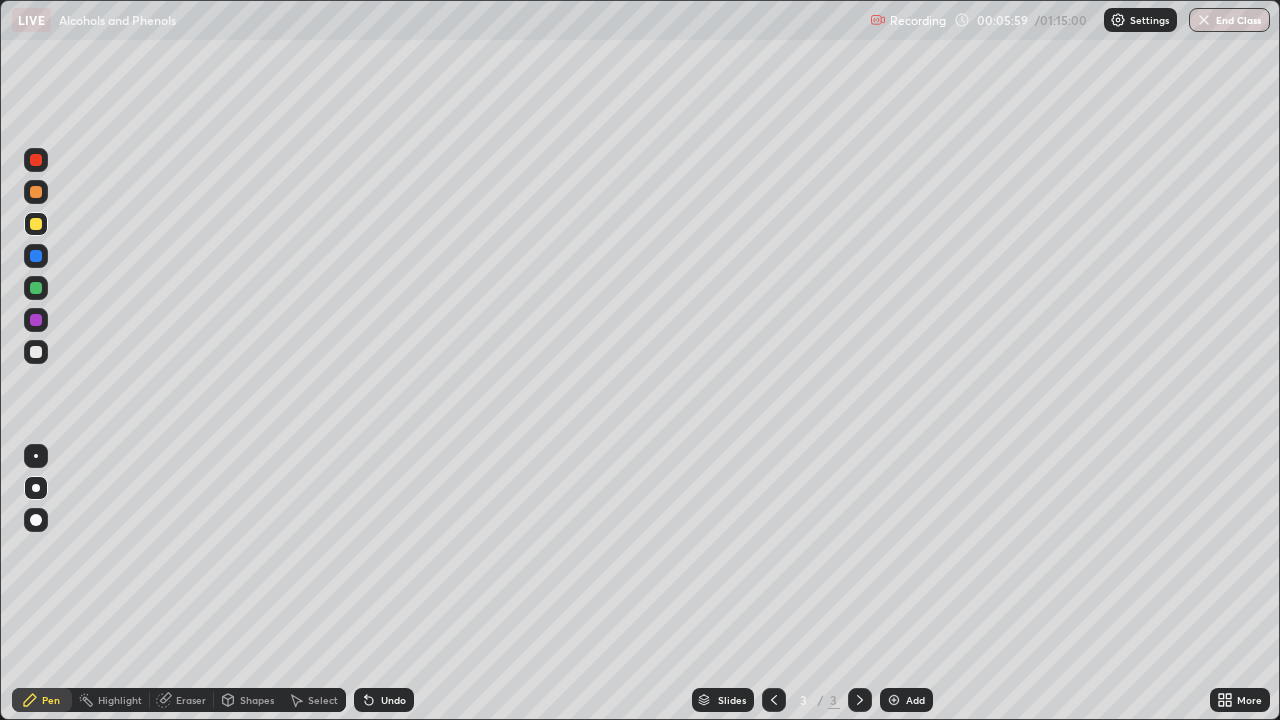 click on "Eraser" at bounding box center (182, 700) 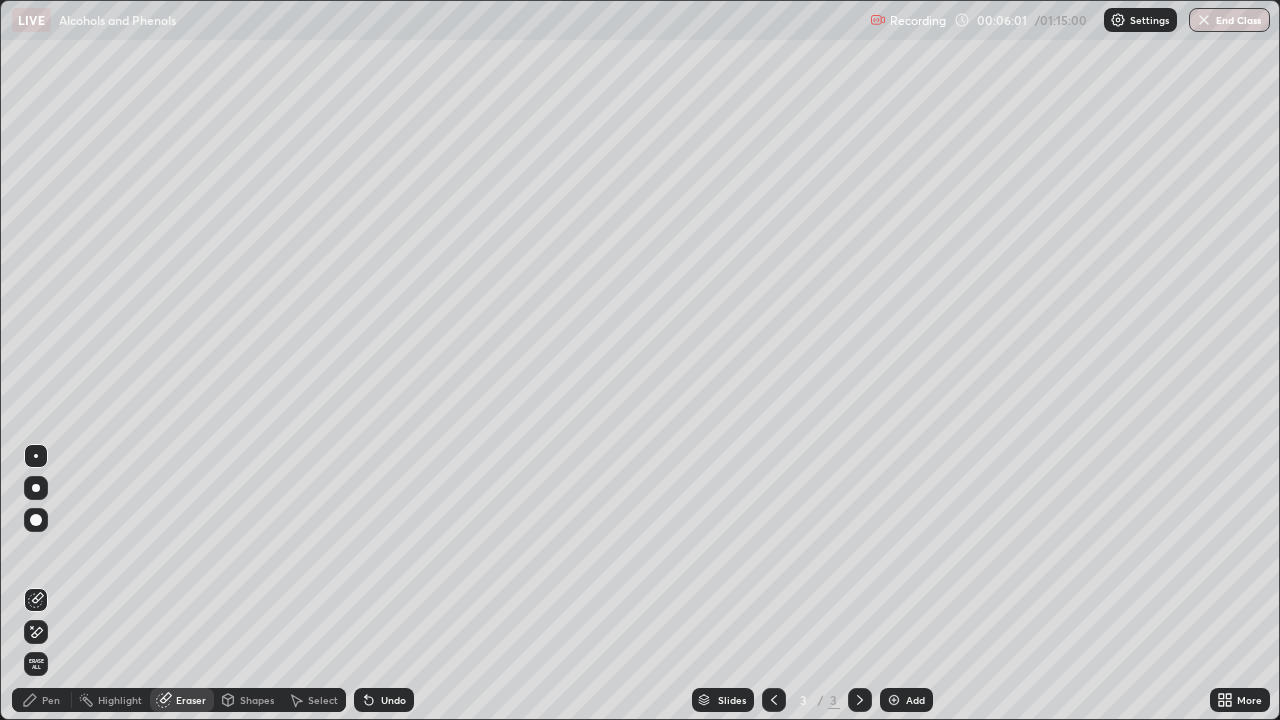 click on "Pen" at bounding box center (51, 700) 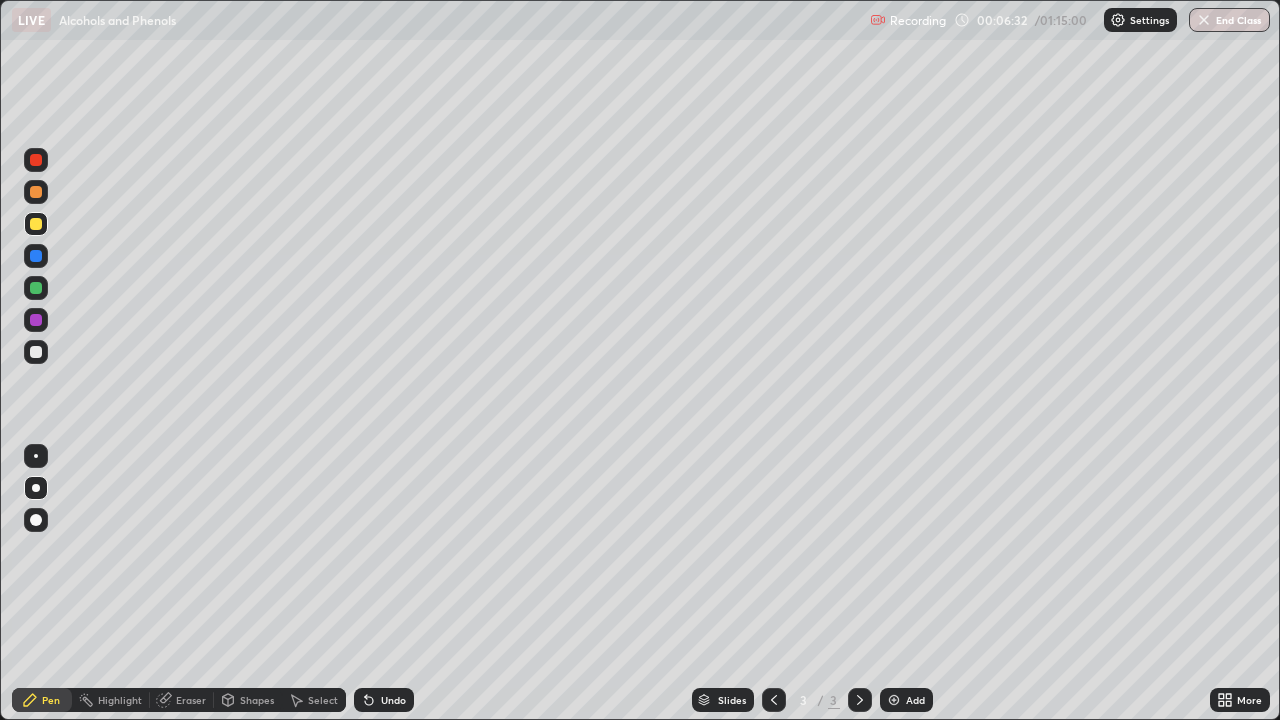 click on "Undo" at bounding box center [393, 700] 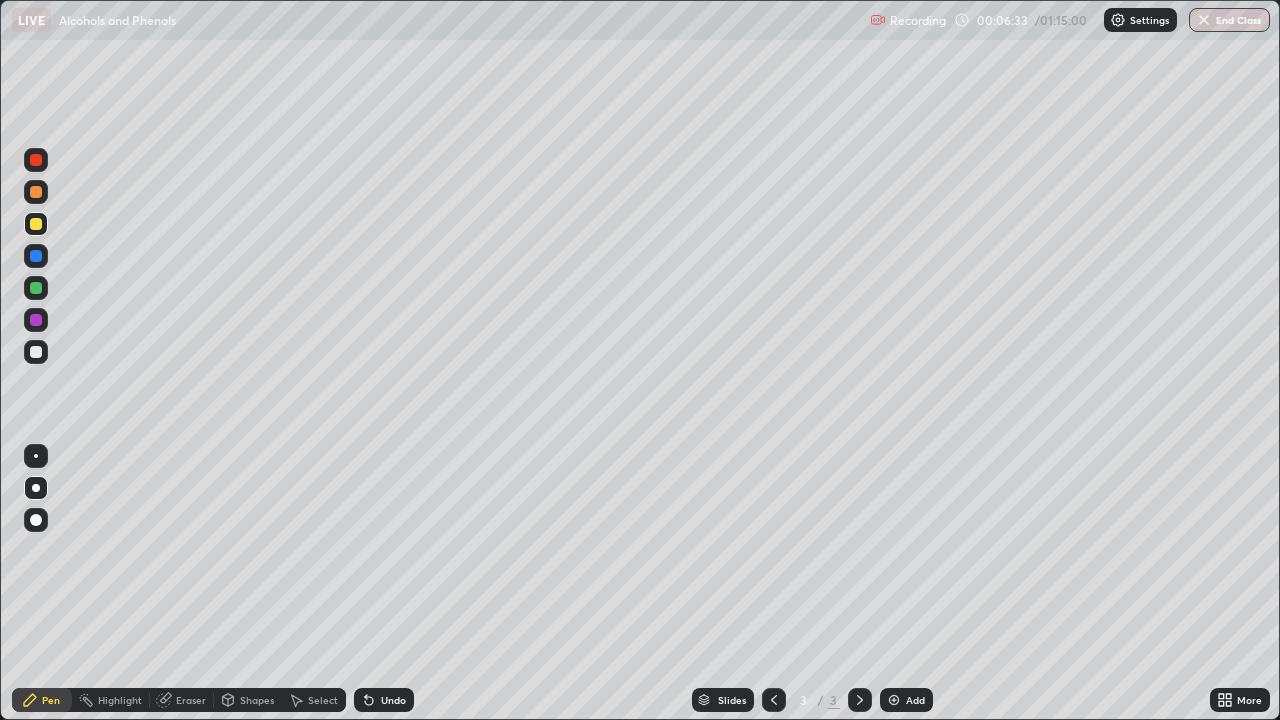 click on "Undo" at bounding box center [384, 700] 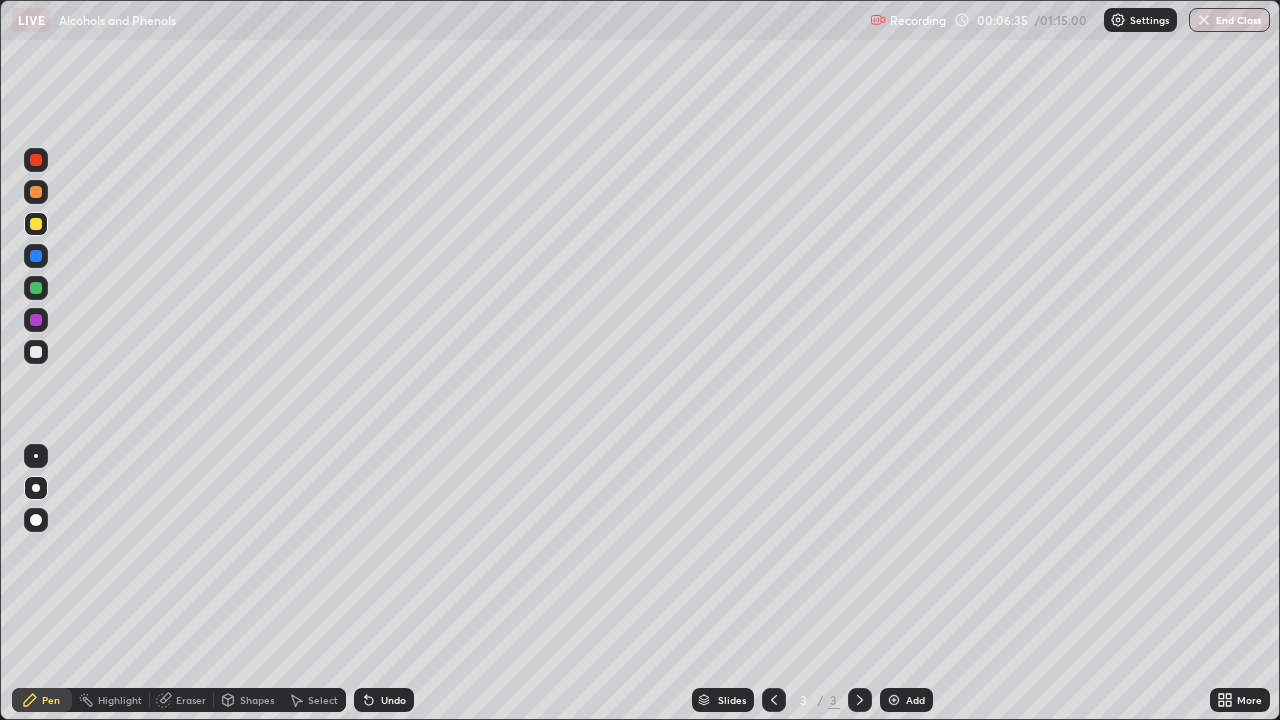 click at bounding box center (36, 352) 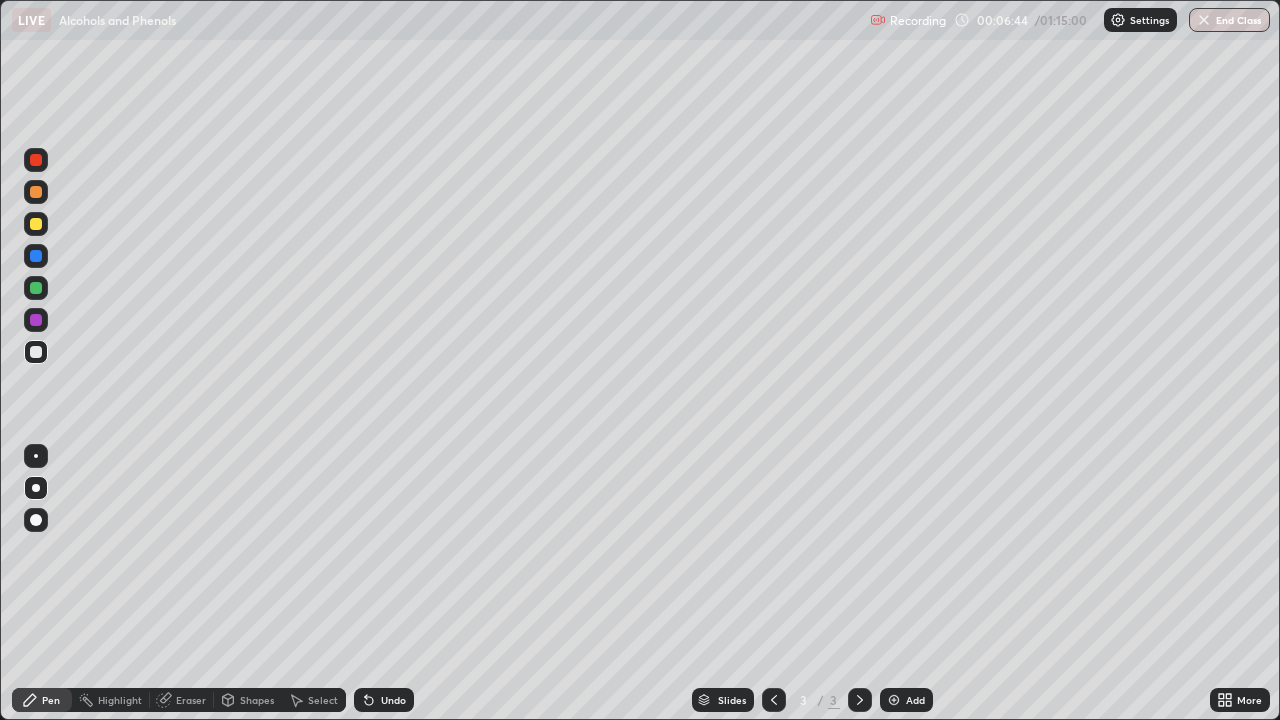 click at bounding box center (36, 224) 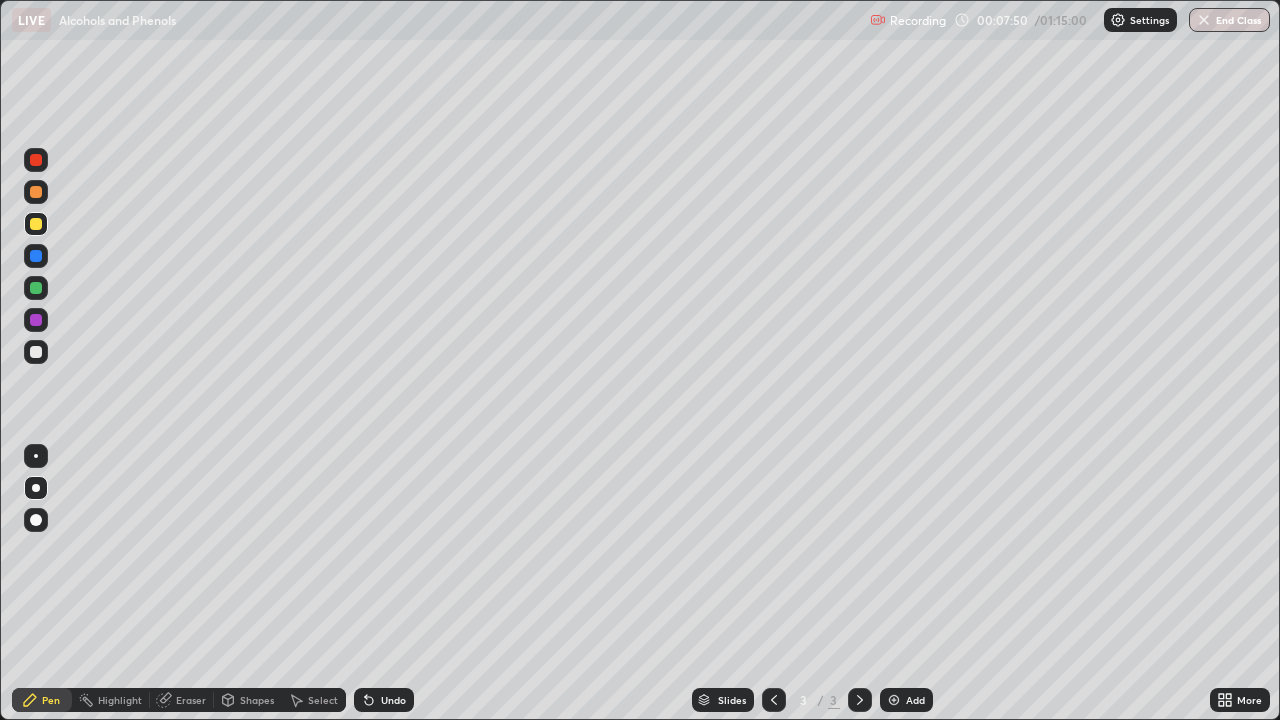click on "Undo" at bounding box center (384, 700) 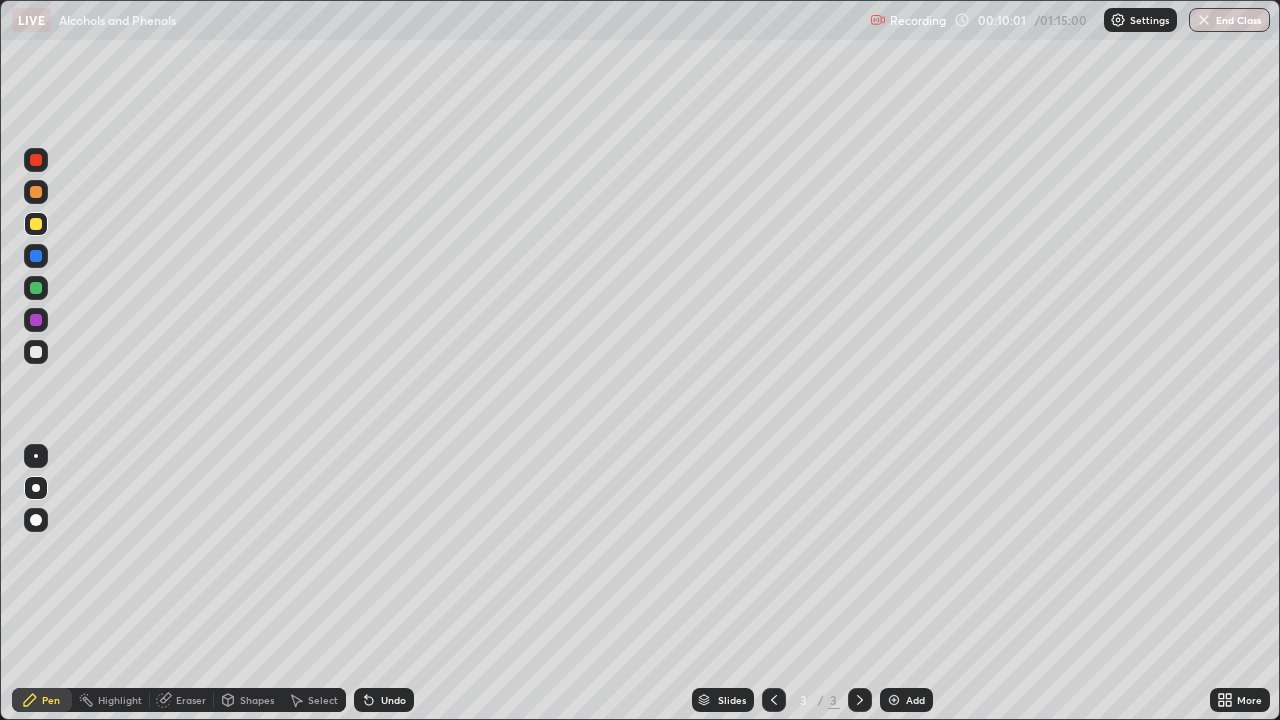 click on "Add" at bounding box center [915, 700] 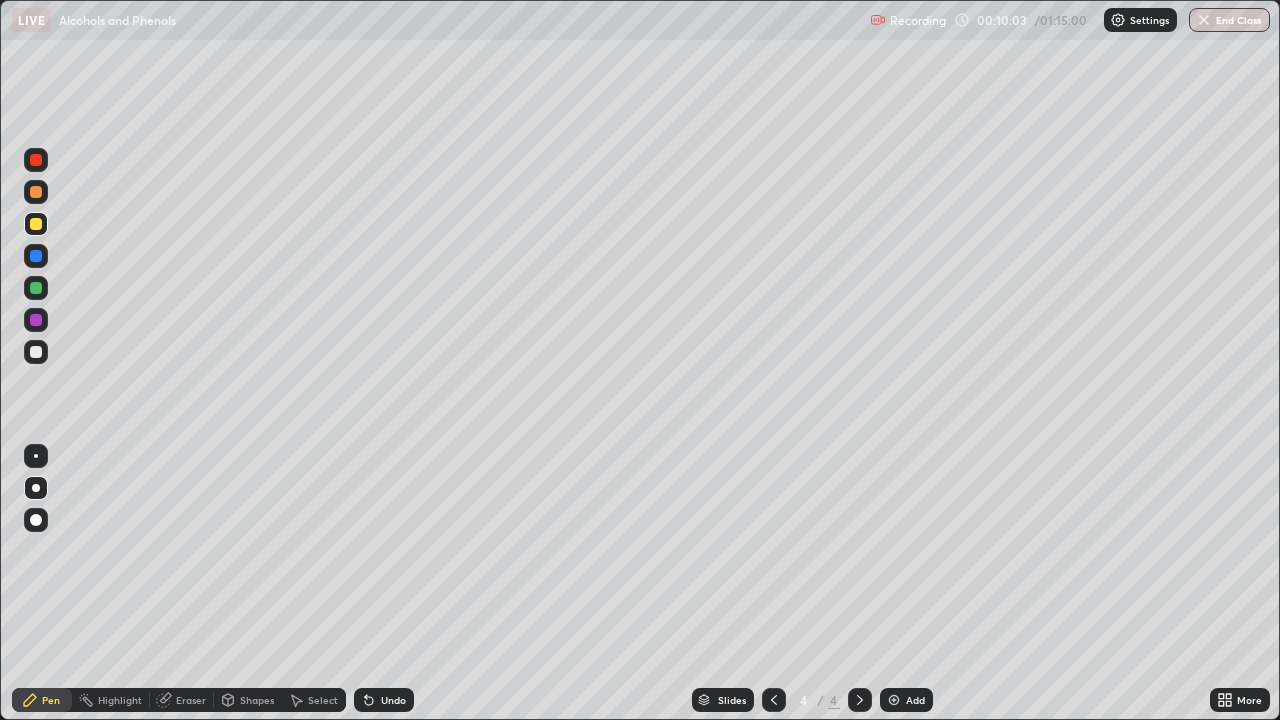 click 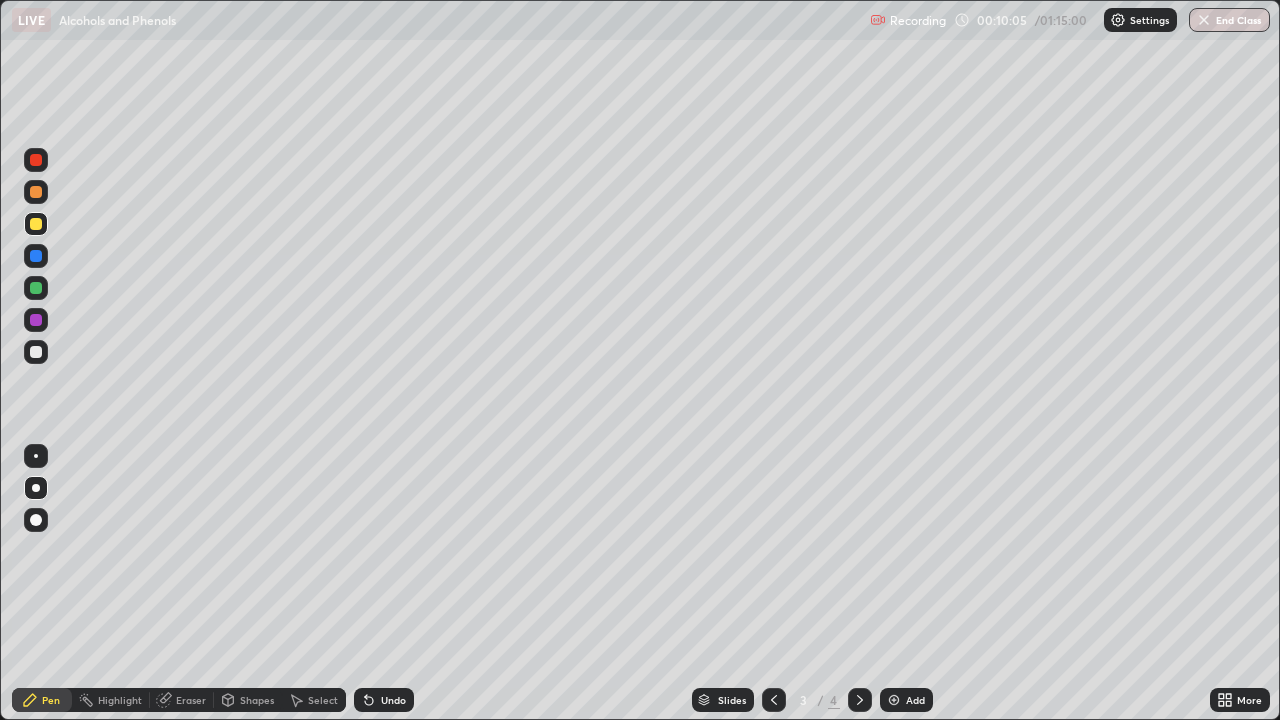 click 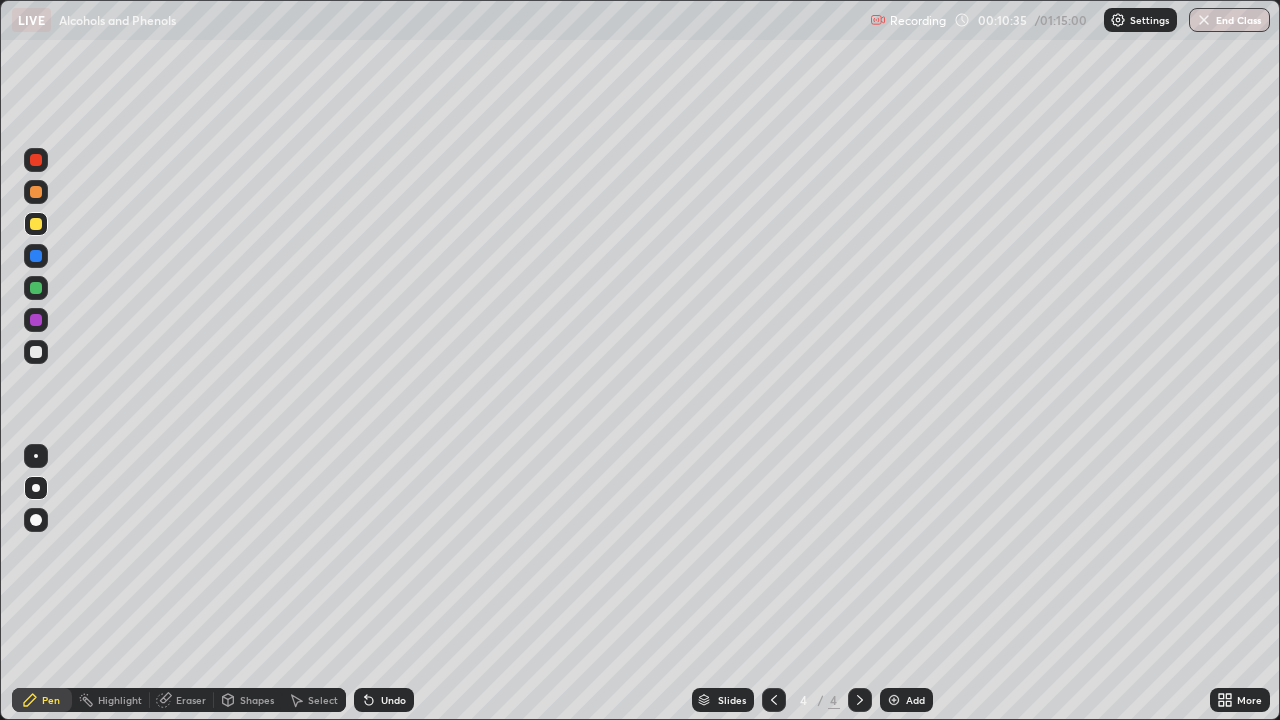 click 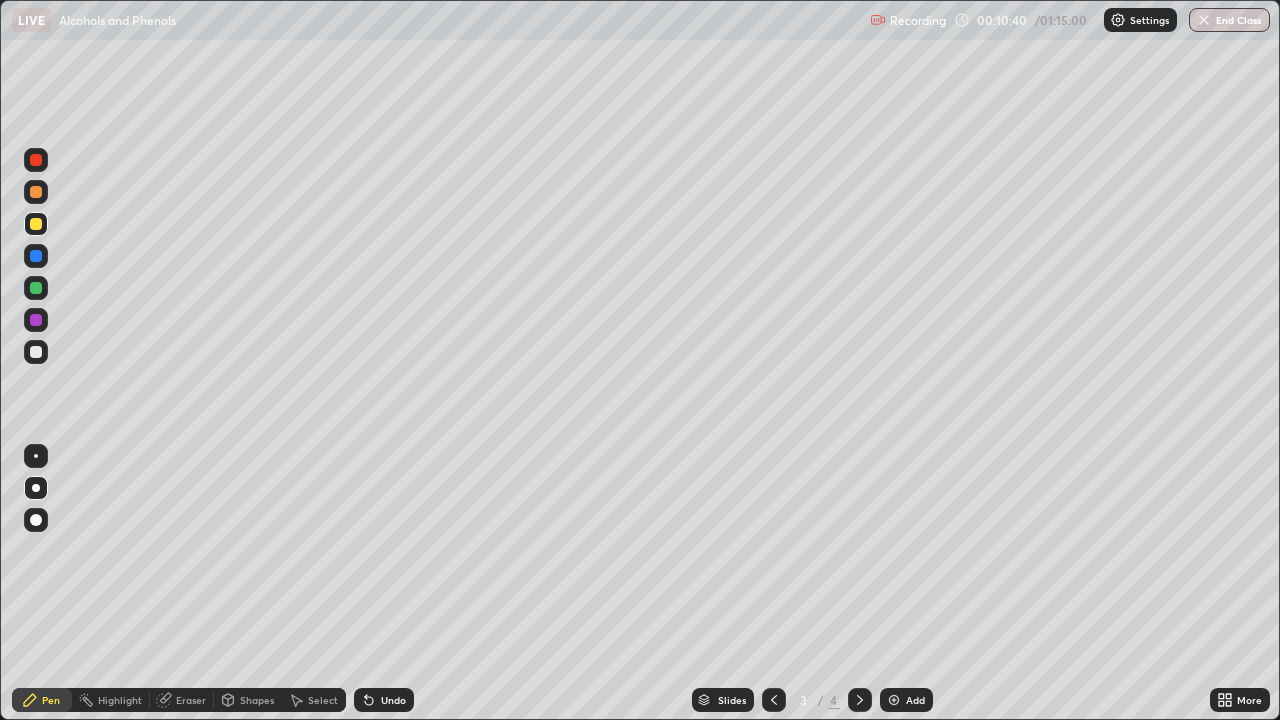 click 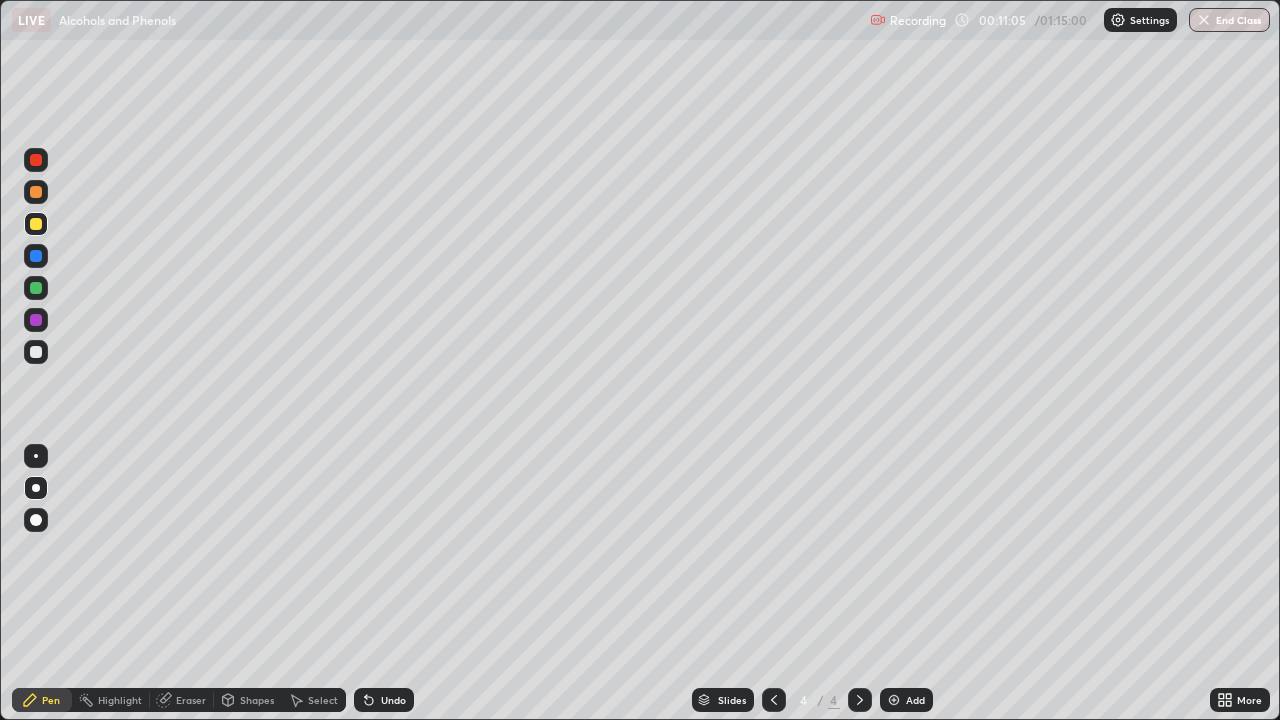 click at bounding box center (36, 352) 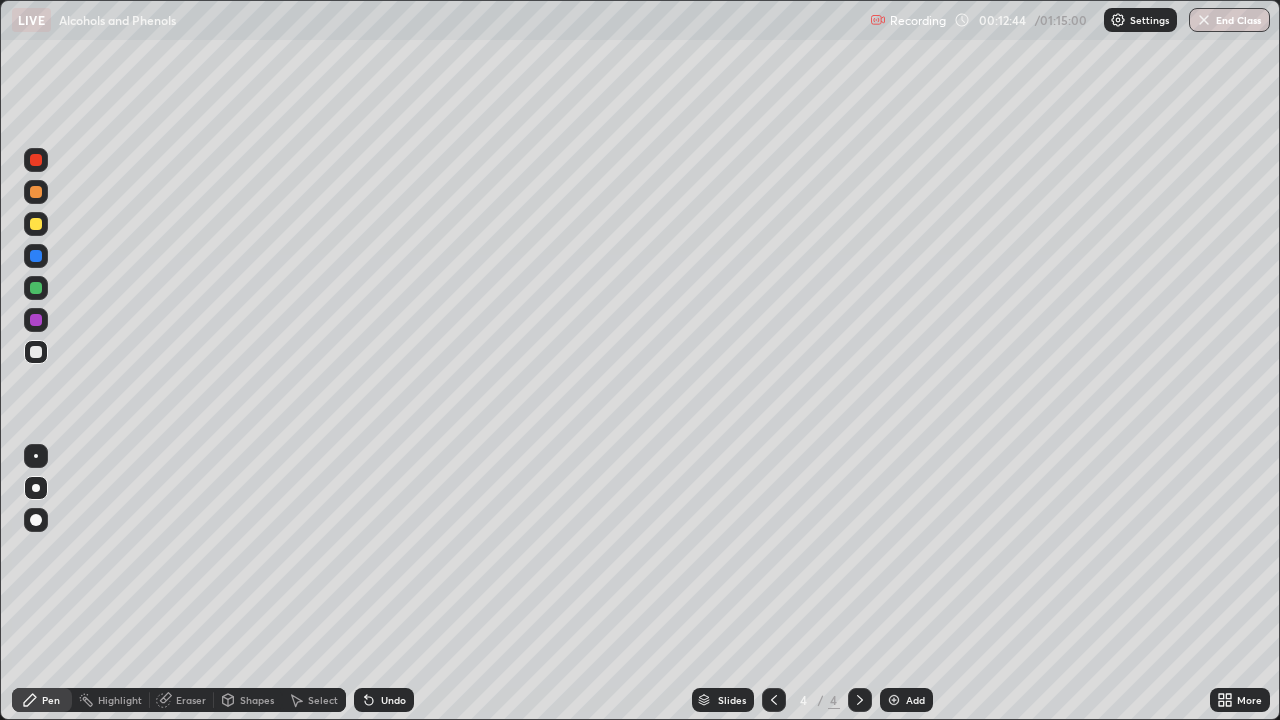 click 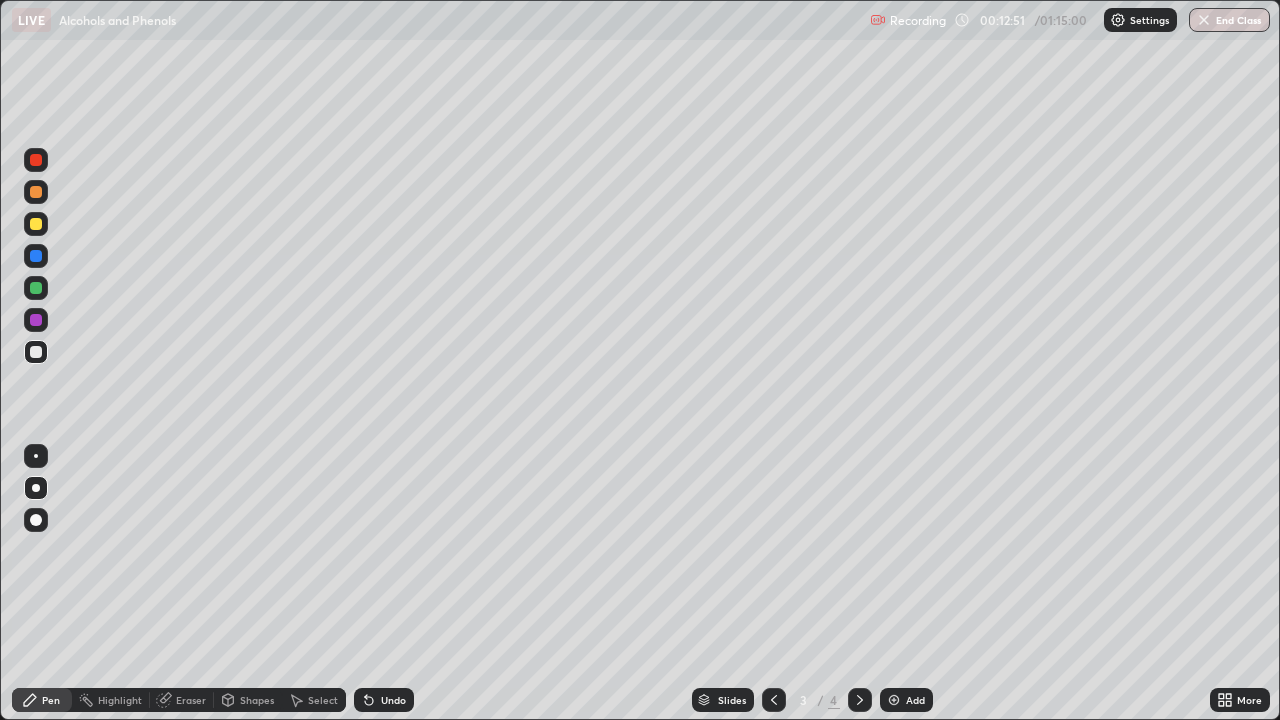 click 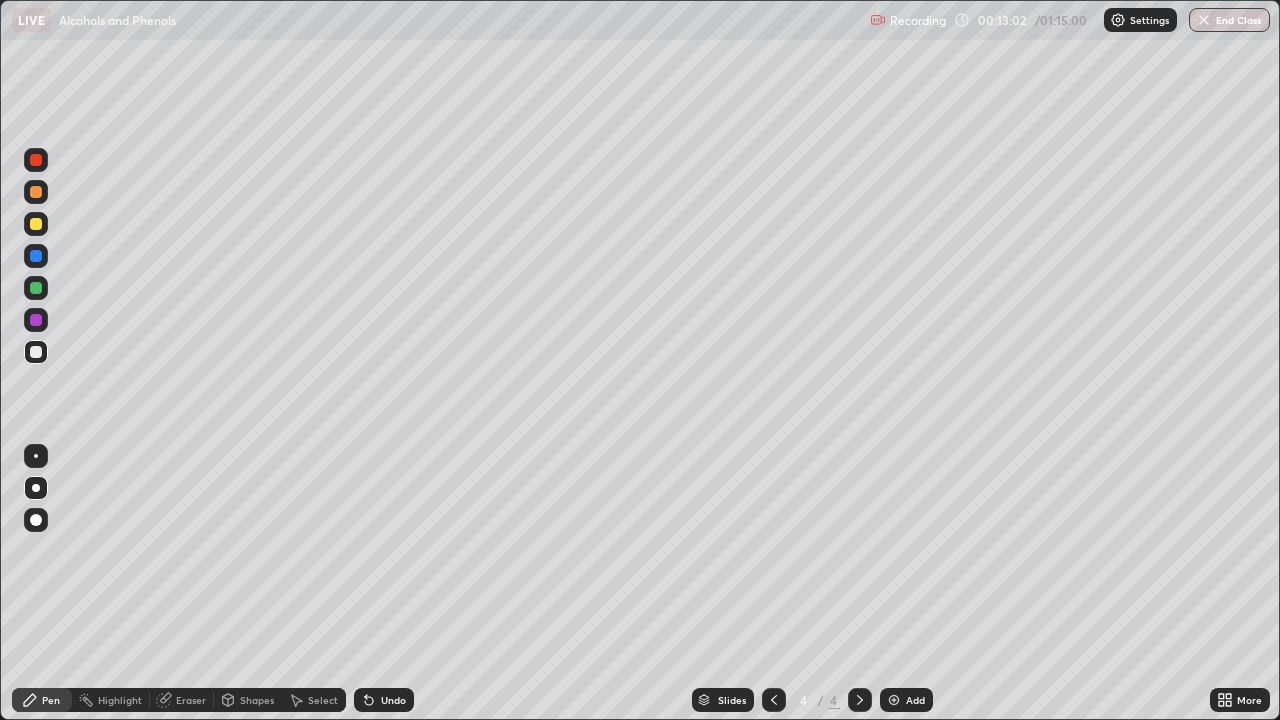 click on "Undo" at bounding box center (393, 700) 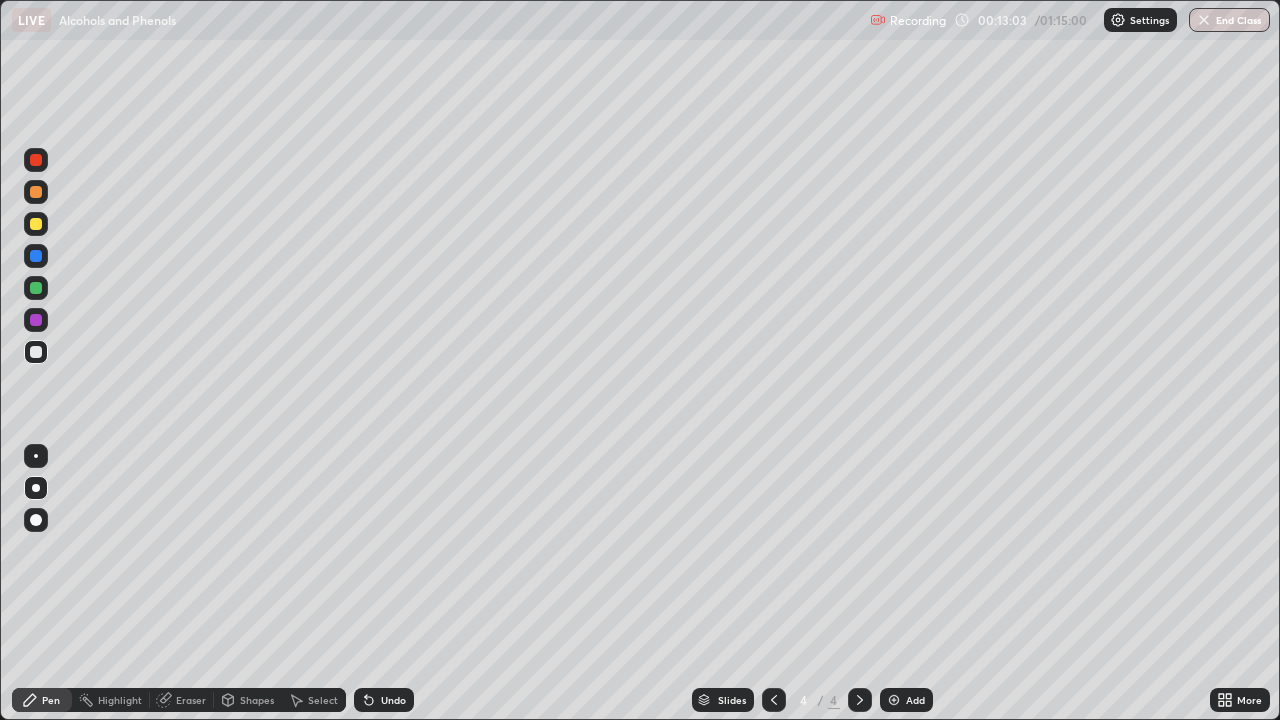 click on "Undo" at bounding box center (384, 700) 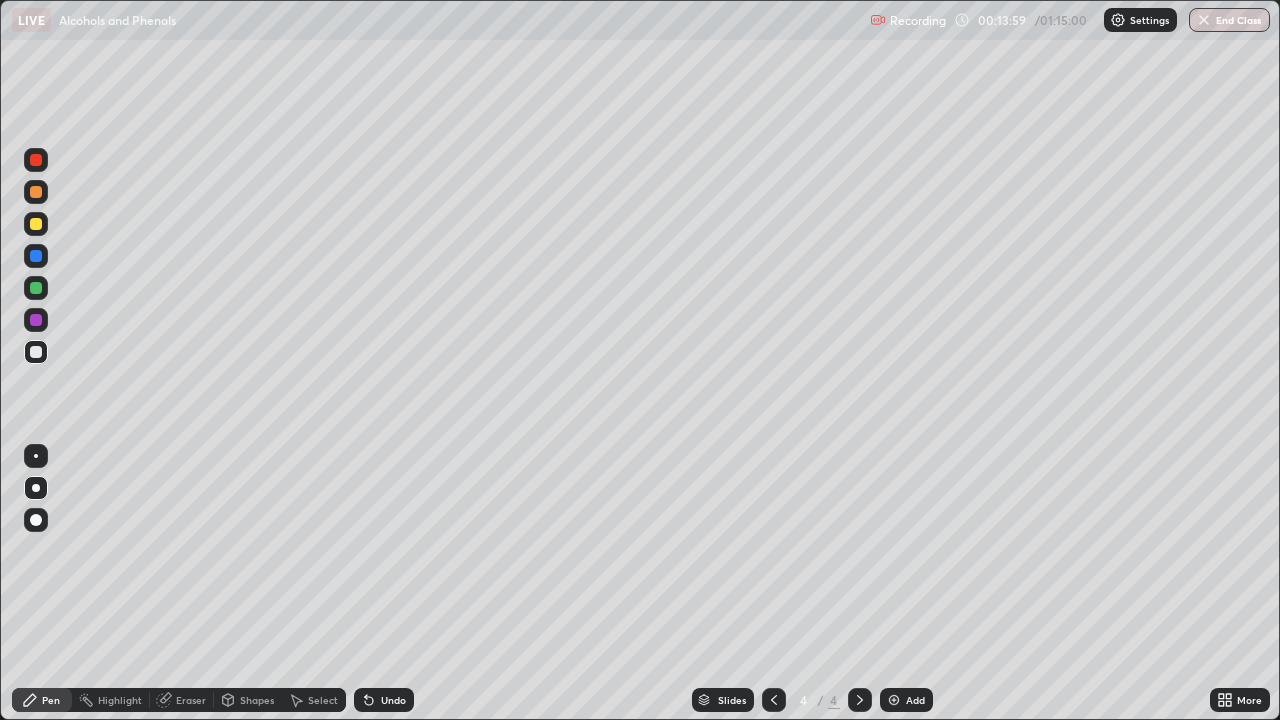 click at bounding box center [36, 160] 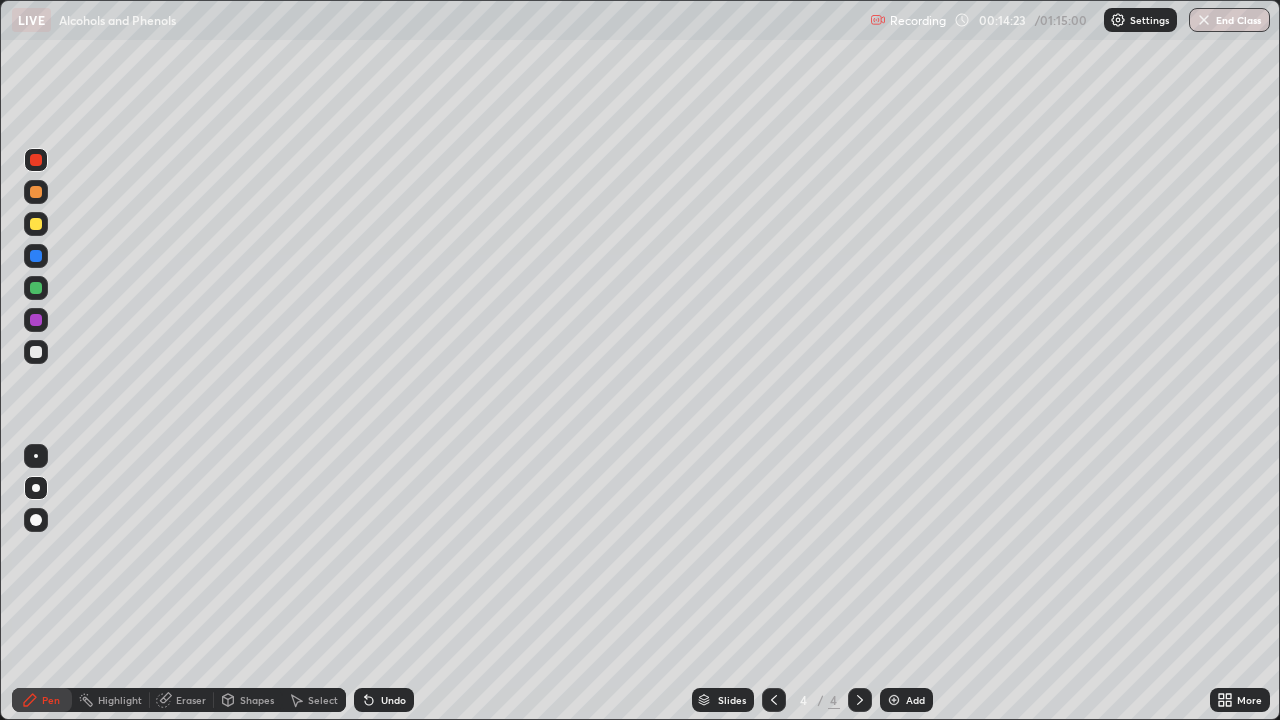 click at bounding box center [36, 352] 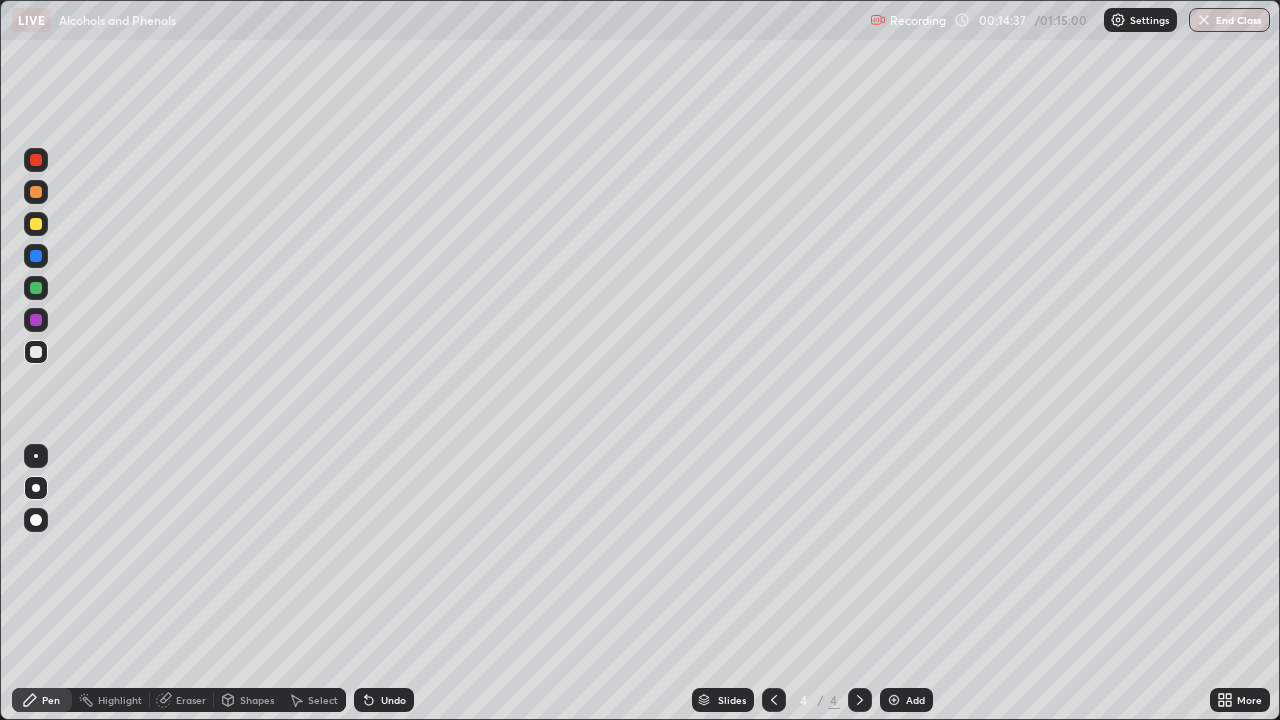 click at bounding box center [36, 160] 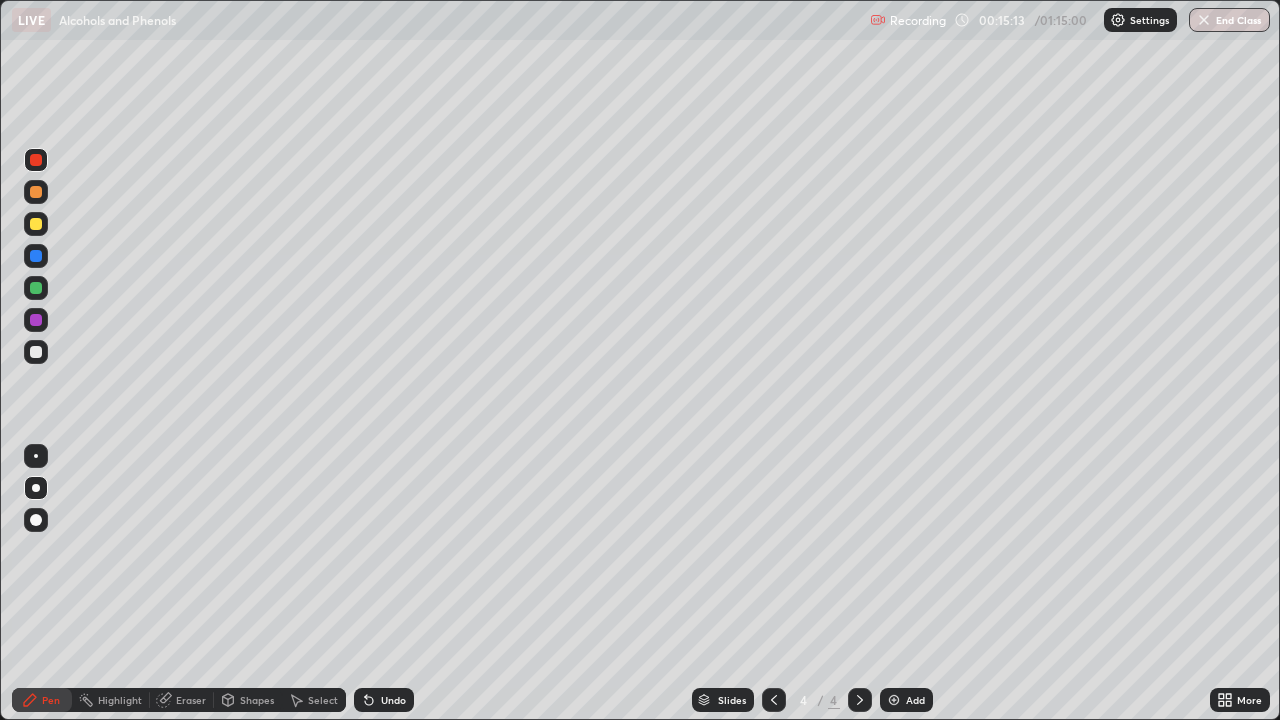 click at bounding box center (36, 288) 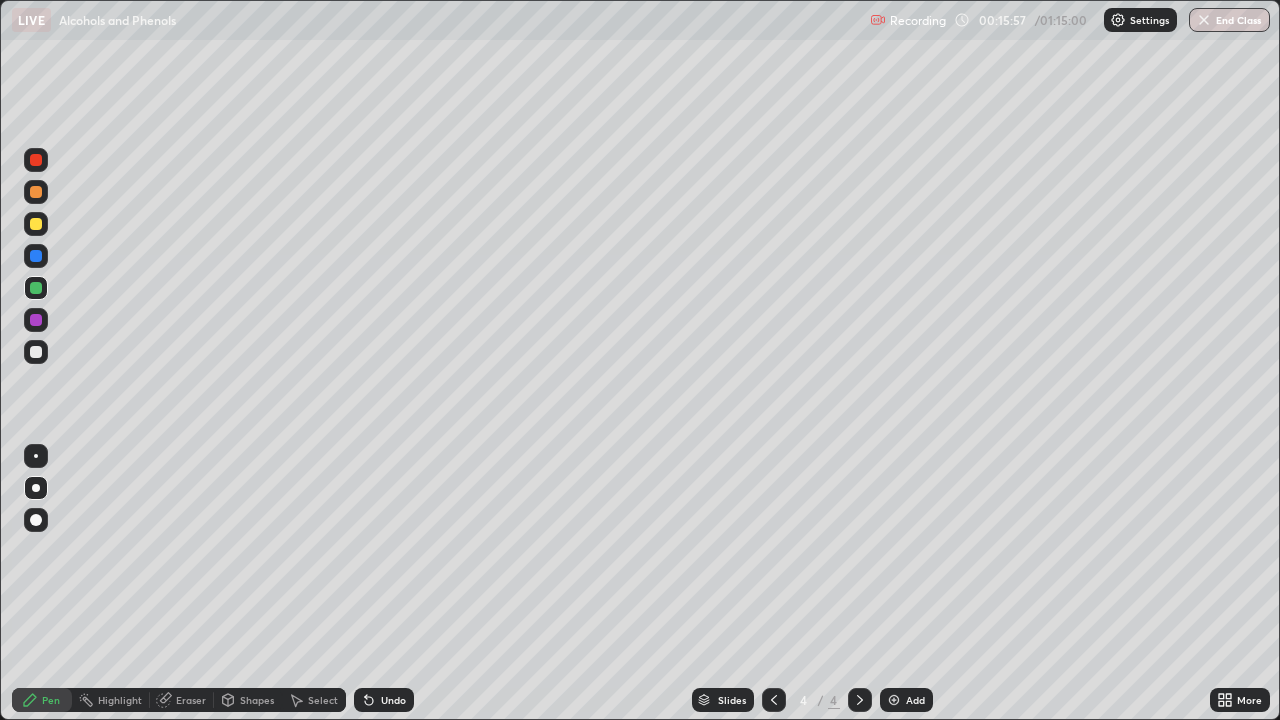 click 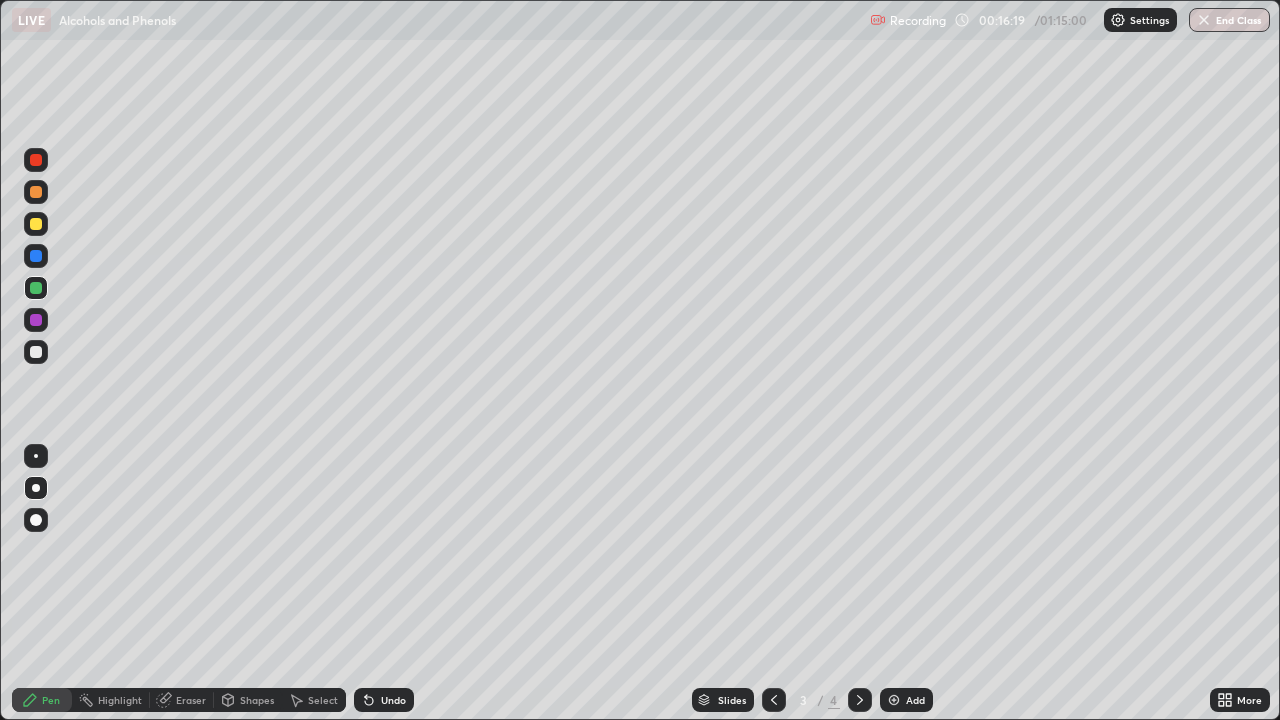 click 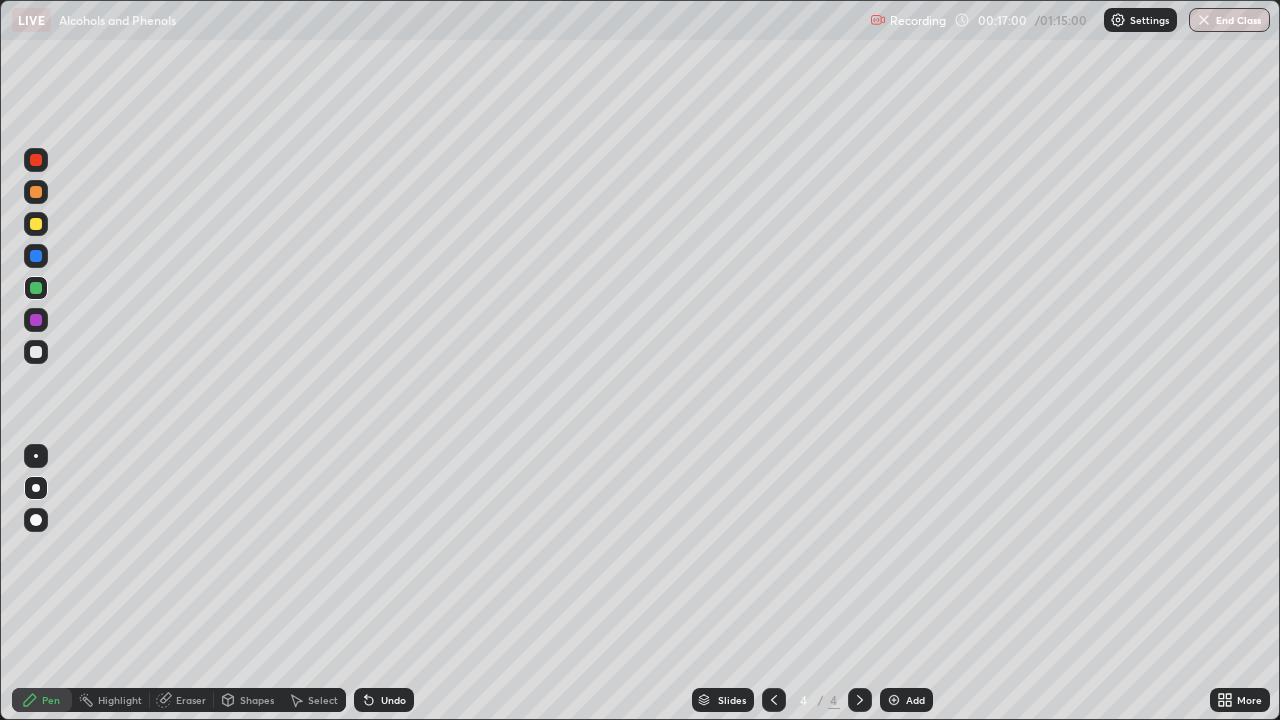 click on "Undo" at bounding box center [393, 700] 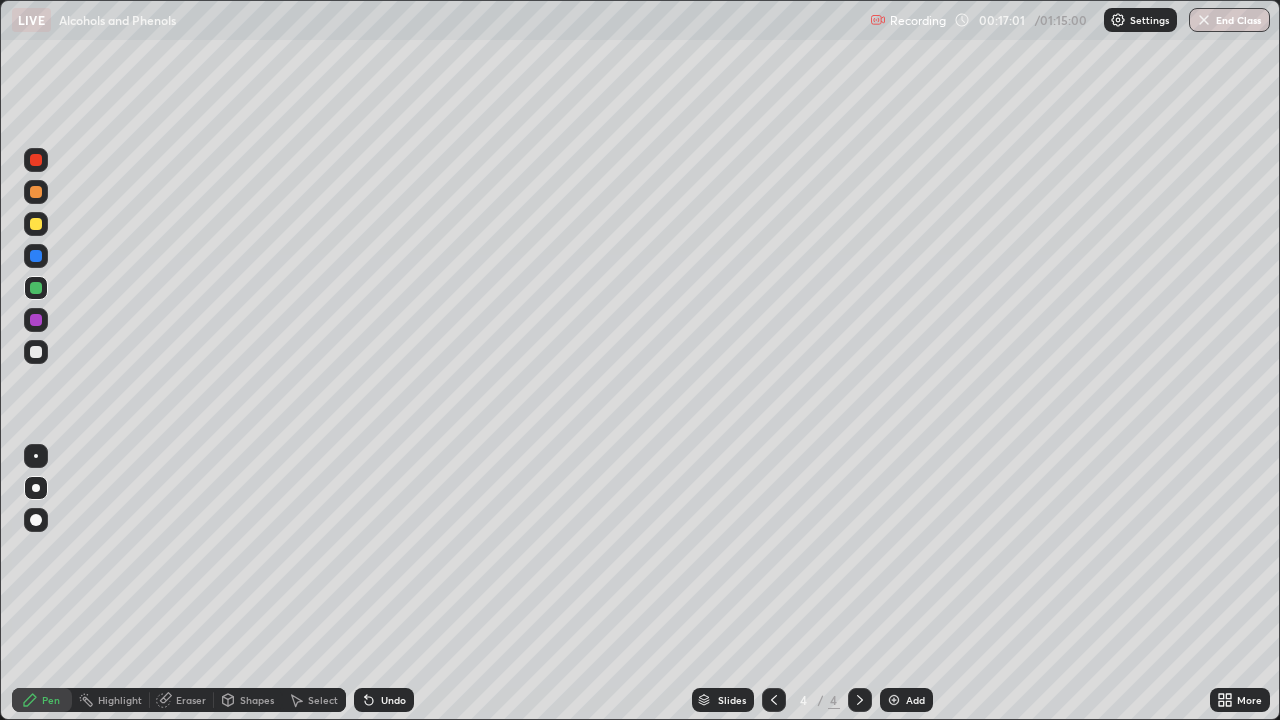 click on "Undo" at bounding box center [384, 700] 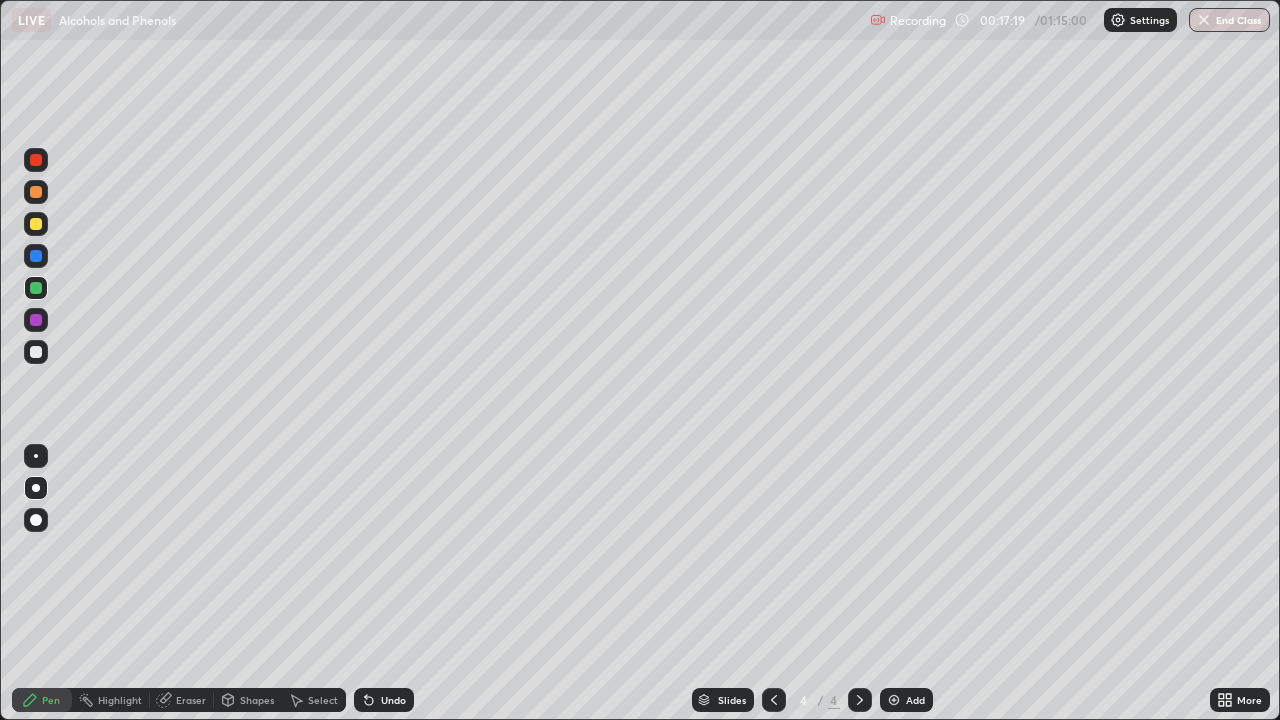 click on "Undo" at bounding box center (393, 700) 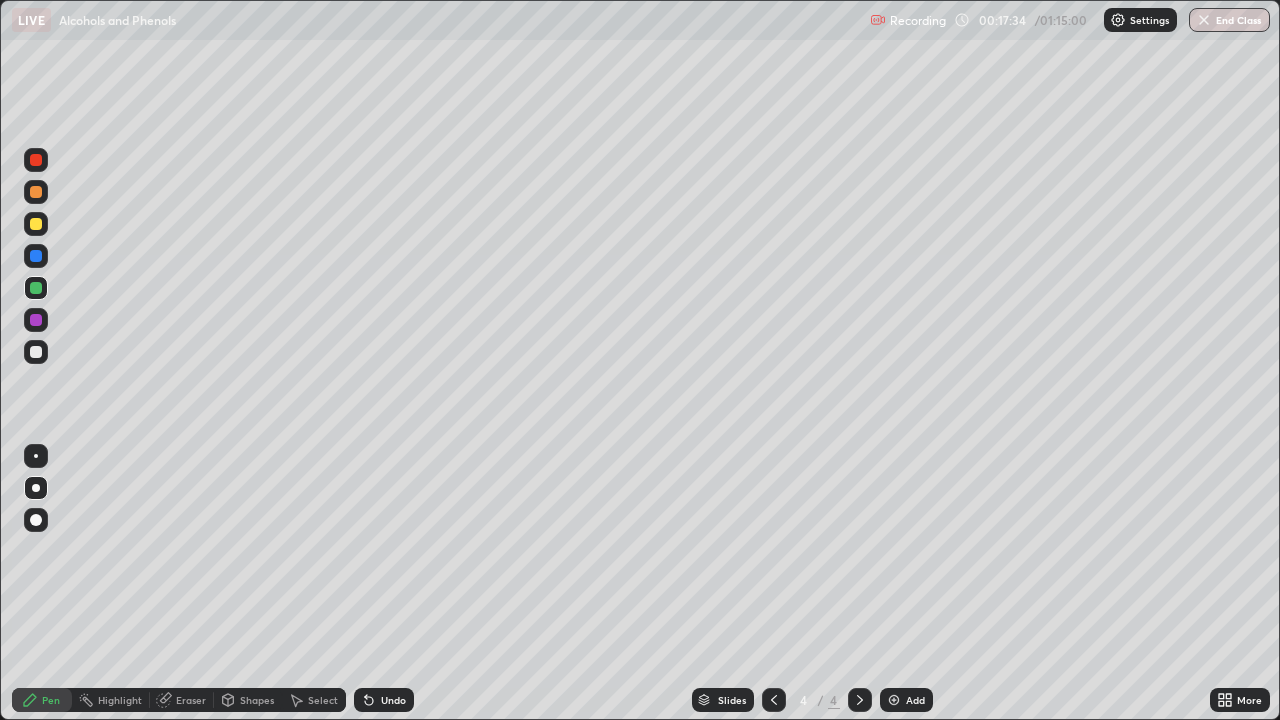 click at bounding box center [36, 352] 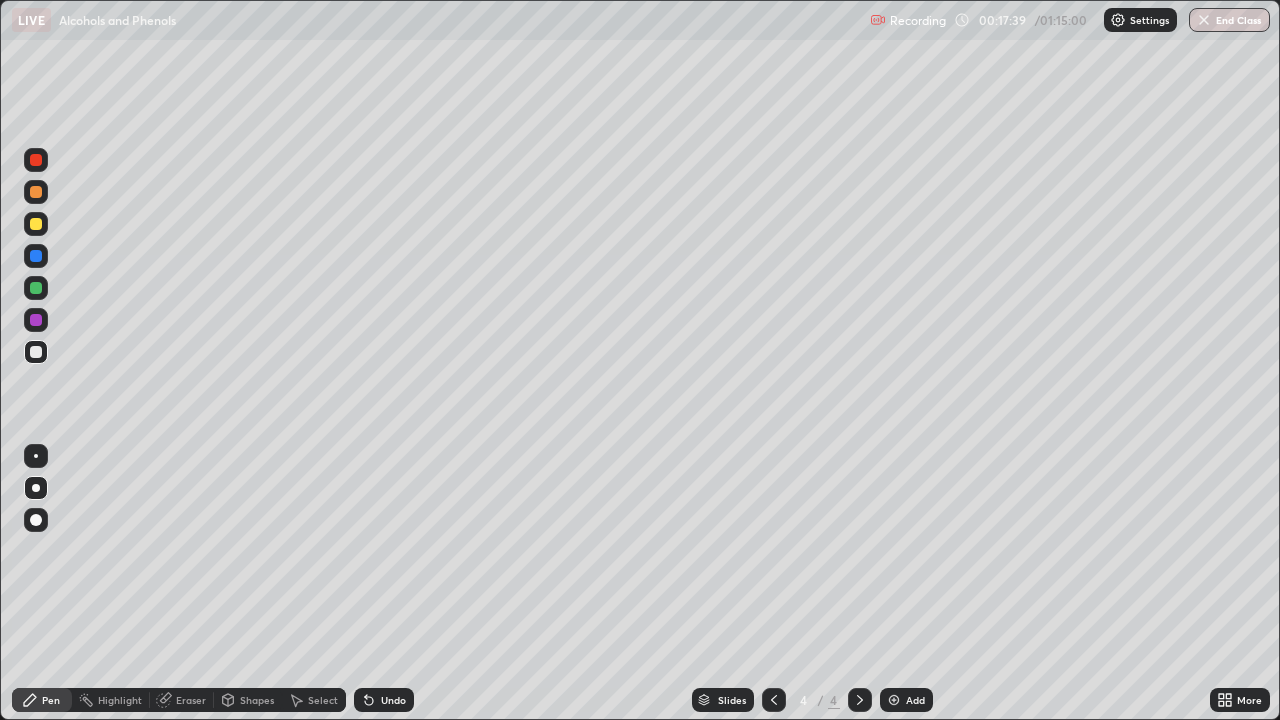 click at bounding box center [36, 224] 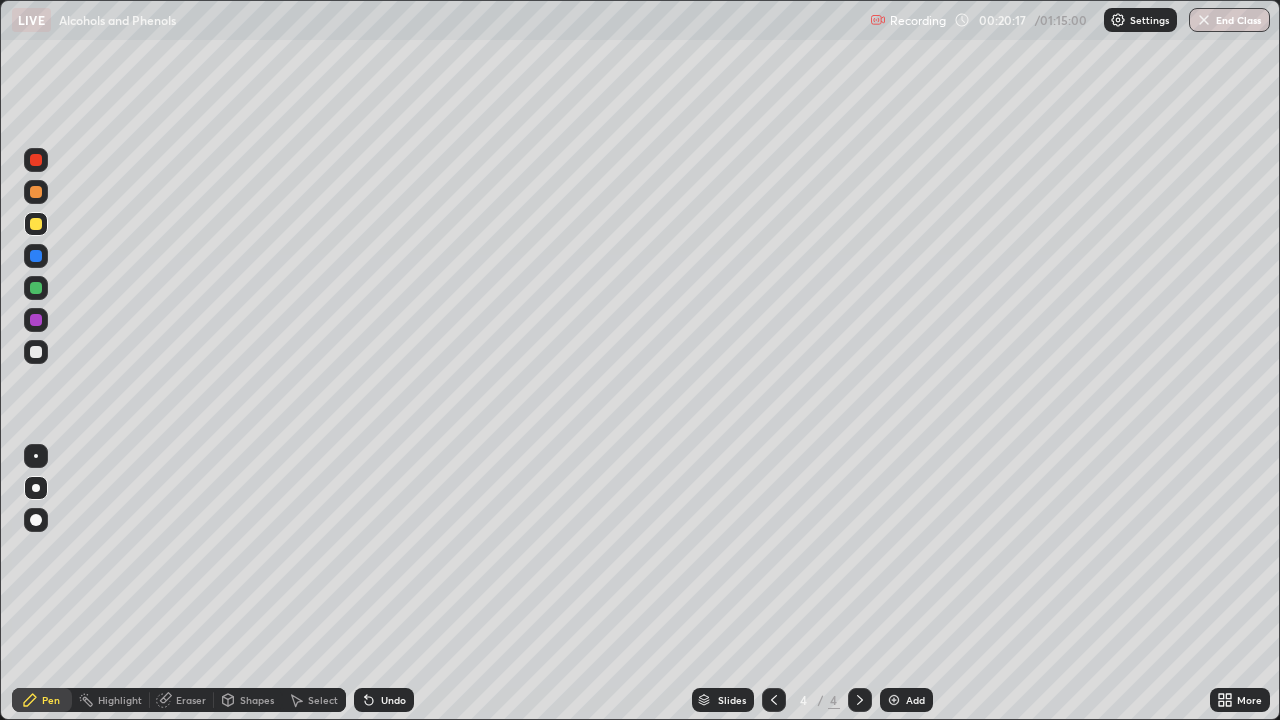 click at bounding box center [36, 352] 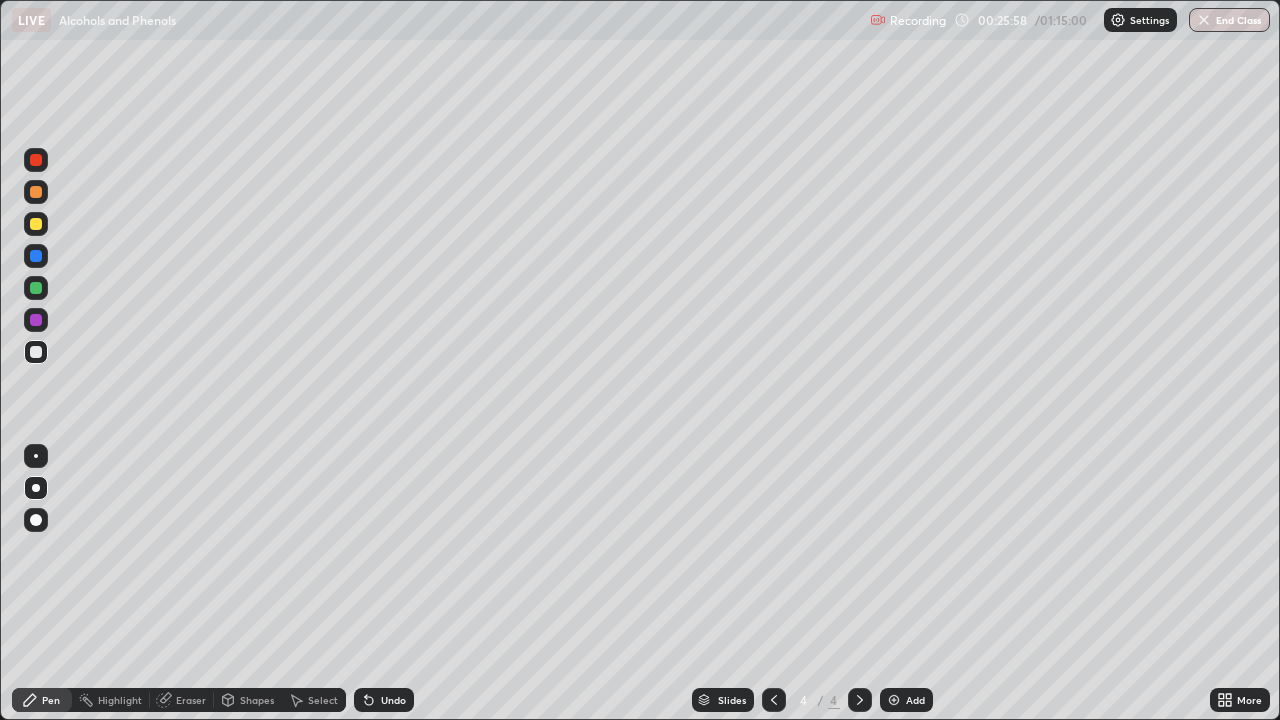 click on "Add" at bounding box center [915, 700] 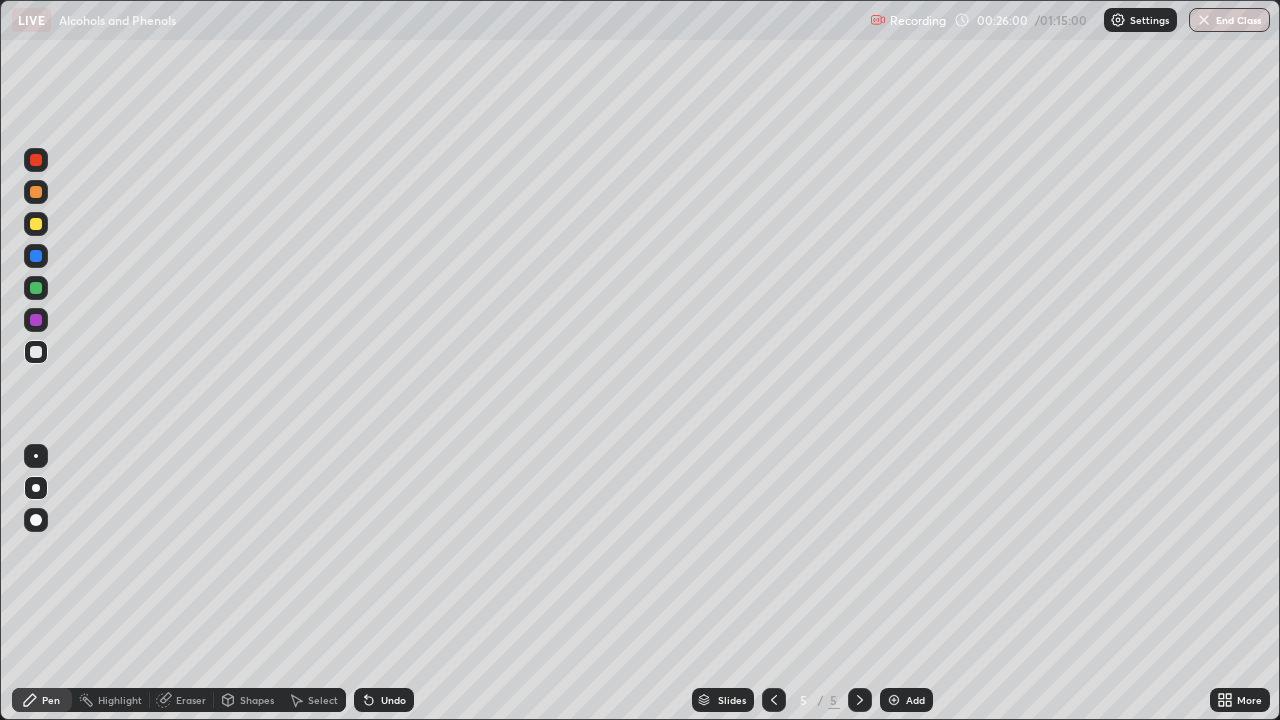 click at bounding box center [36, 192] 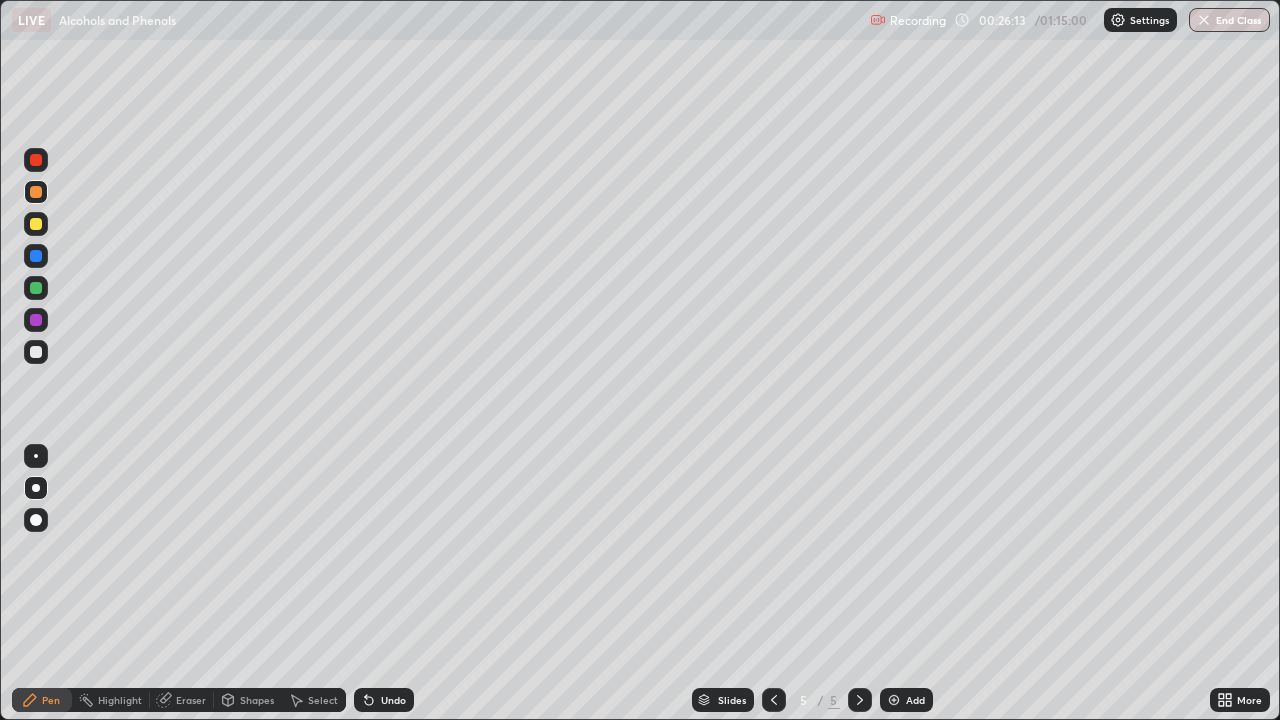 click on "Undo" at bounding box center (384, 700) 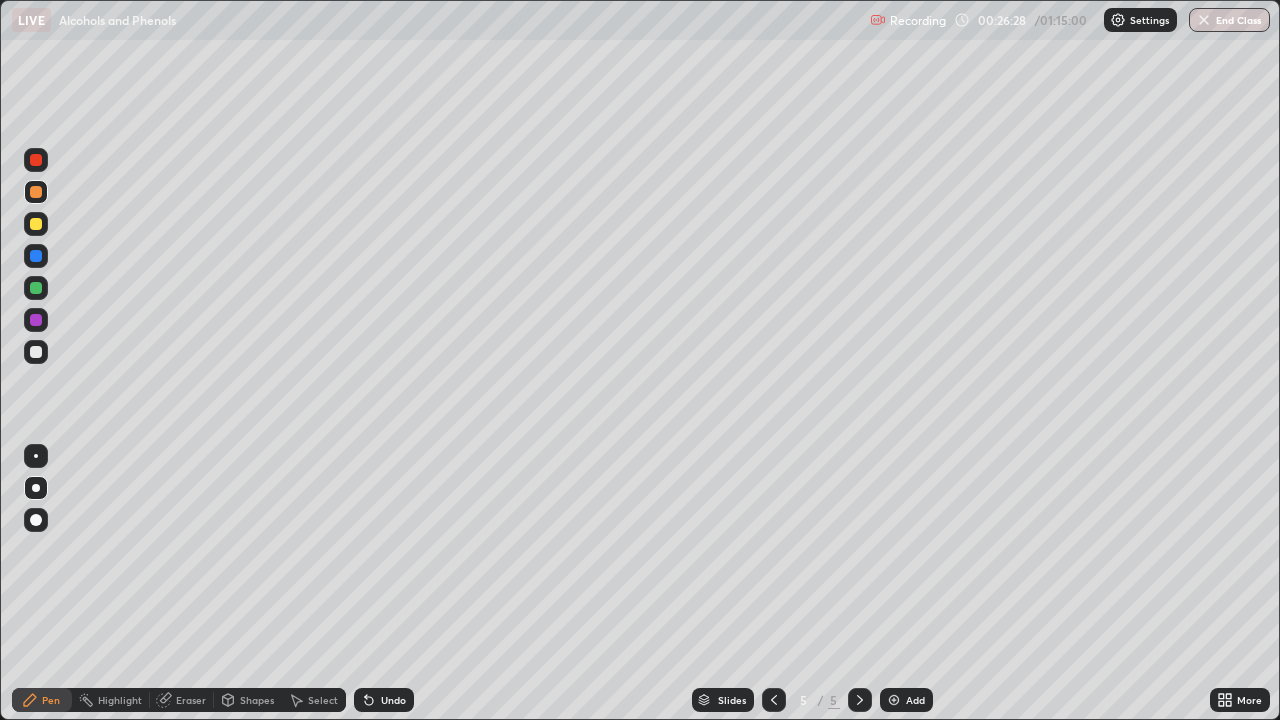 click on "Undo" at bounding box center [393, 700] 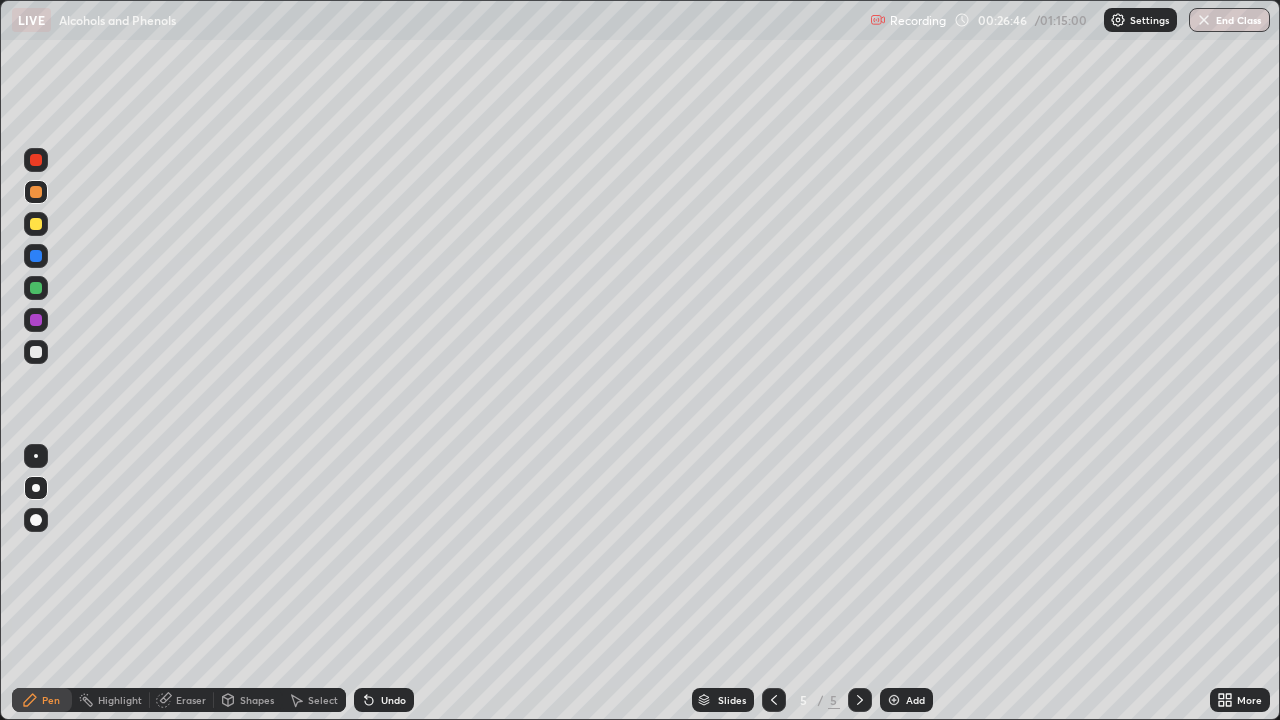 click at bounding box center (36, 352) 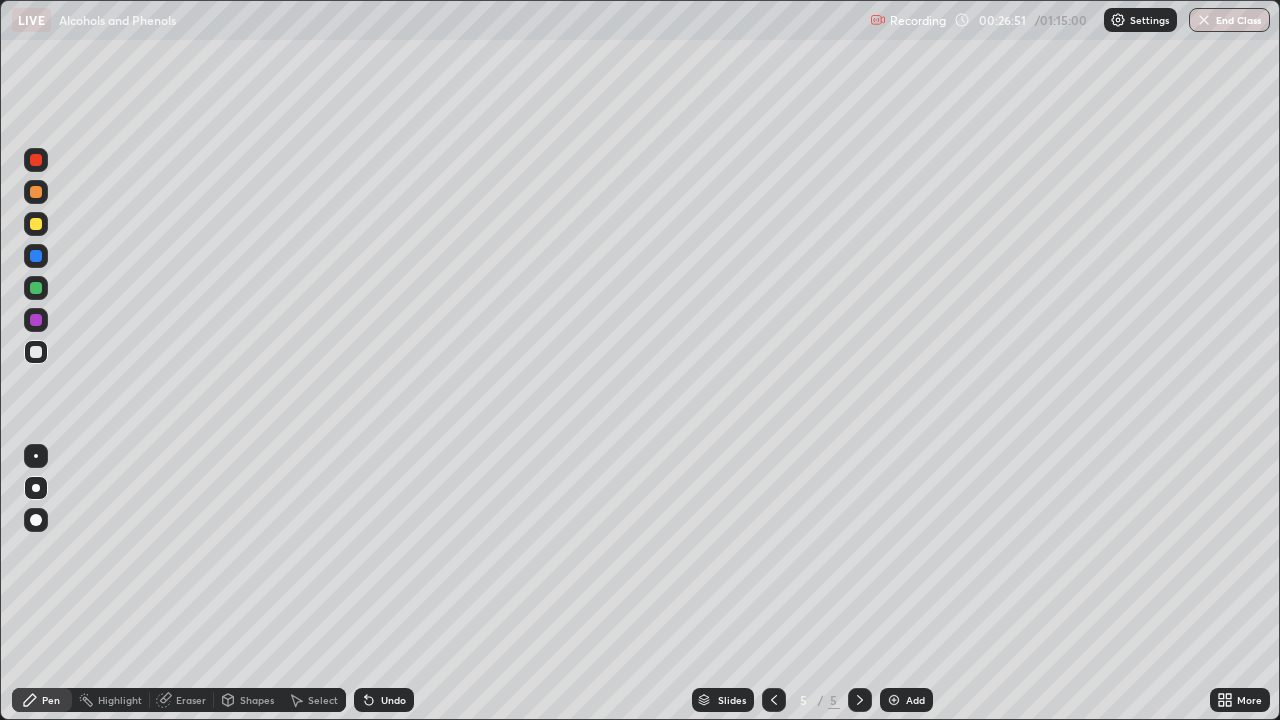click on "Undo" at bounding box center [393, 700] 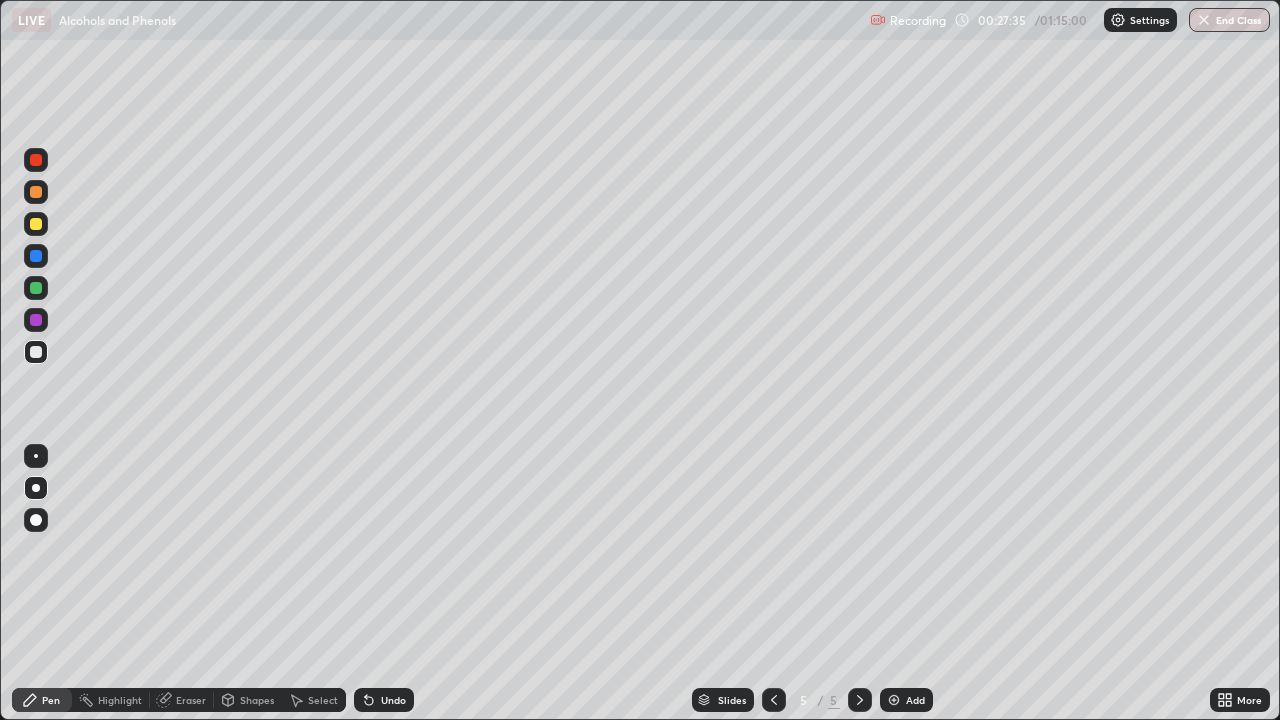 click on "Undo" at bounding box center [393, 700] 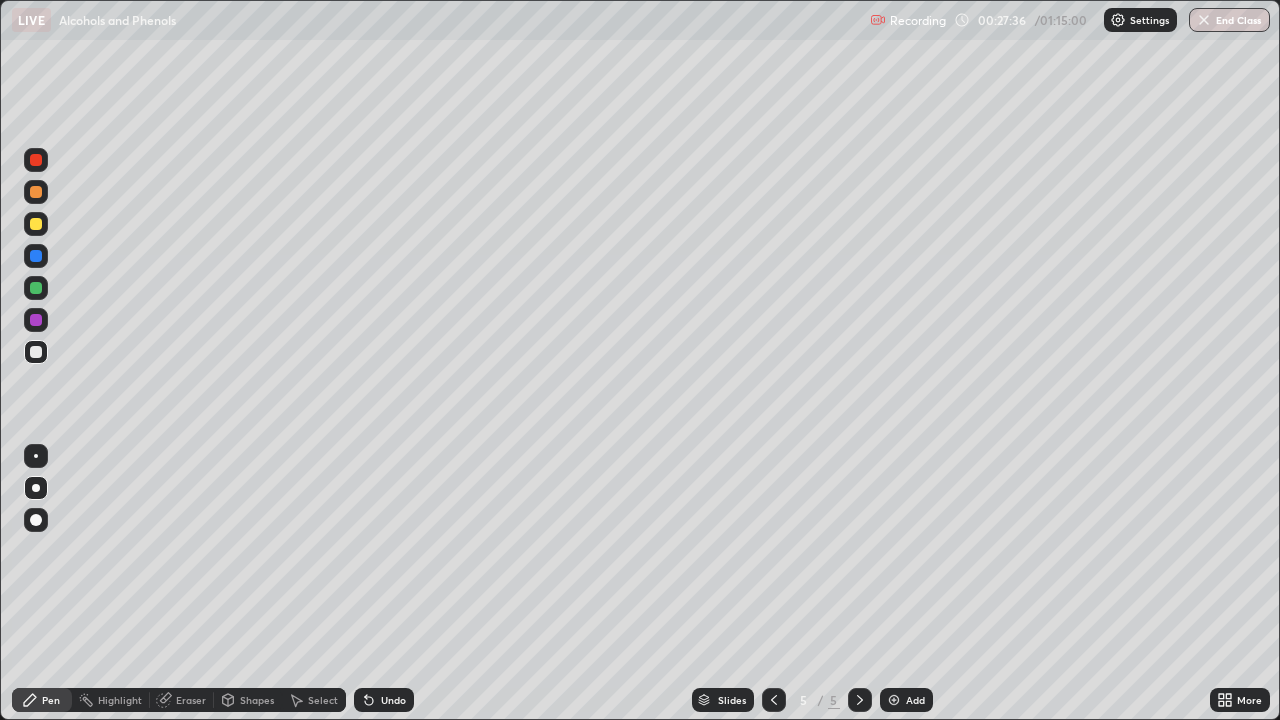 click on "Undo" at bounding box center [393, 700] 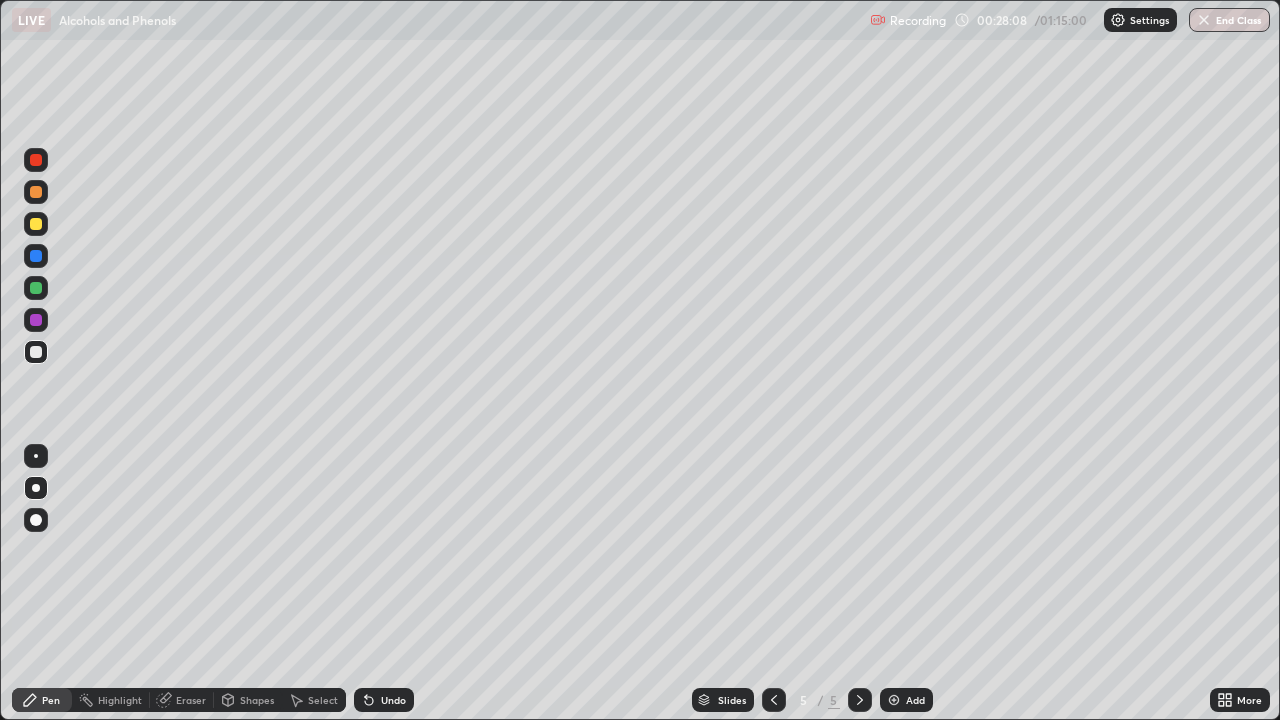 click at bounding box center [36, 224] 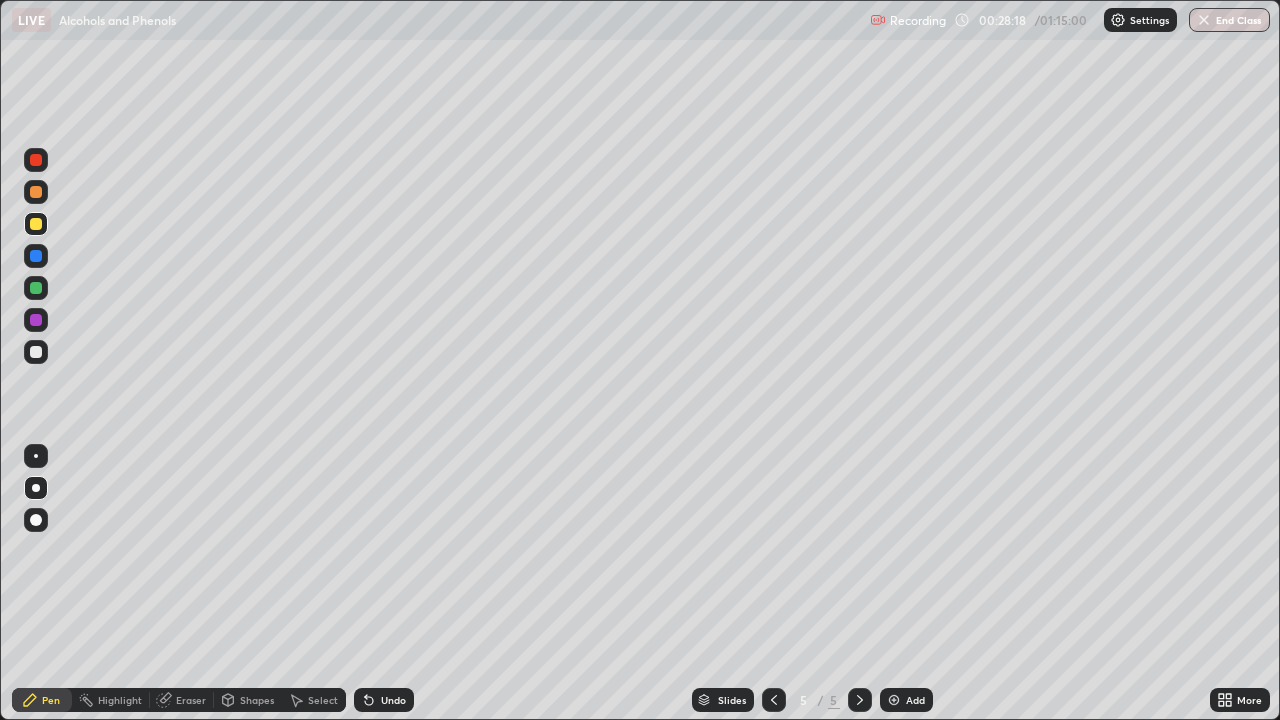 click on "Undo" at bounding box center [384, 700] 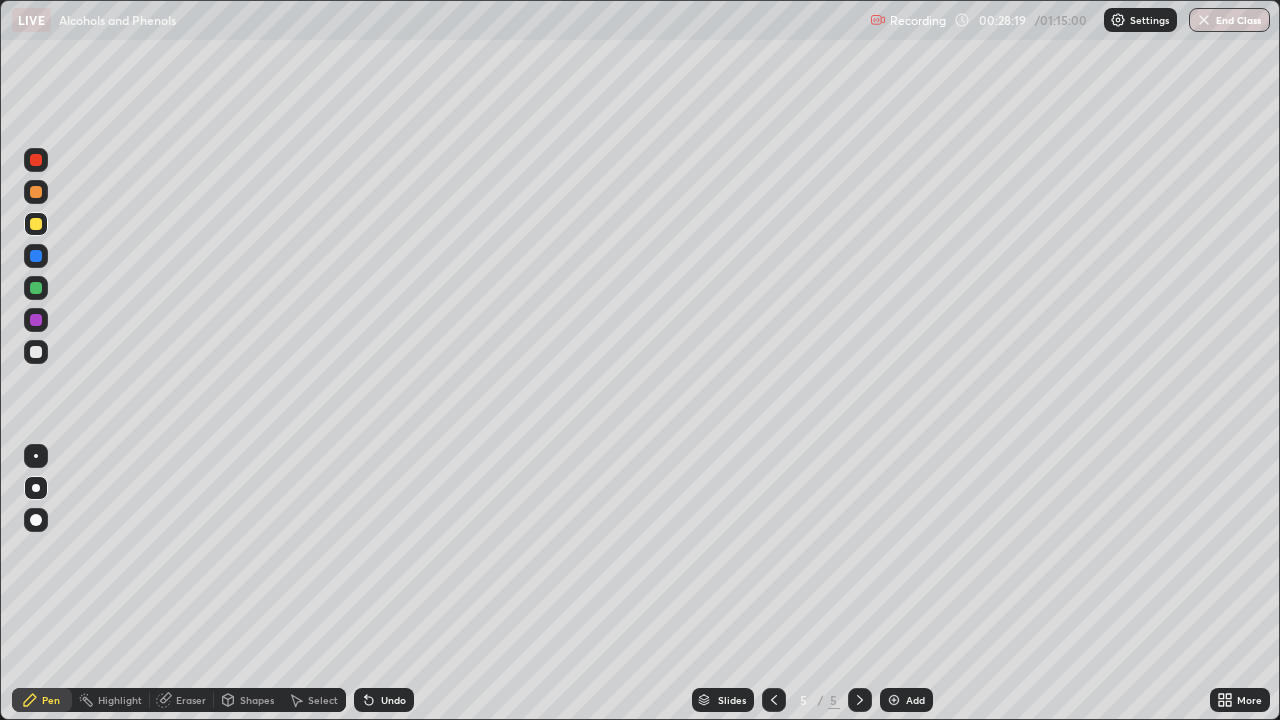 click on "Undo" at bounding box center (393, 700) 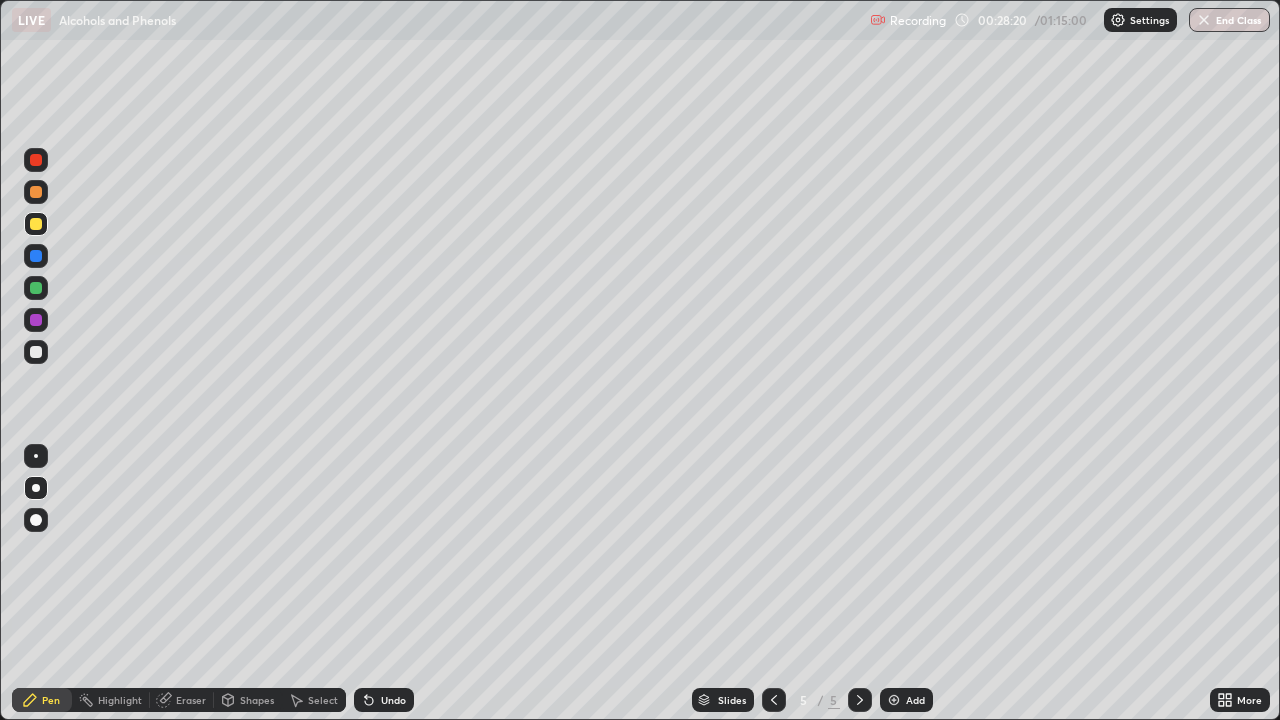 click on "Undo" at bounding box center [384, 700] 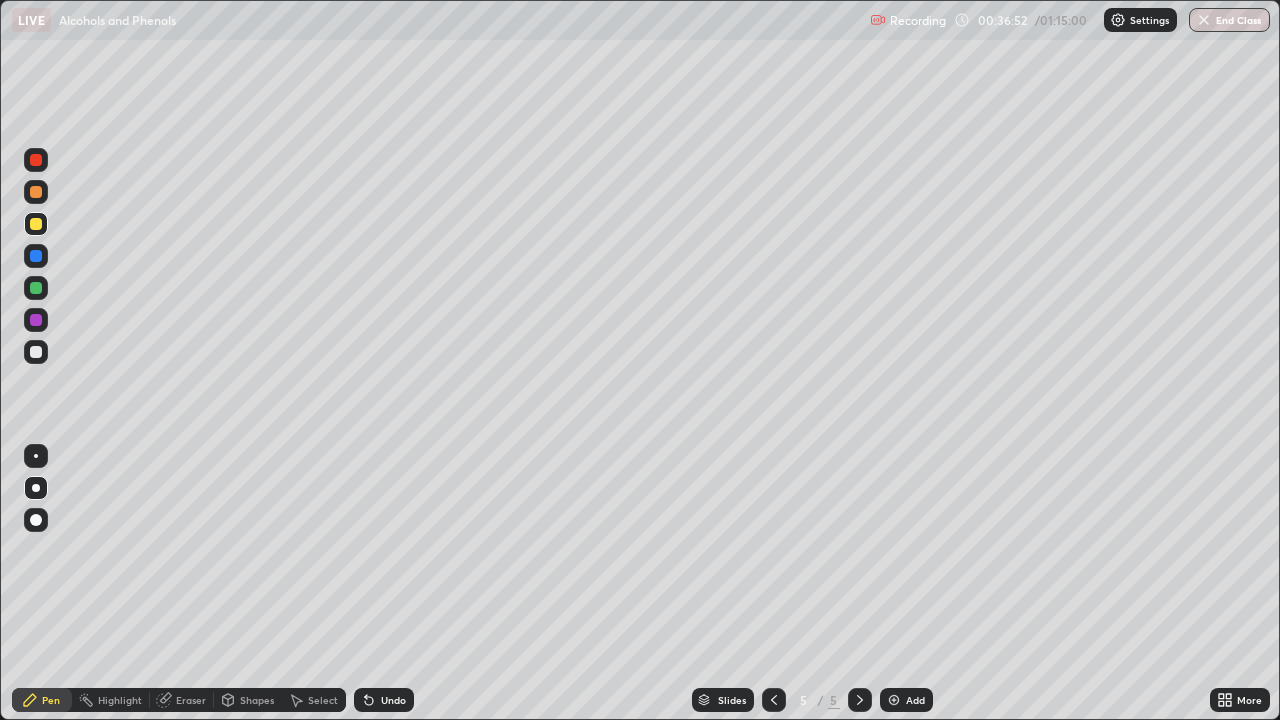 click at bounding box center [36, 352] 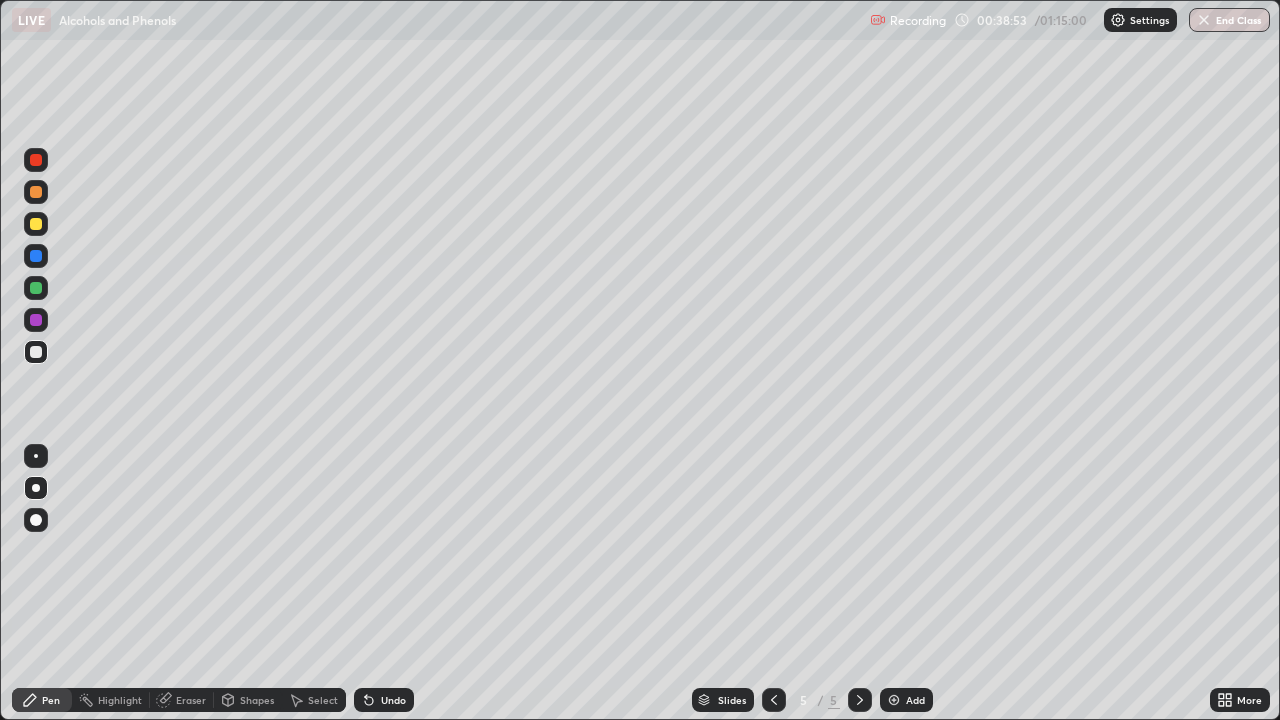 click on "Add" at bounding box center [906, 700] 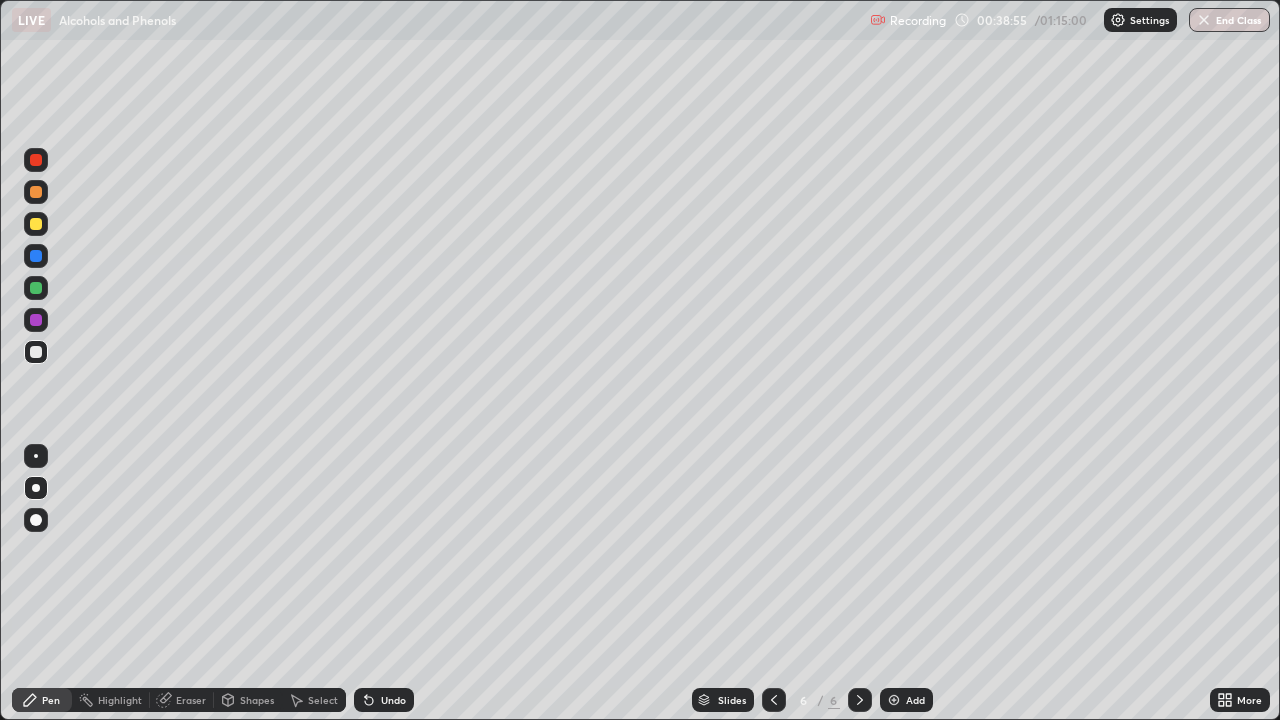 click at bounding box center (36, 224) 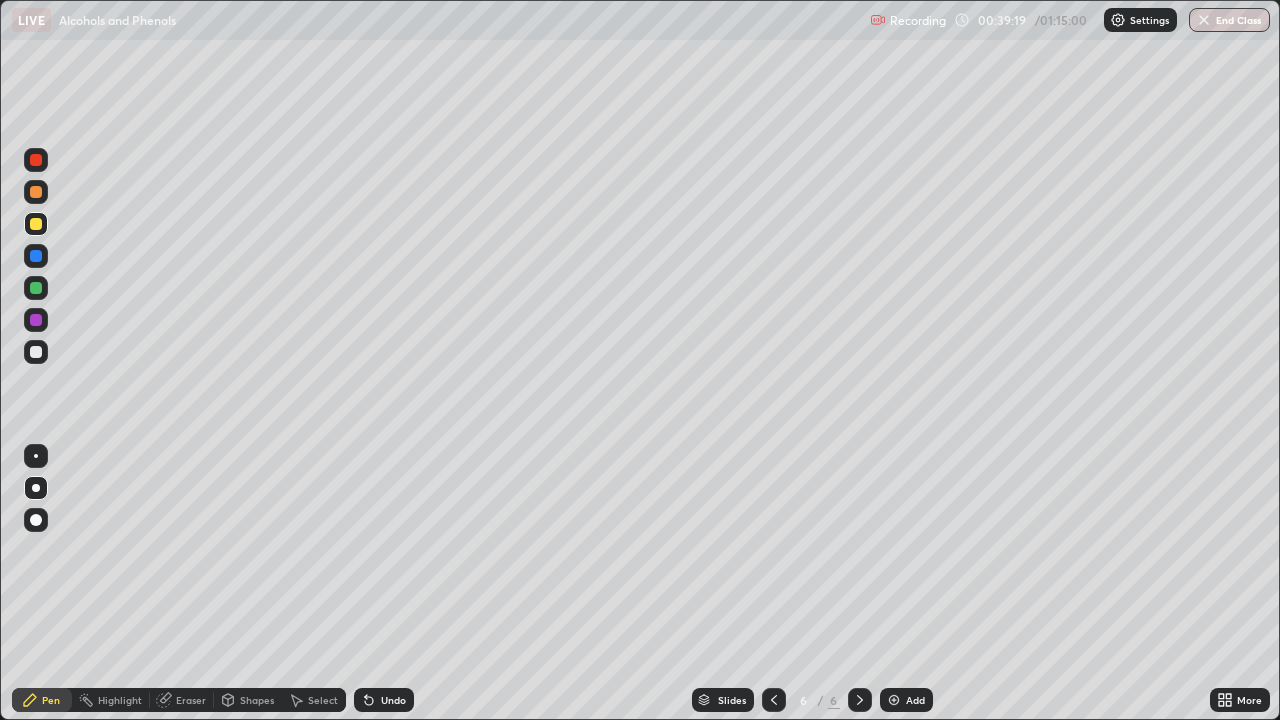 click at bounding box center [36, 352] 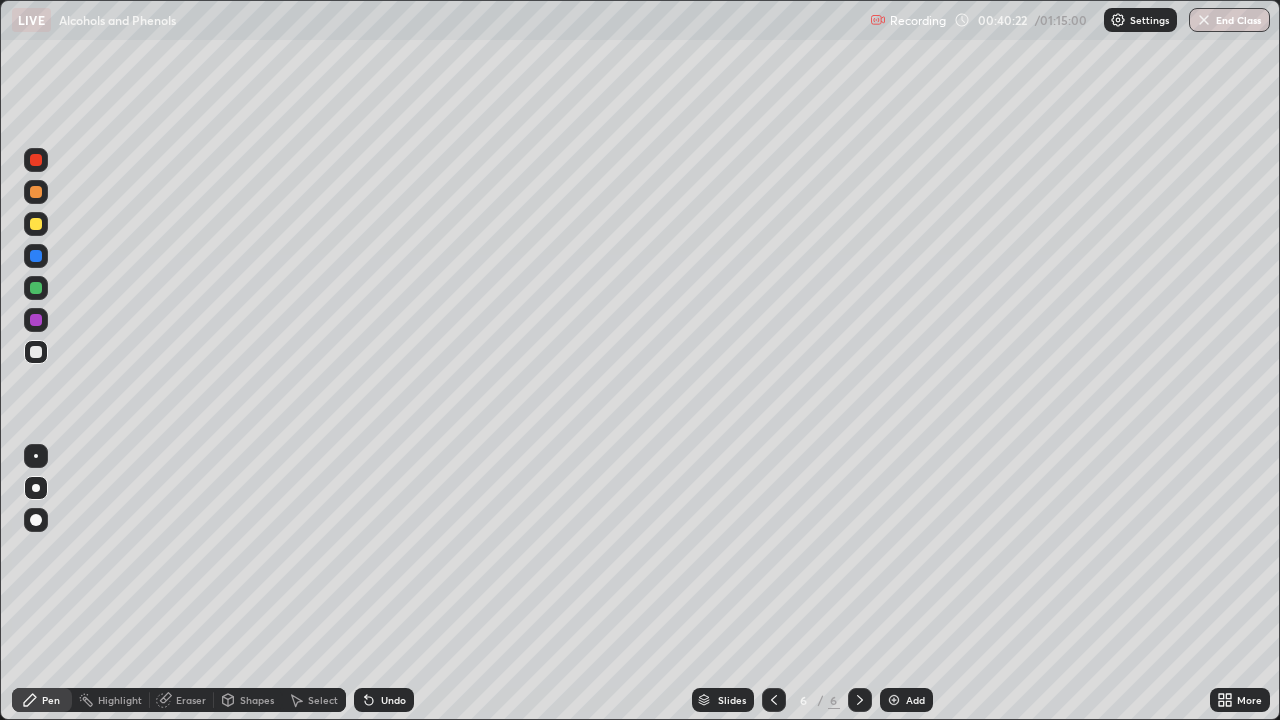 click at bounding box center [36, 224] 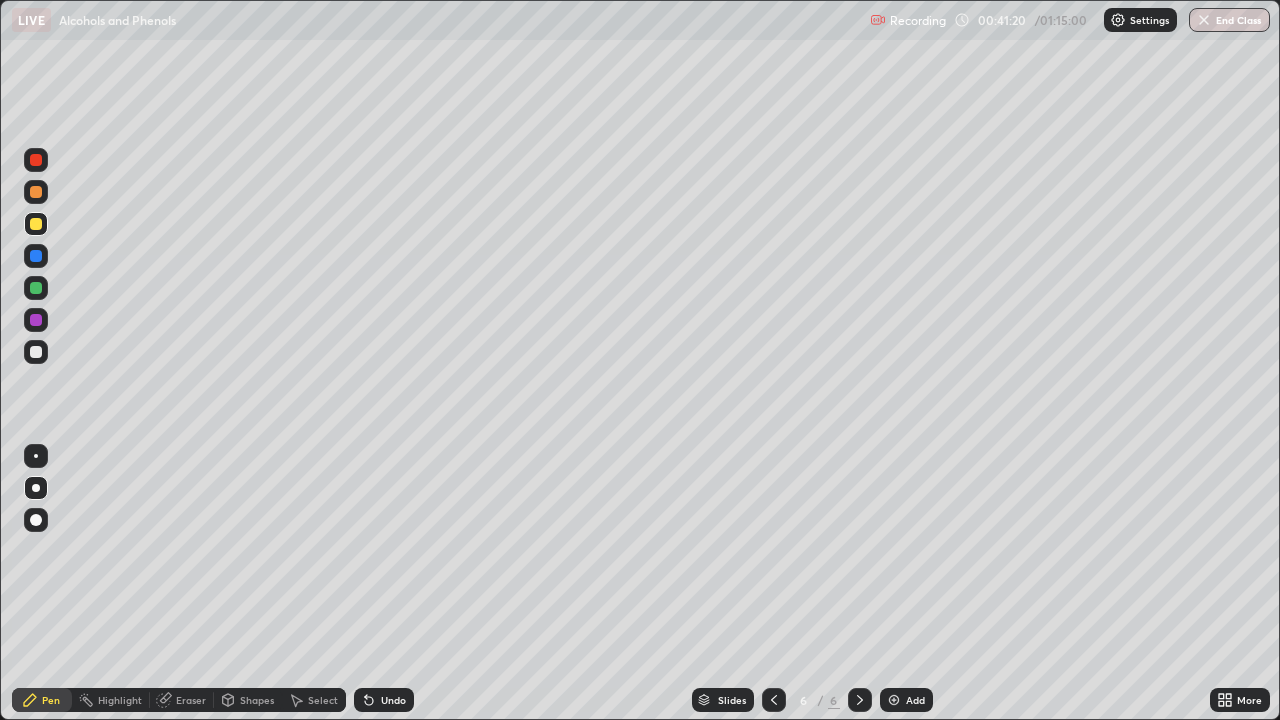 click at bounding box center (36, 352) 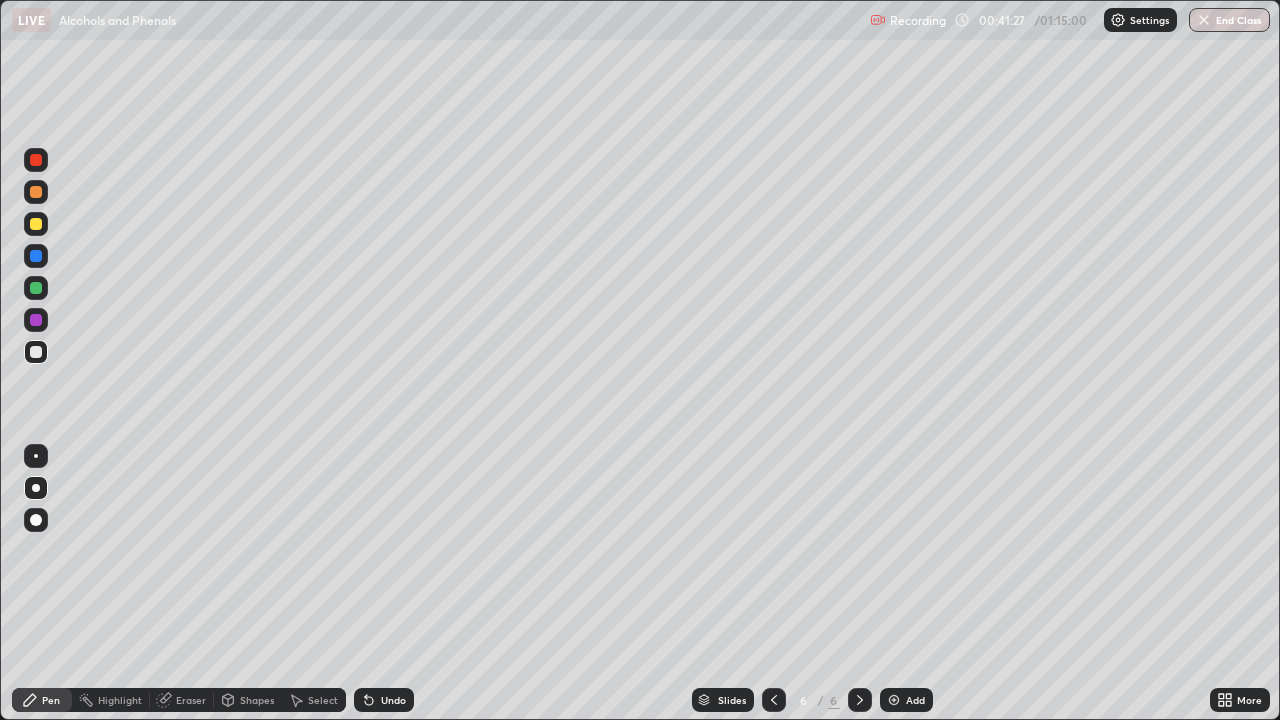 click on "Undo" at bounding box center (393, 700) 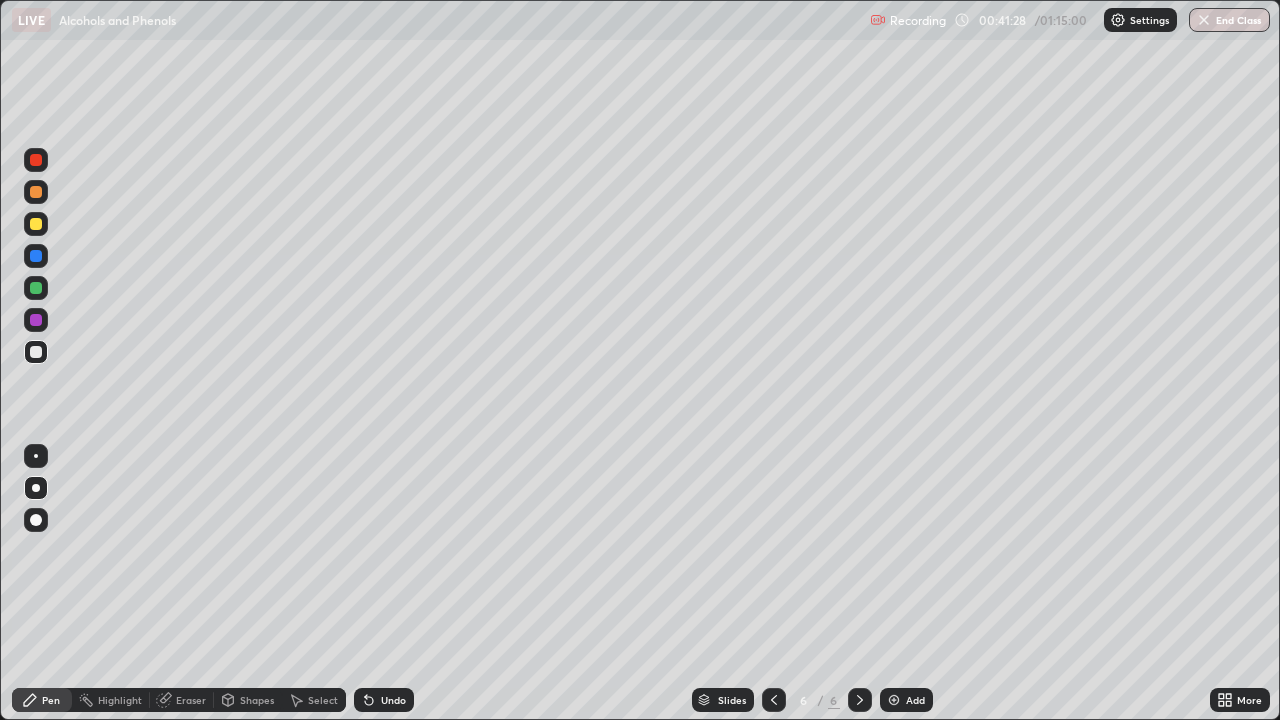 click on "Undo" at bounding box center (384, 700) 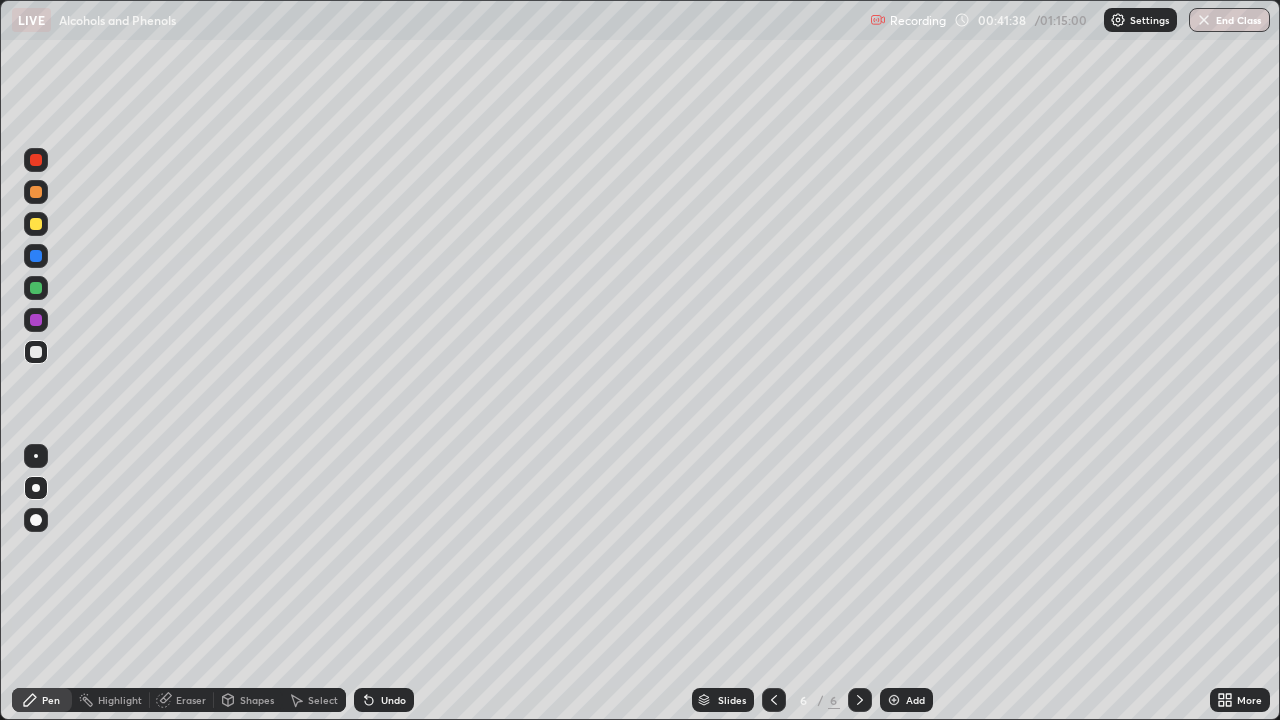 click on "Undo" at bounding box center (393, 700) 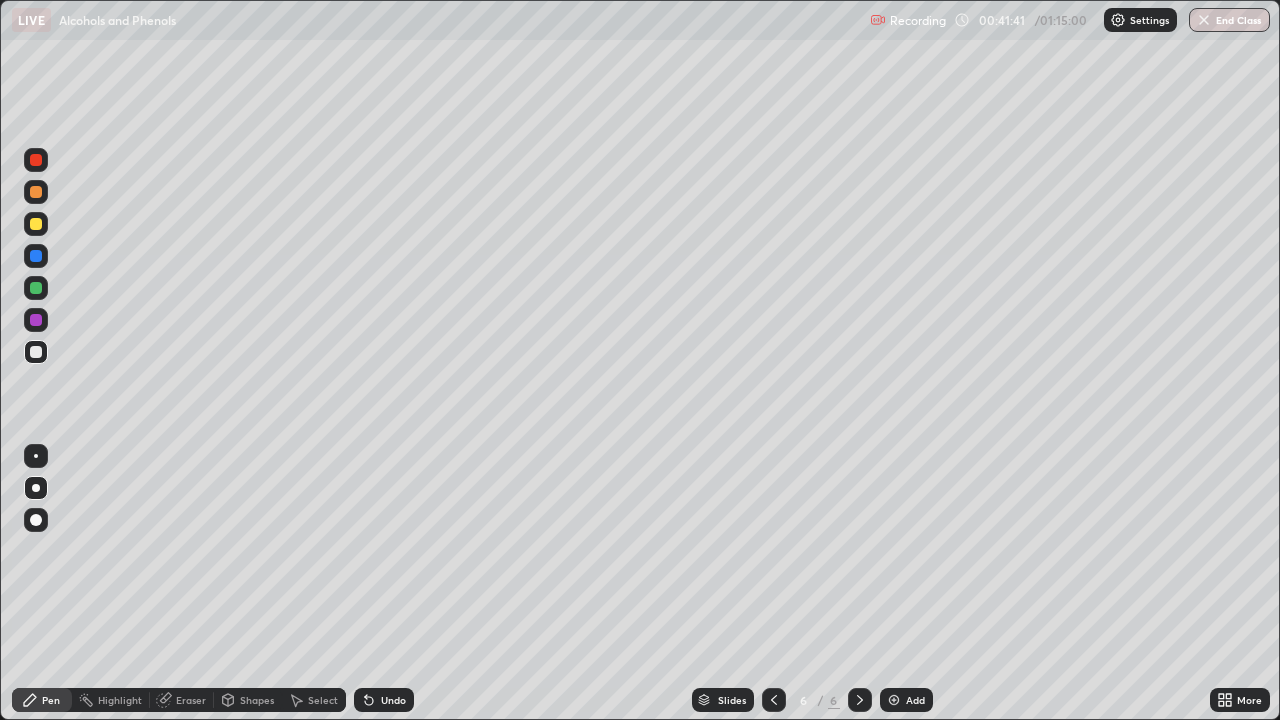 click on "Undo" at bounding box center (384, 700) 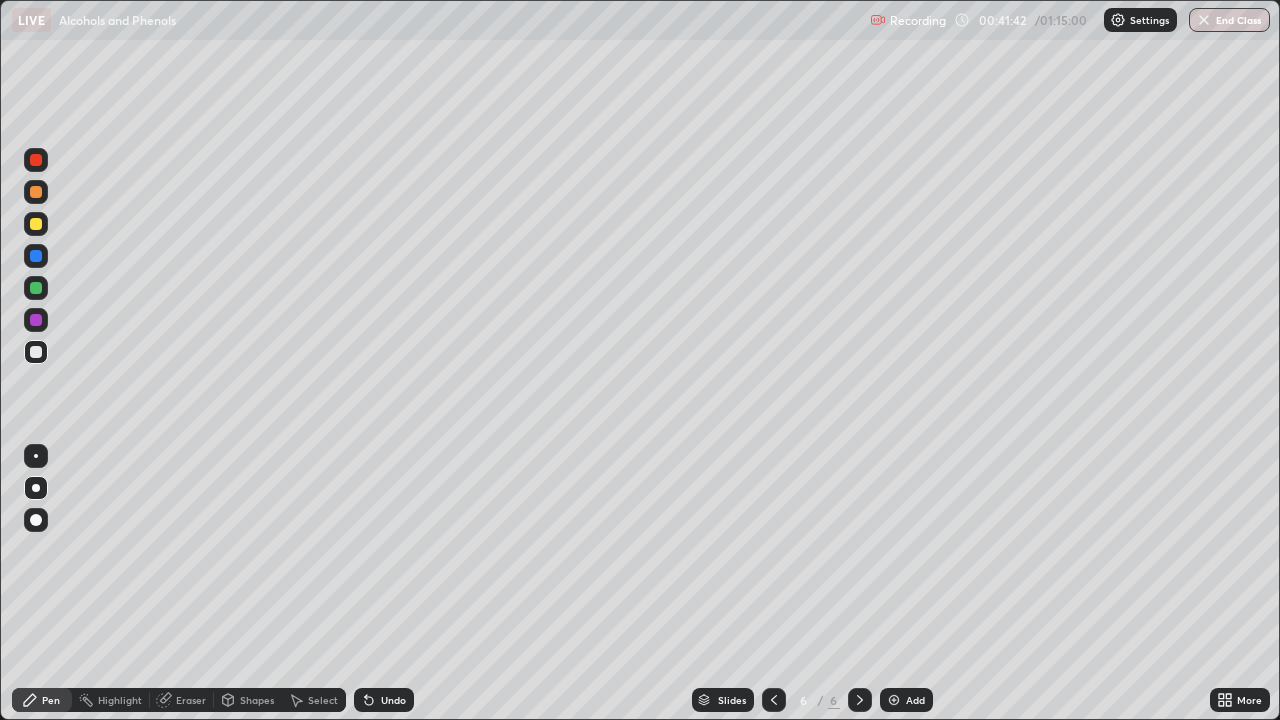 click on "Eraser" at bounding box center [191, 700] 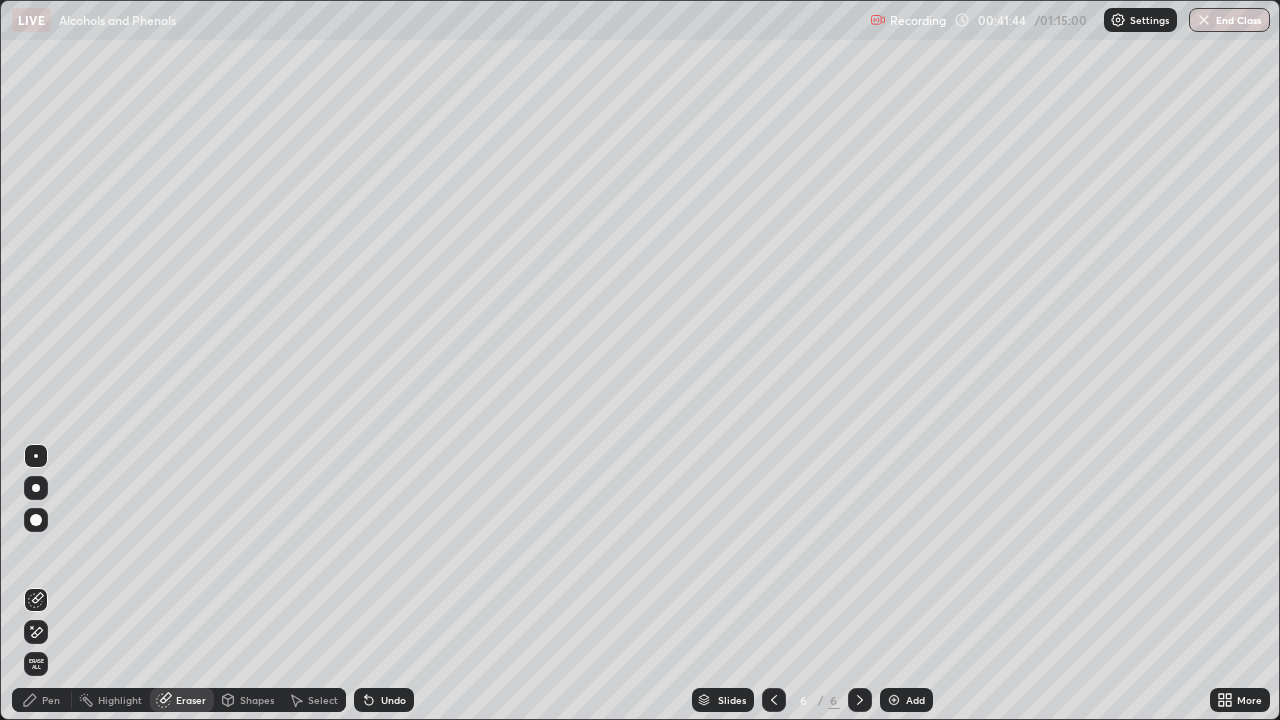 click on "Pen" at bounding box center [51, 700] 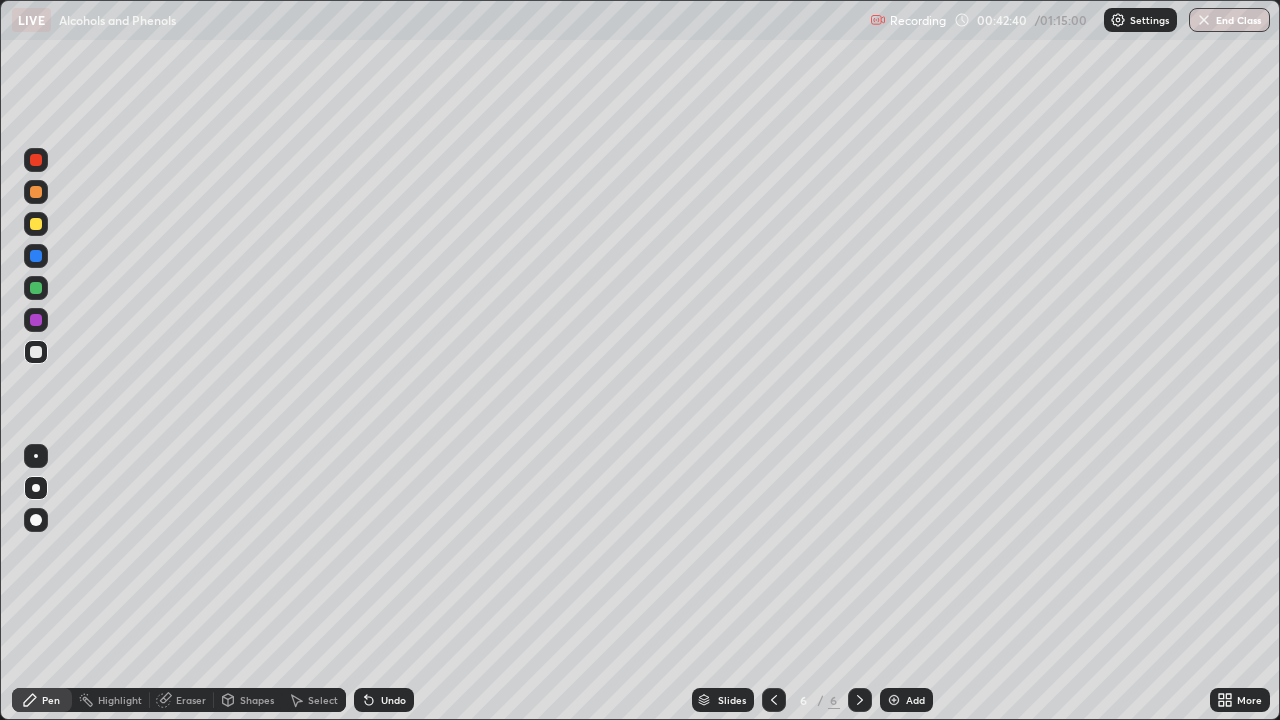 click at bounding box center (36, 192) 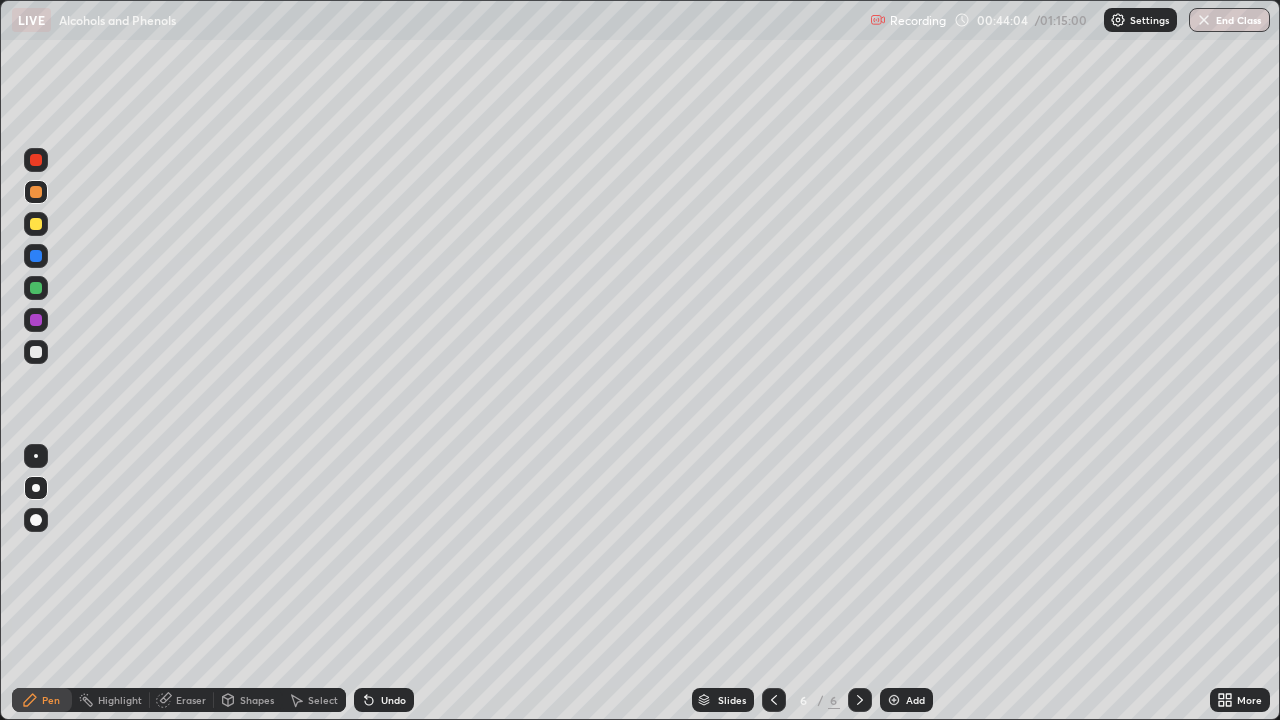 click on "Undo" at bounding box center (393, 700) 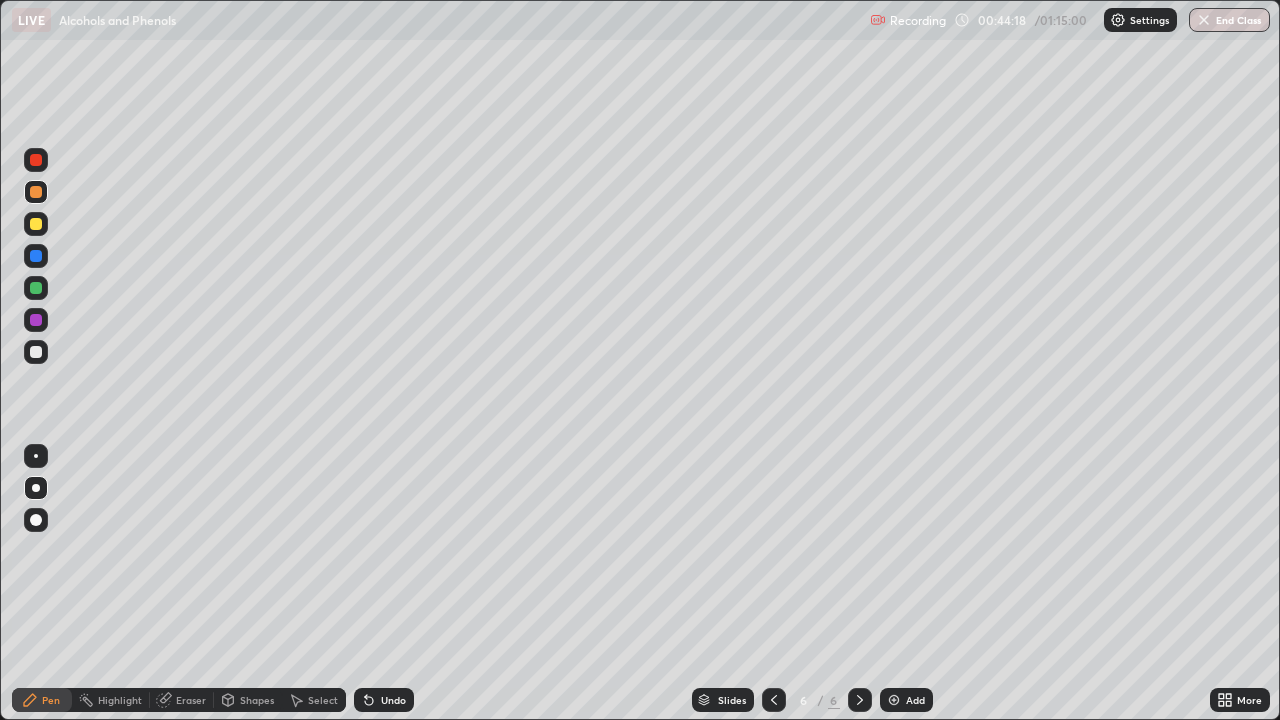 click on "Undo" at bounding box center (393, 700) 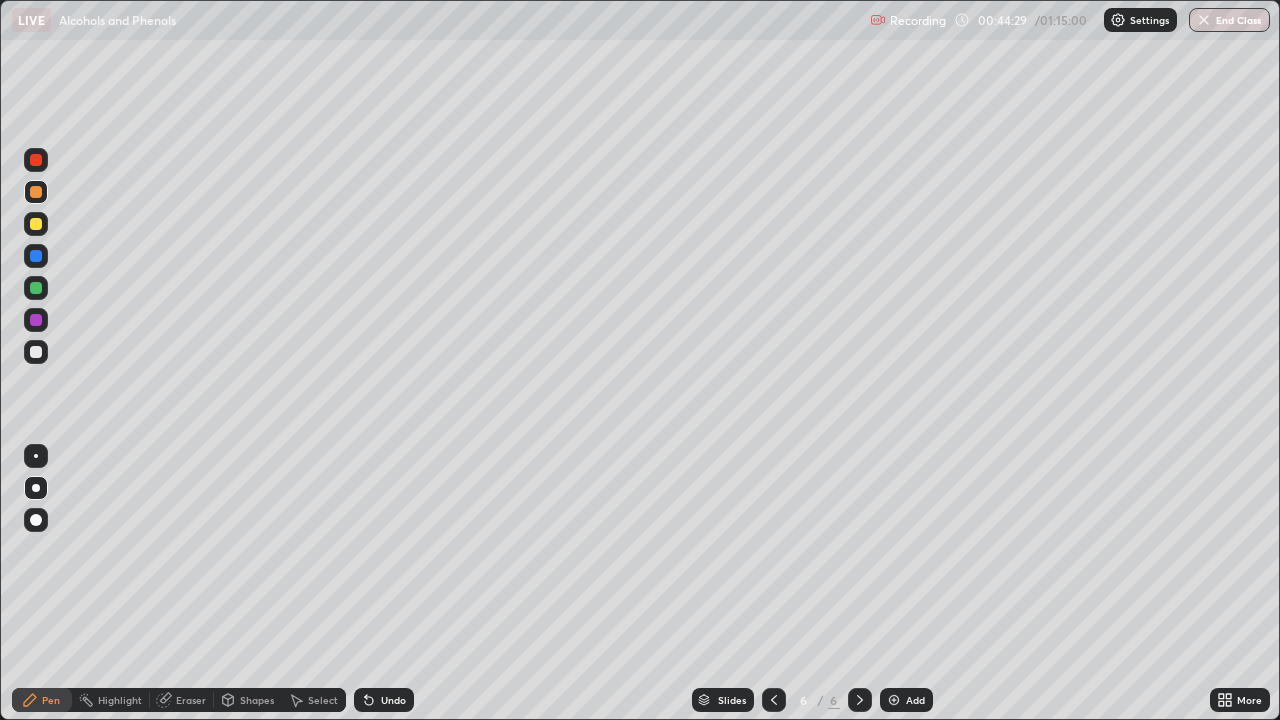 click on "Undo" at bounding box center [393, 700] 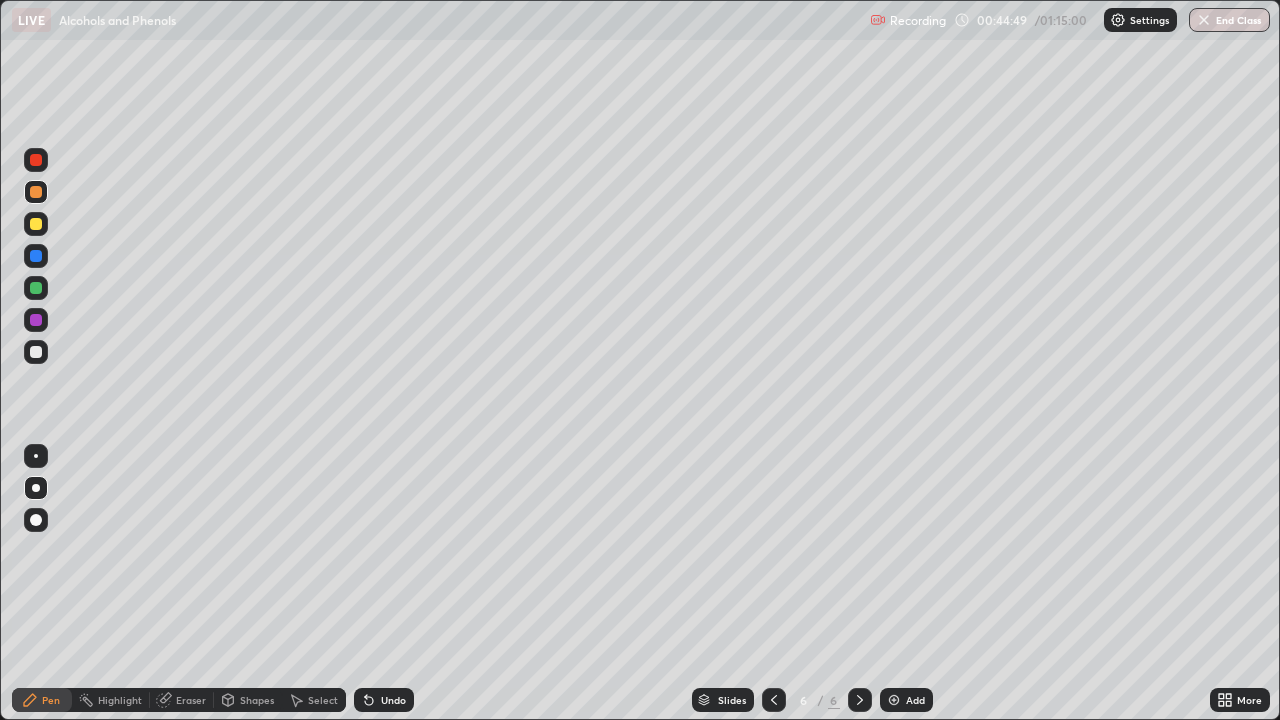 click on "Undo" at bounding box center (384, 700) 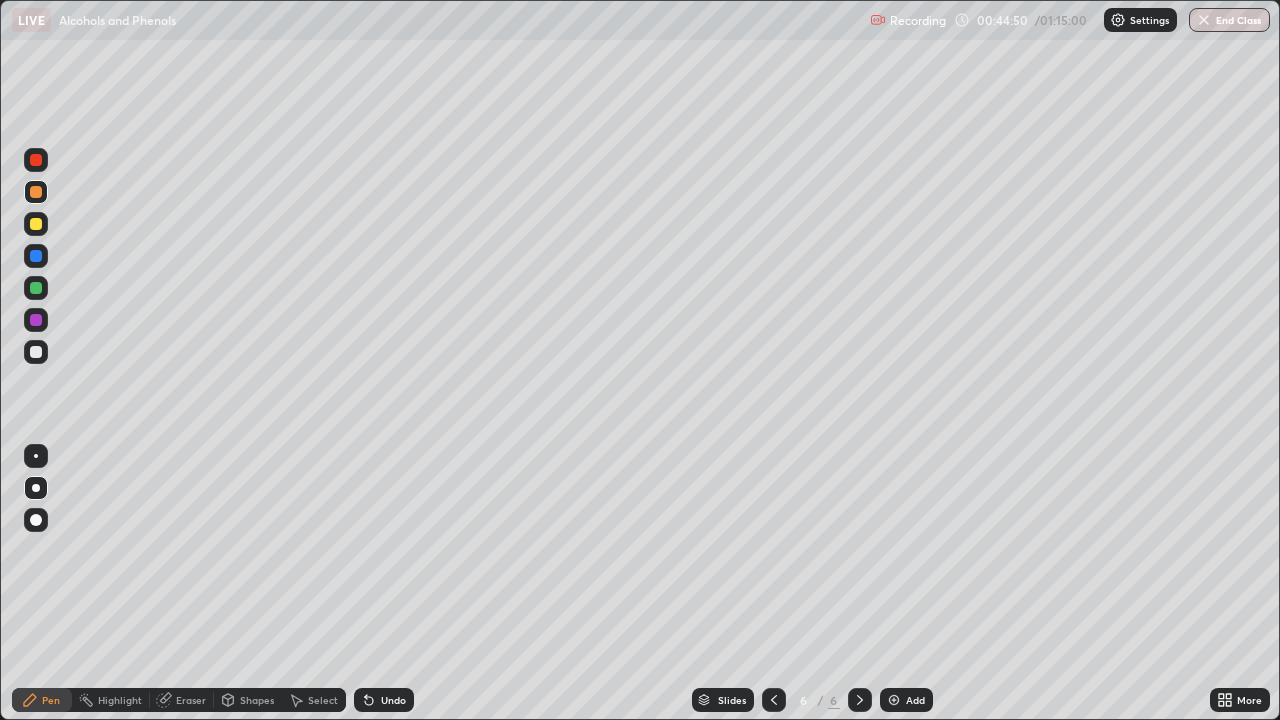 click on "Undo" at bounding box center (393, 700) 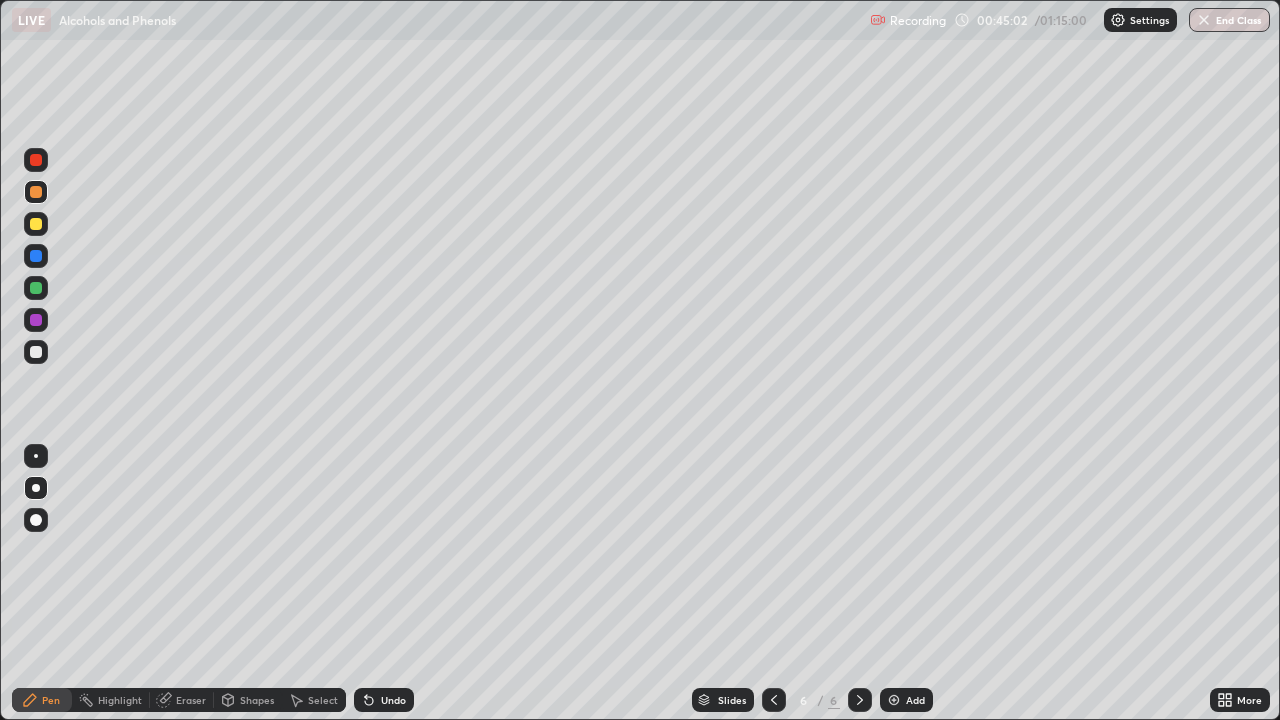 click at bounding box center [36, 352] 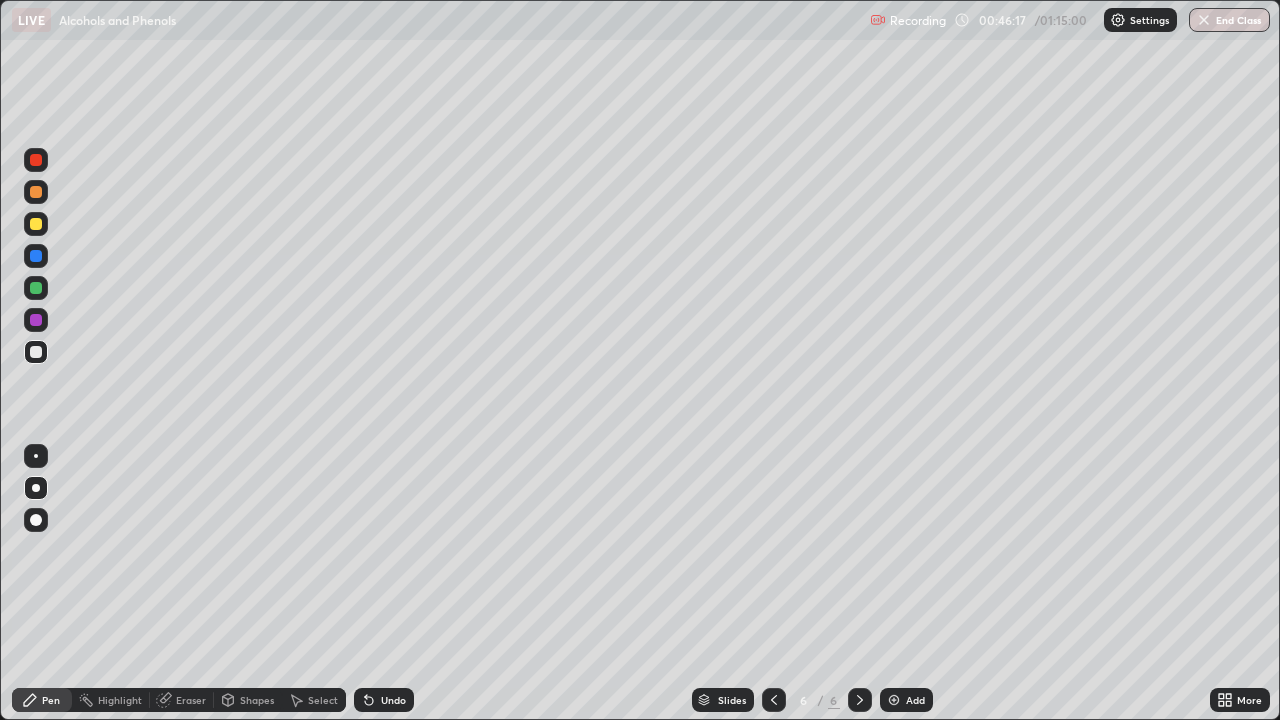 click on "Eraser" at bounding box center (191, 700) 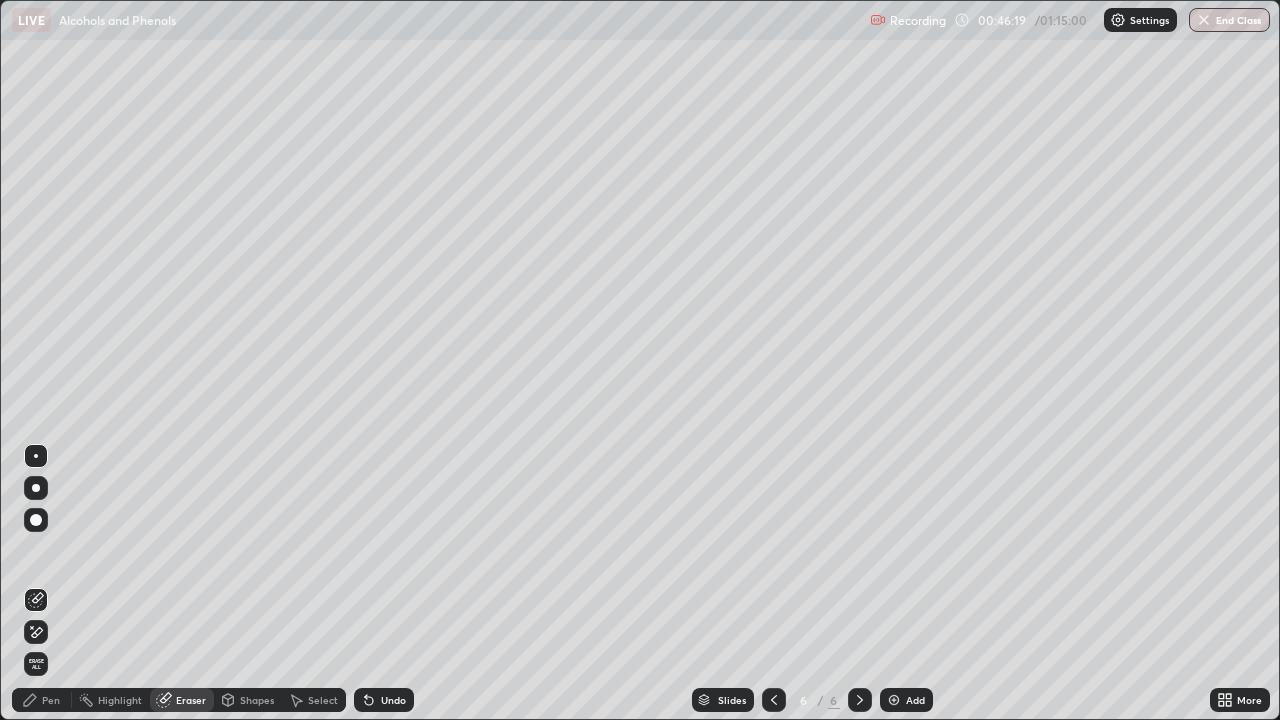 click on "Pen" at bounding box center (42, 700) 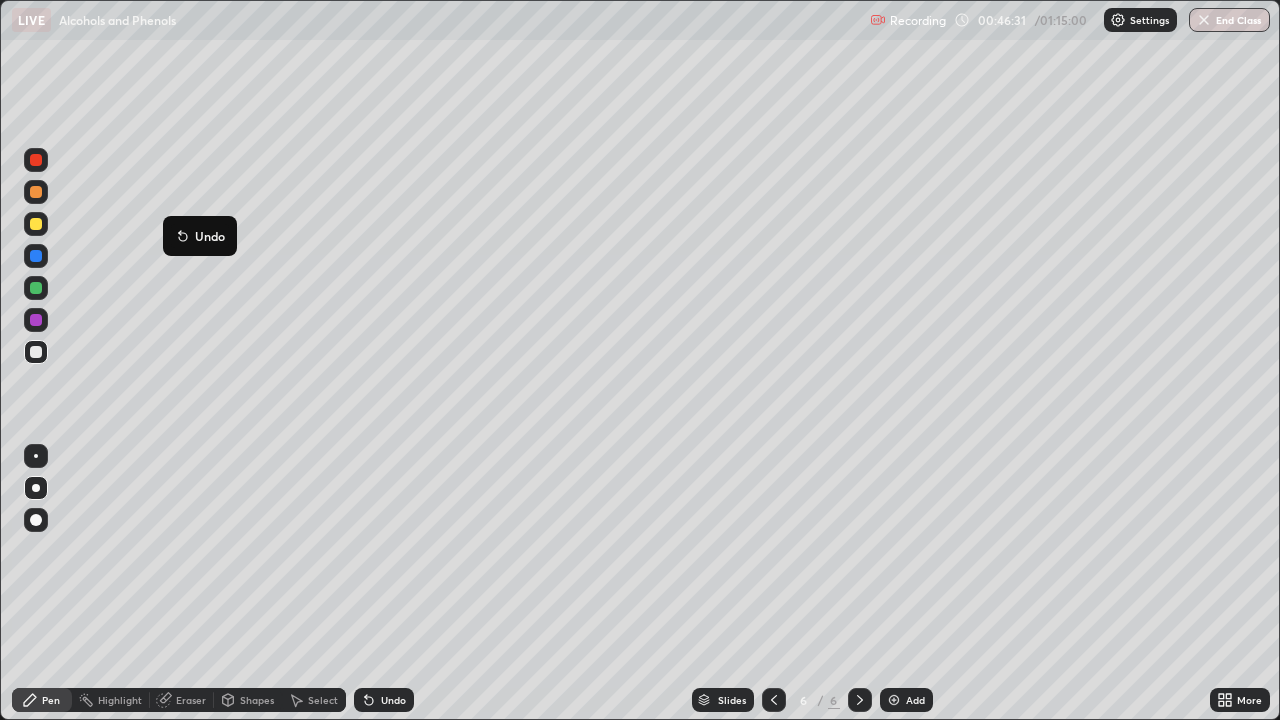 click on "Undo" at bounding box center [393, 700] 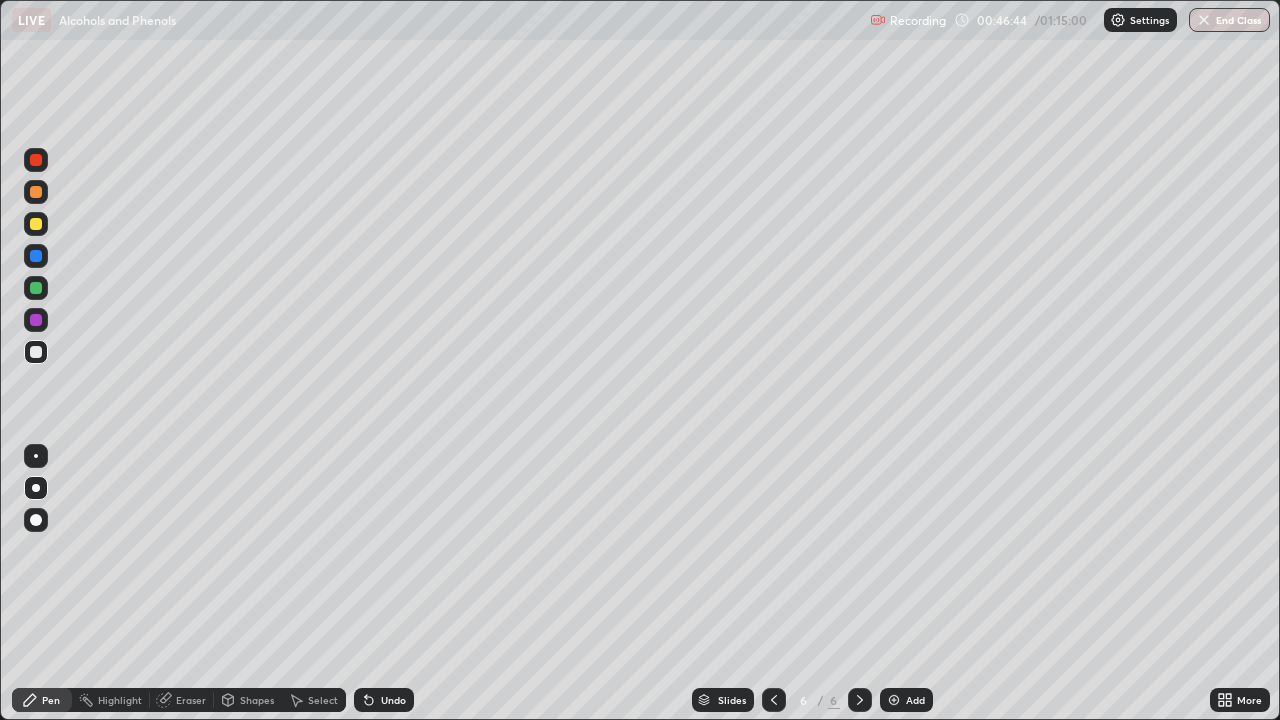 click at bounding box center [36, 256] 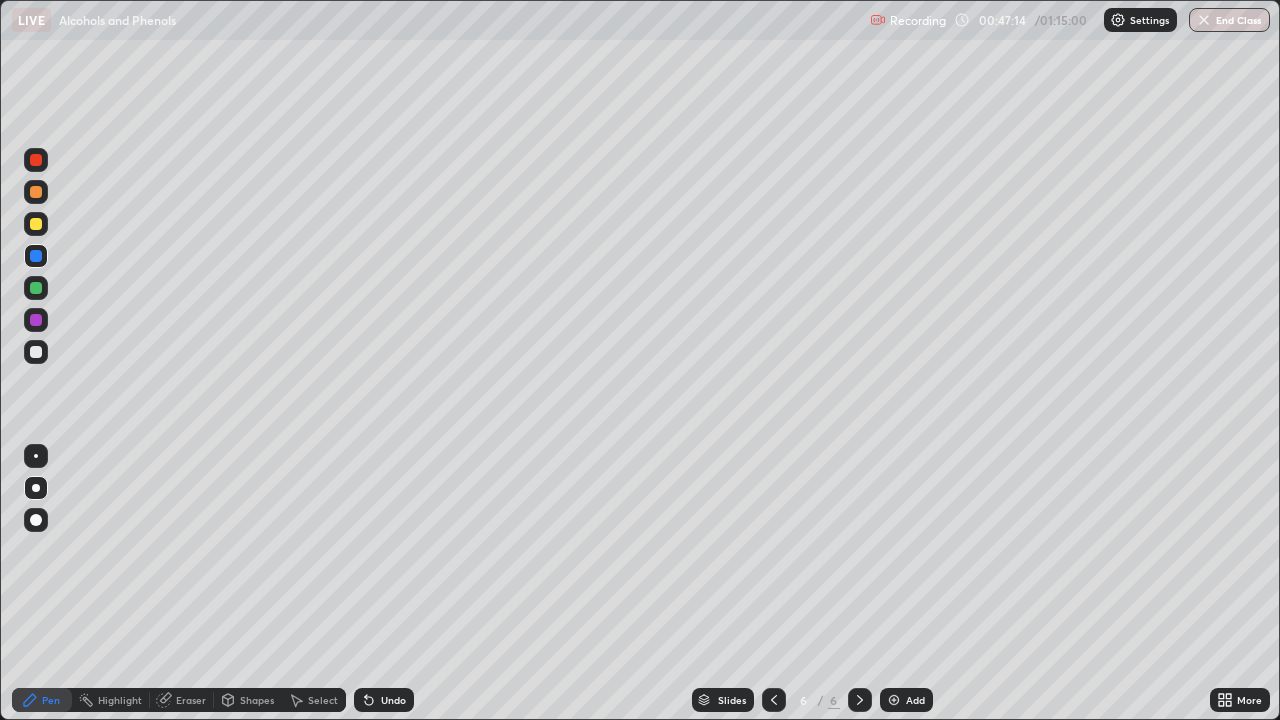 click at bounding box center (36, 352) 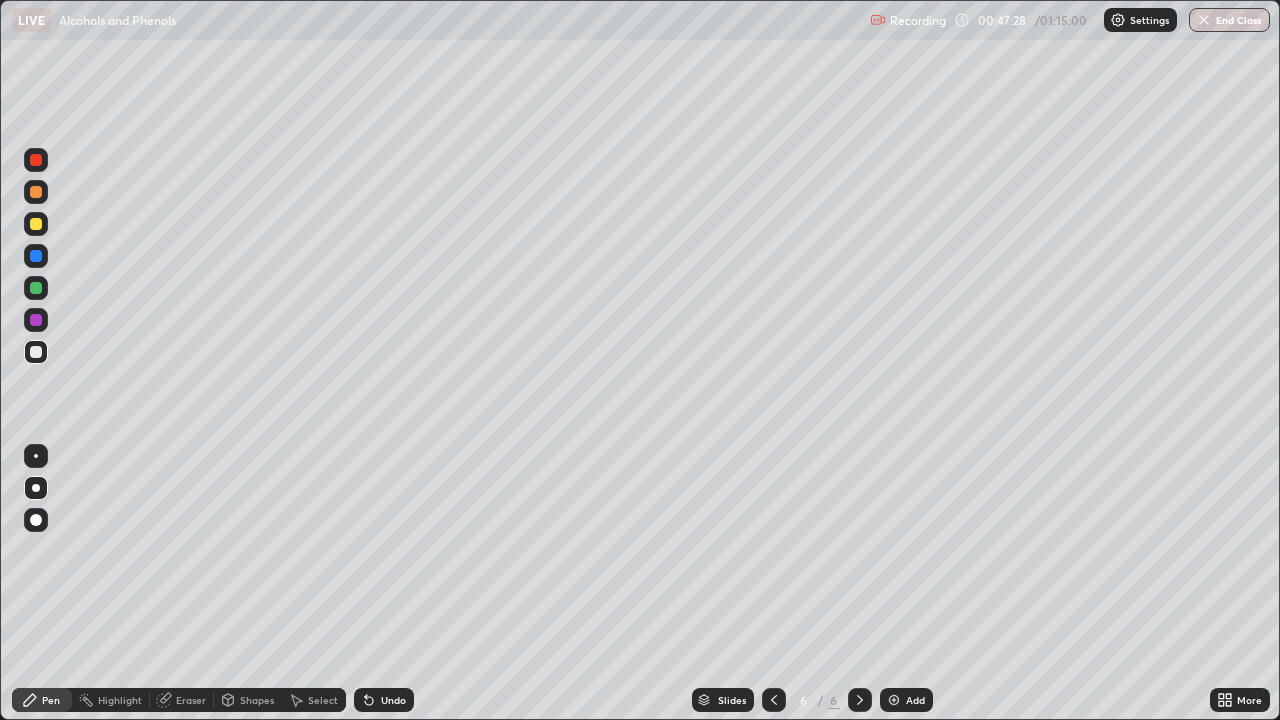 click on "Undo" at bounding box center (393, 700) 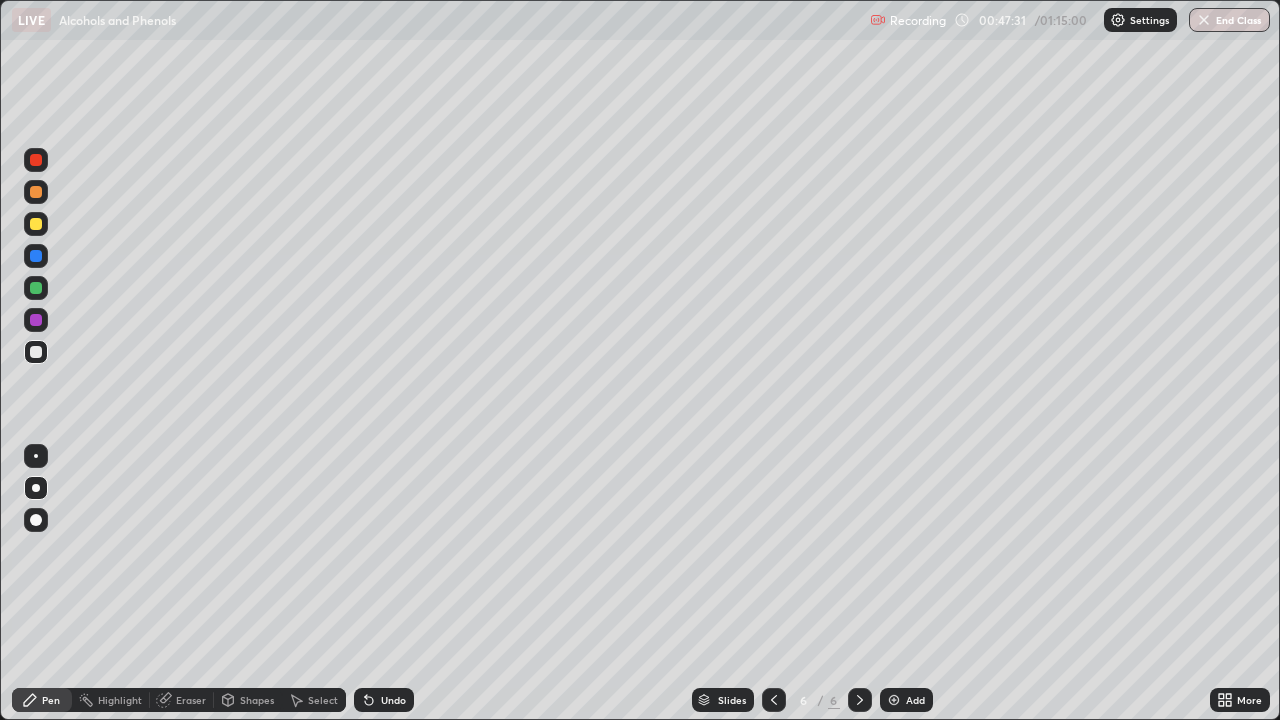 click on "Undo" at bounding box center (393, 700) 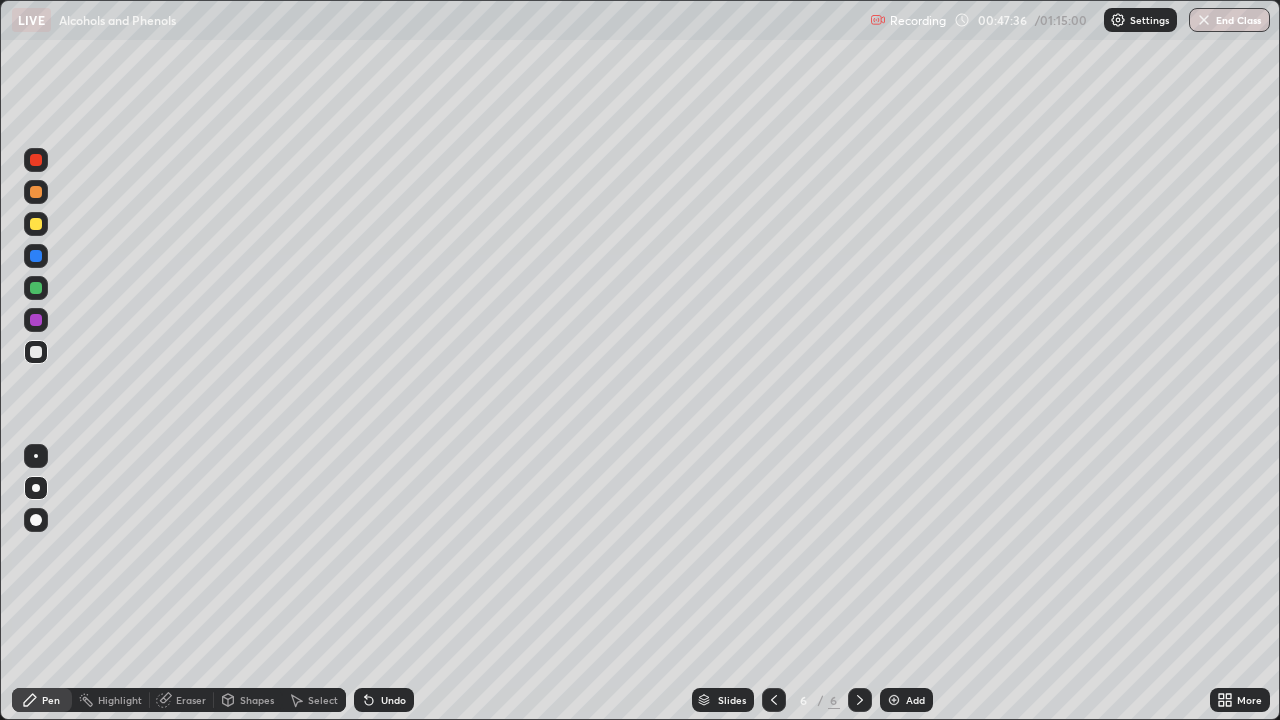 click on "Undo" at bounding box center [393, 700] 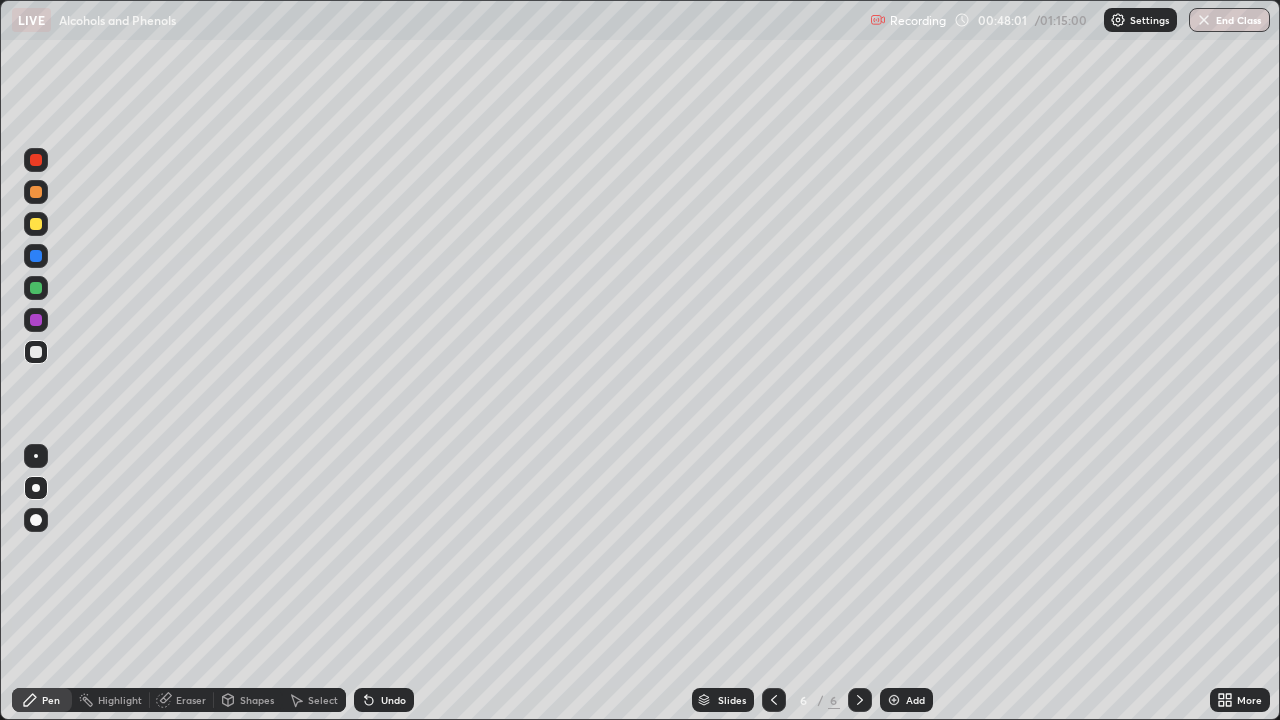 click 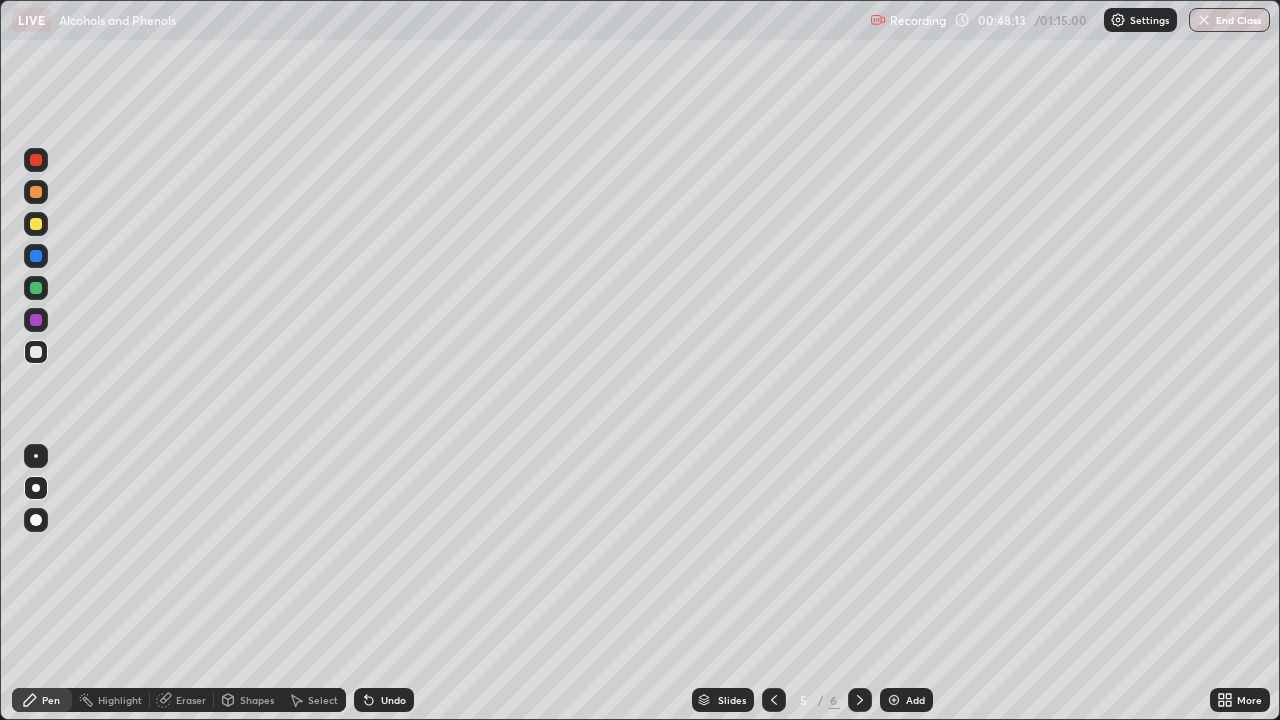 click 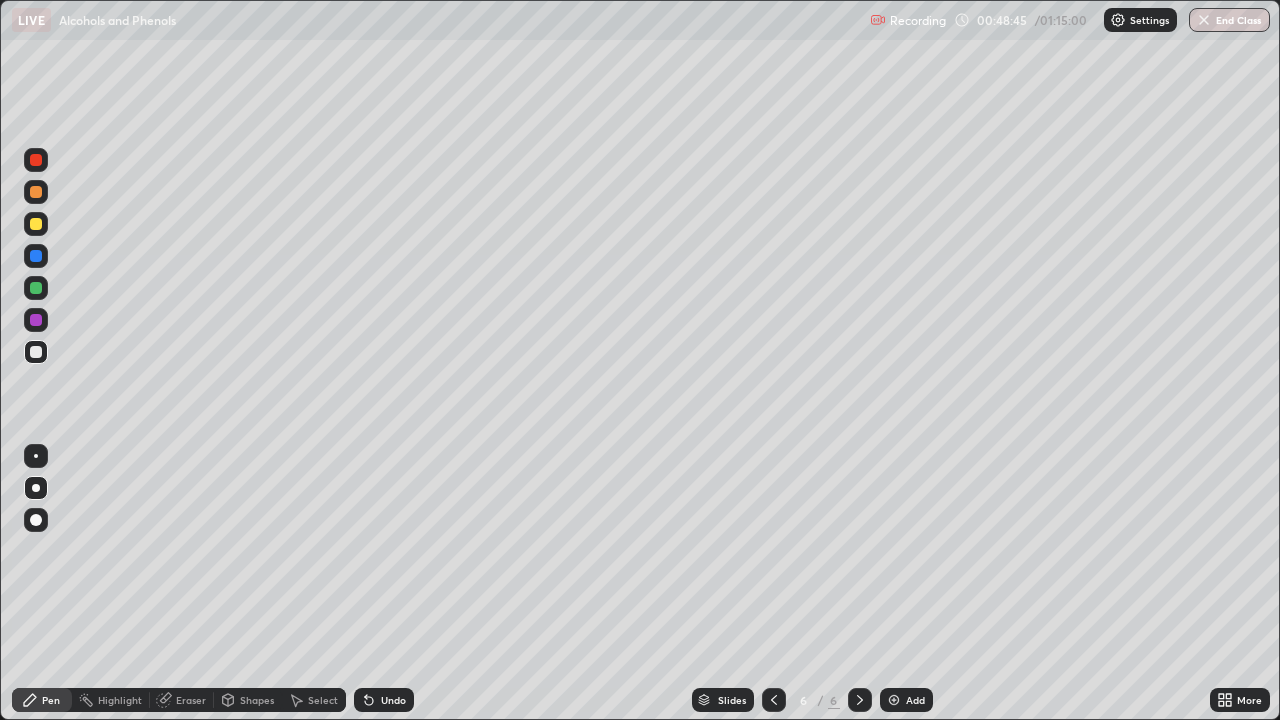 click at bounding box center (36, 192) 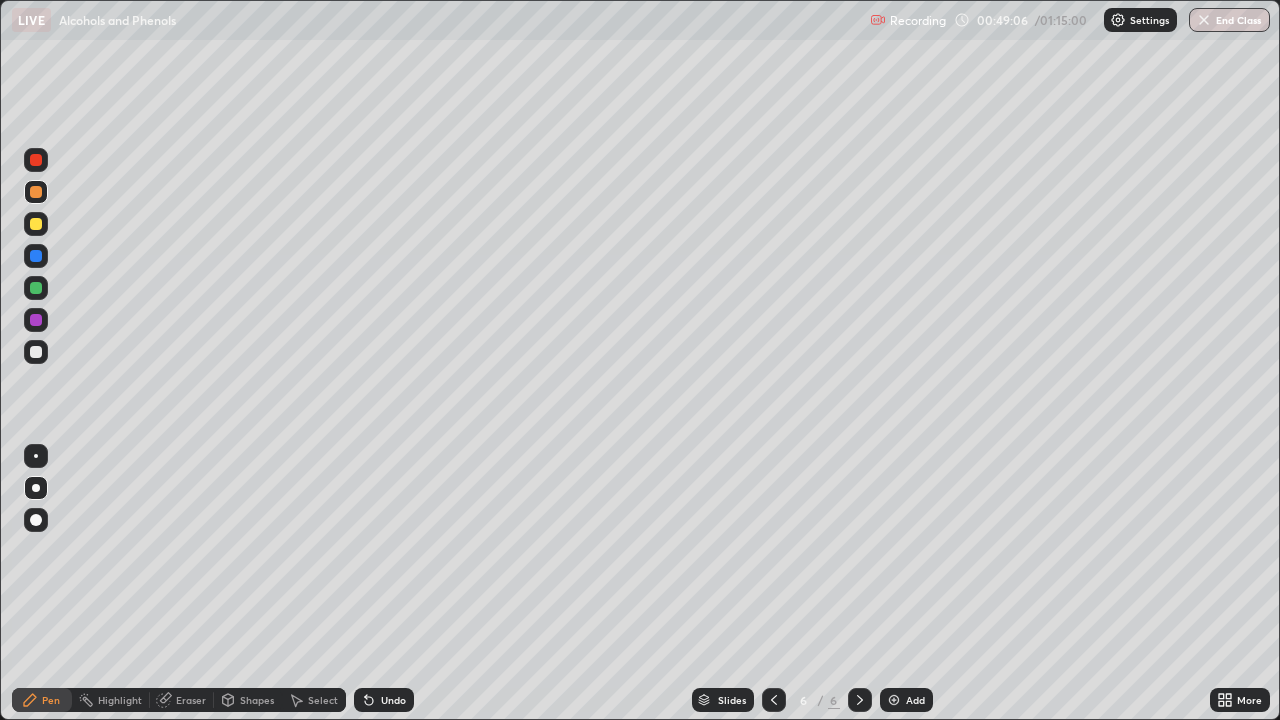 click at bounding box center (36, 352) 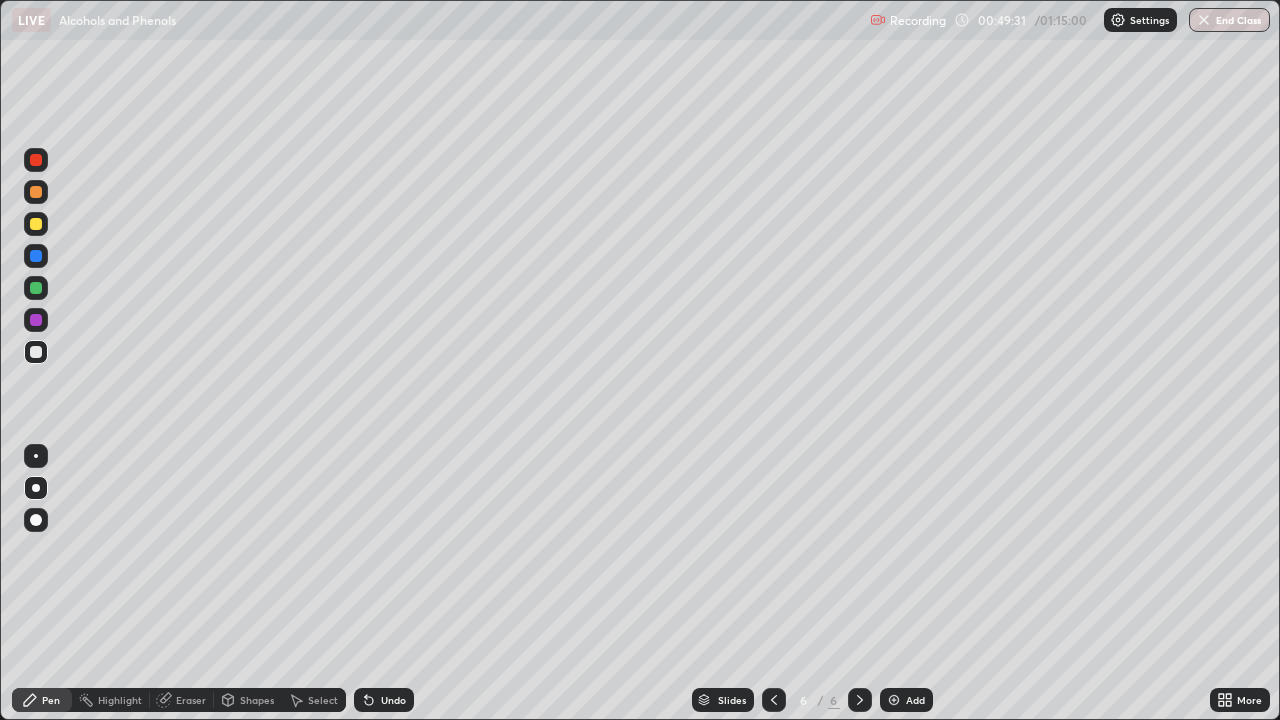 click on "Undo" at bounding box center [393, 700] 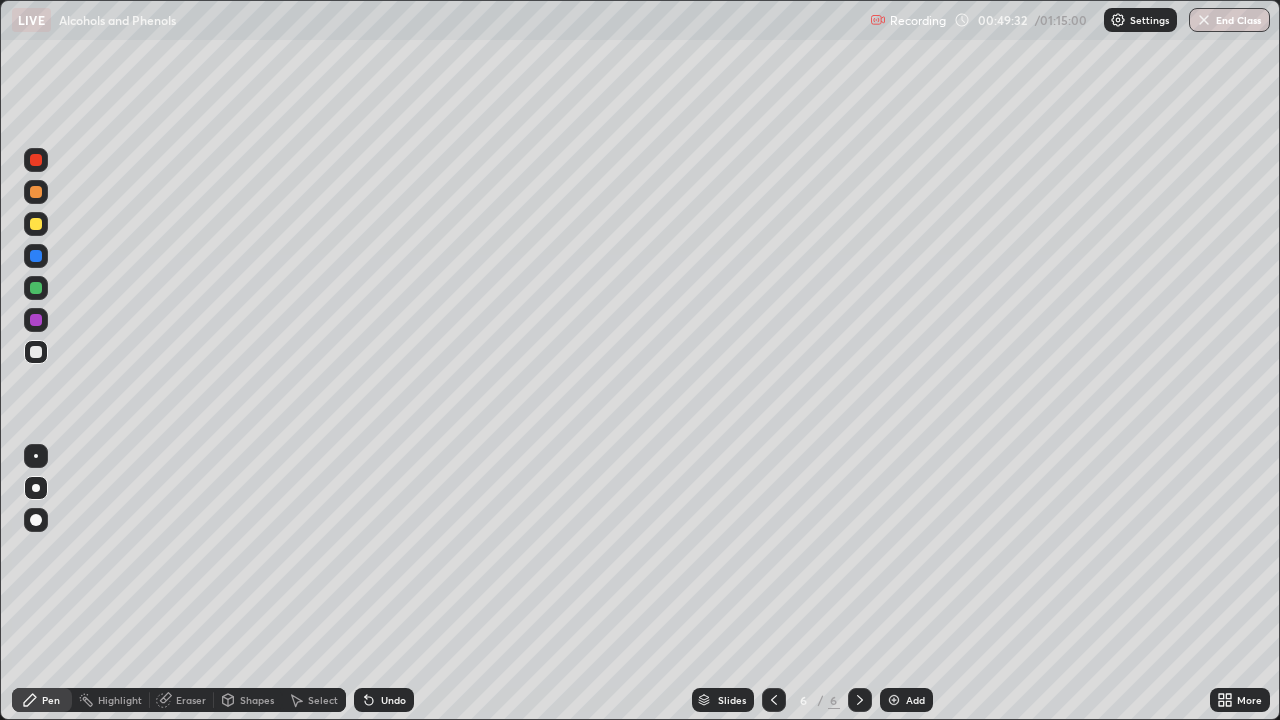 click on "Undo" at bounding box center [393, 700] 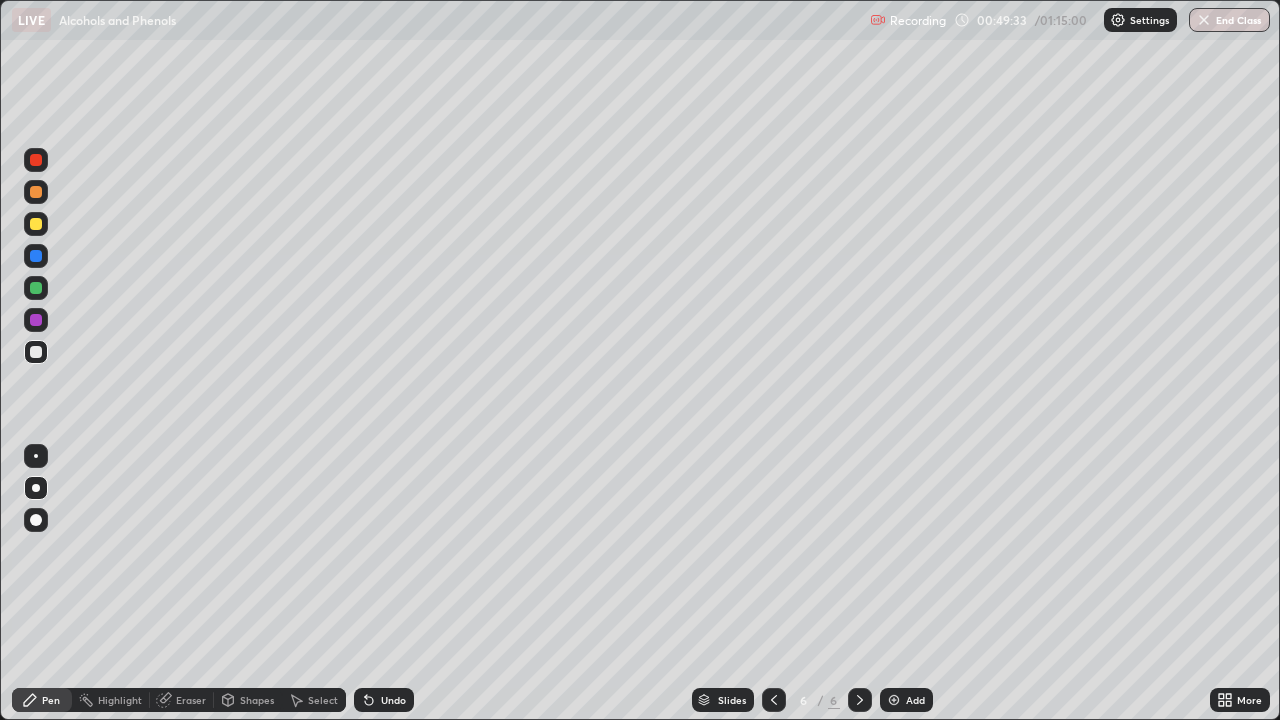 click on "Undo" at bounding box center (384, 700) 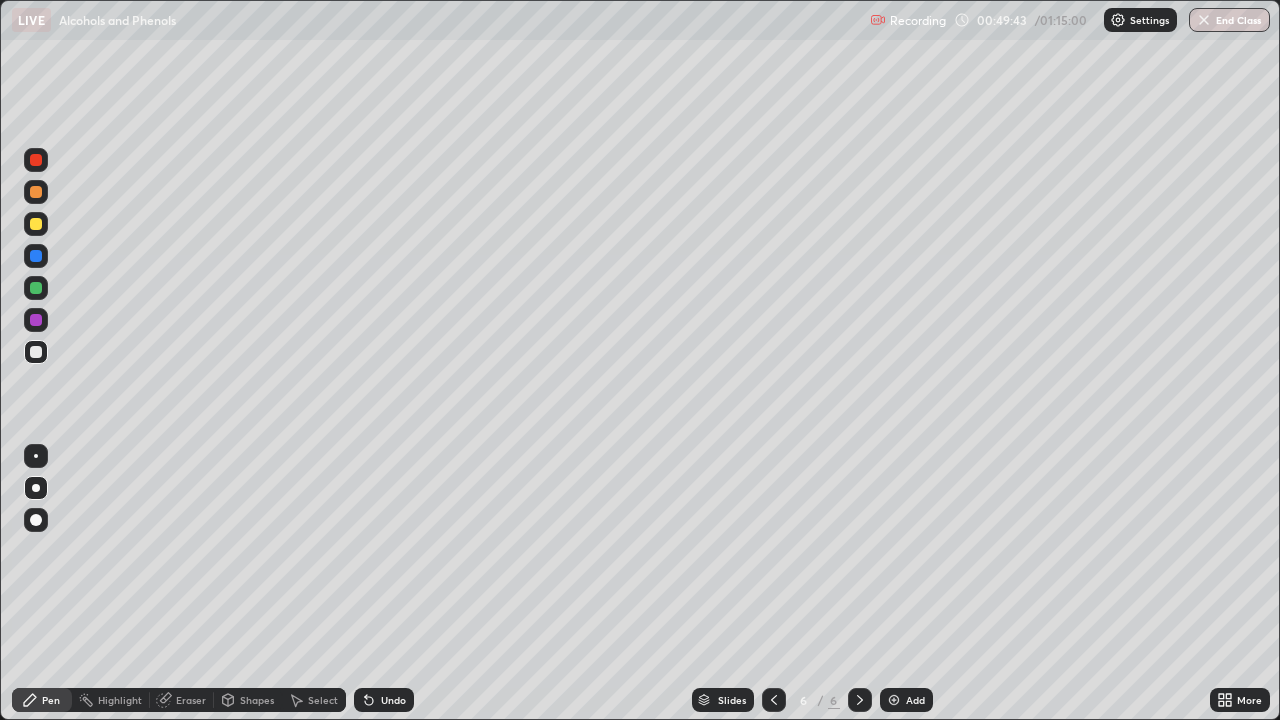 click on "Undo" at bounding box center (393, 700) 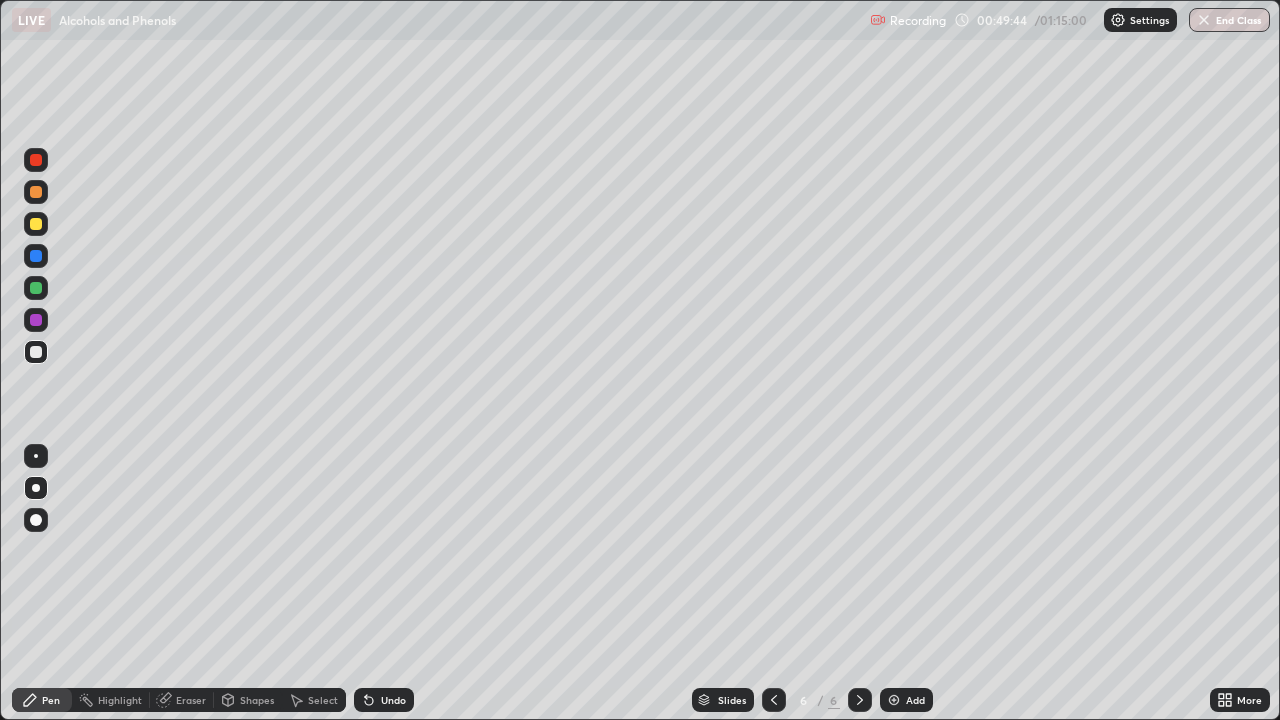 click on "Undo" at bounding box center [384, 700] 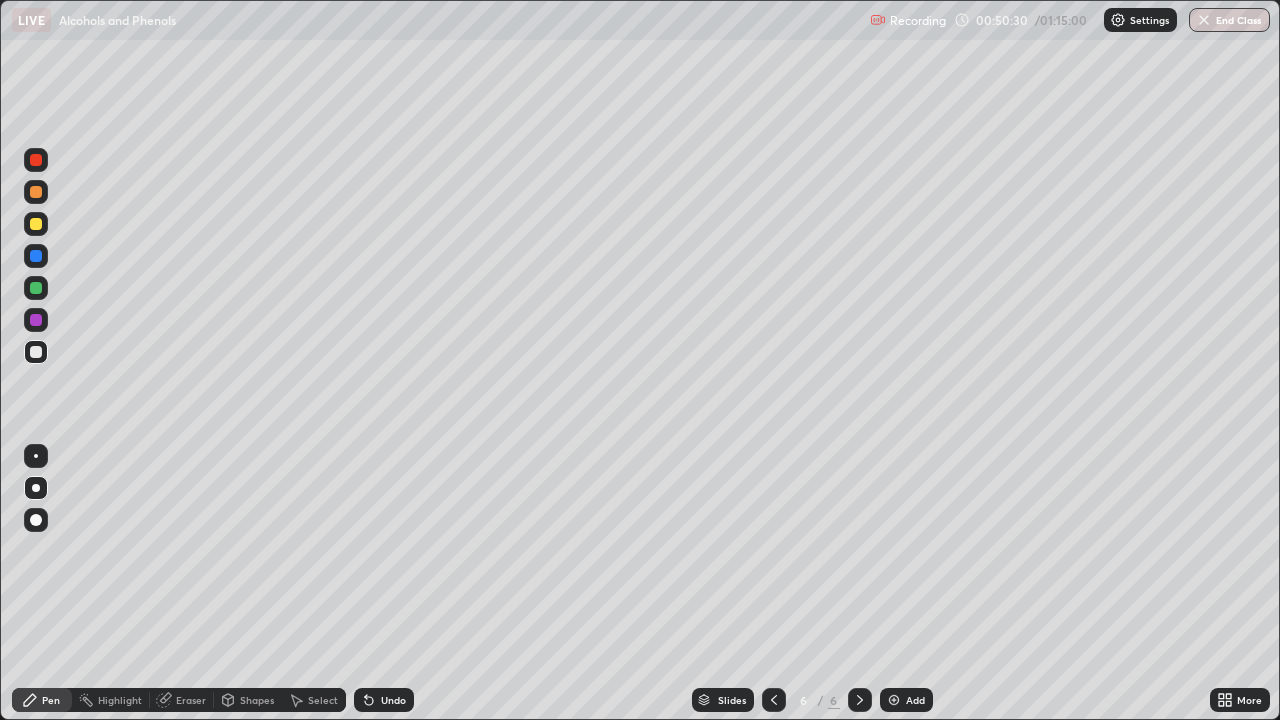 click at bounding box center [36, 224] 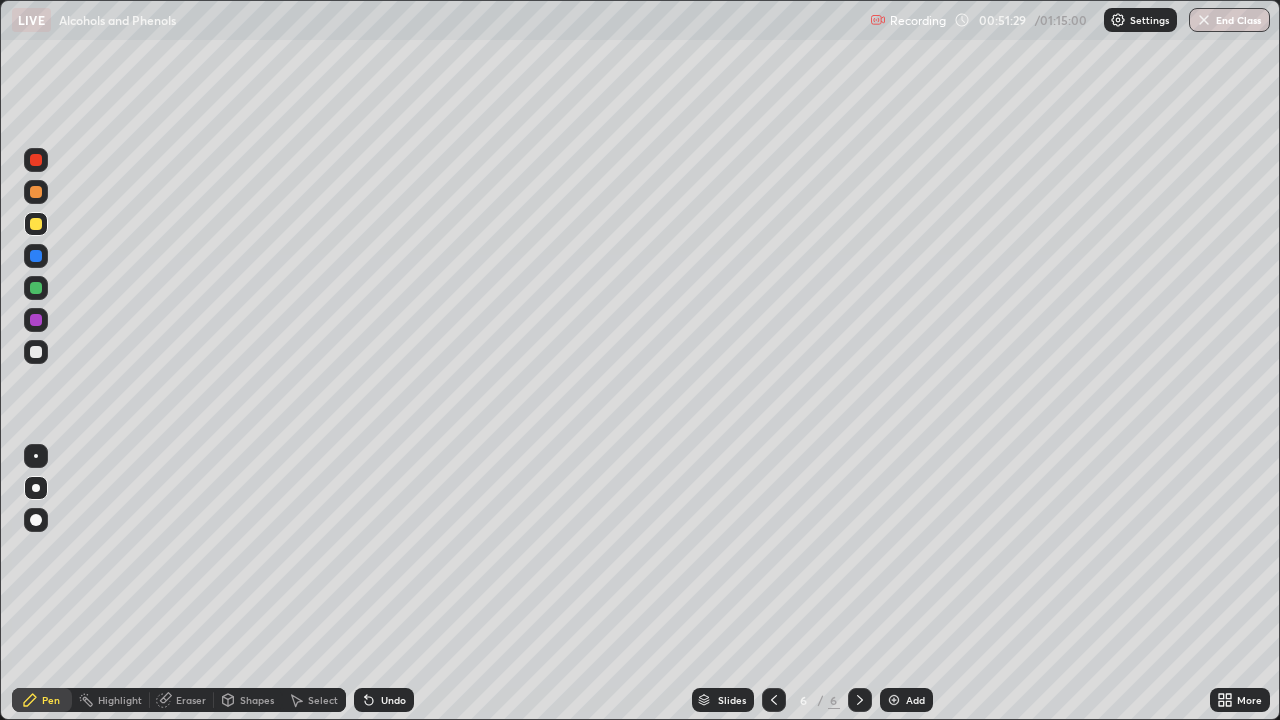 click at bounding box center [36, 352] 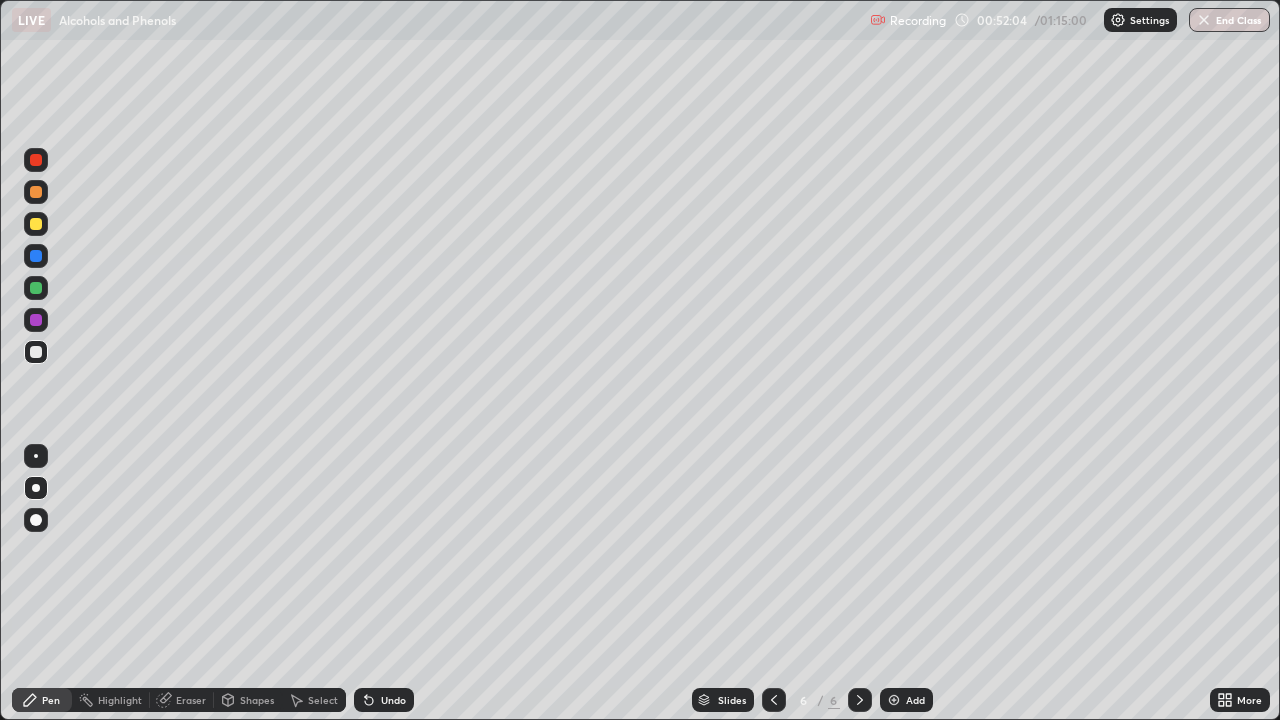 click on "Undo" at bounding box center (384, 700) 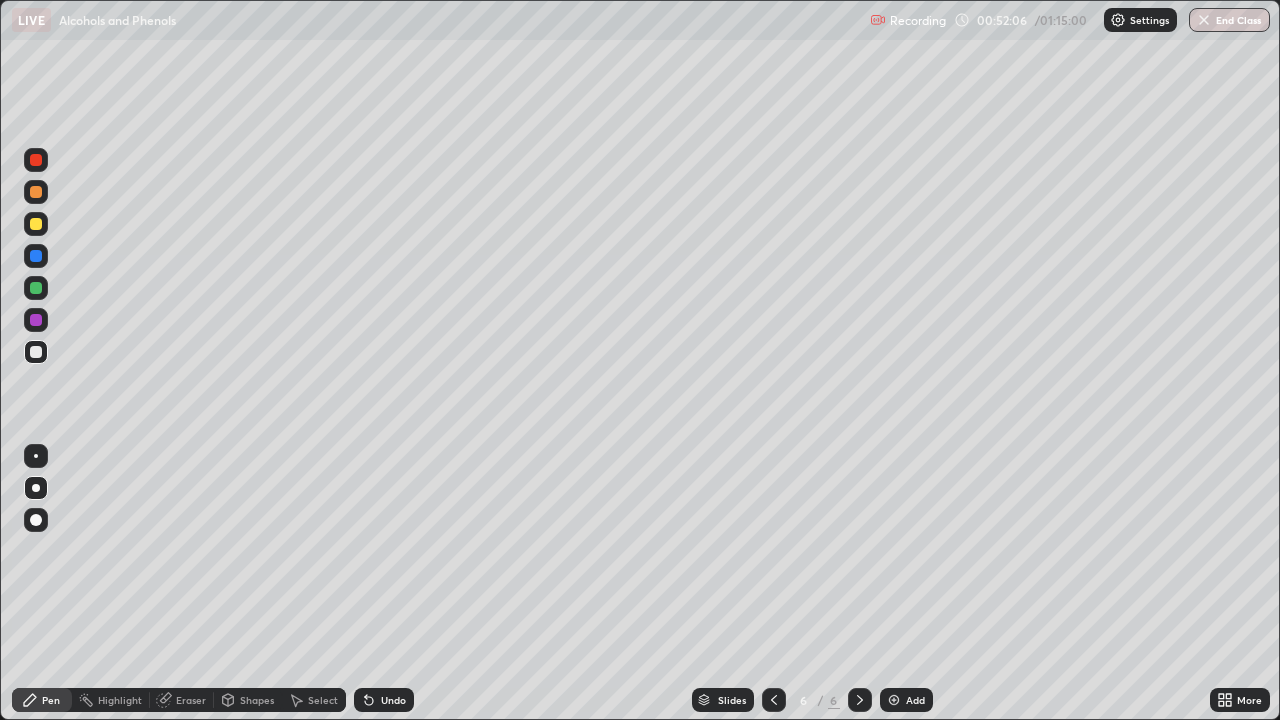 click 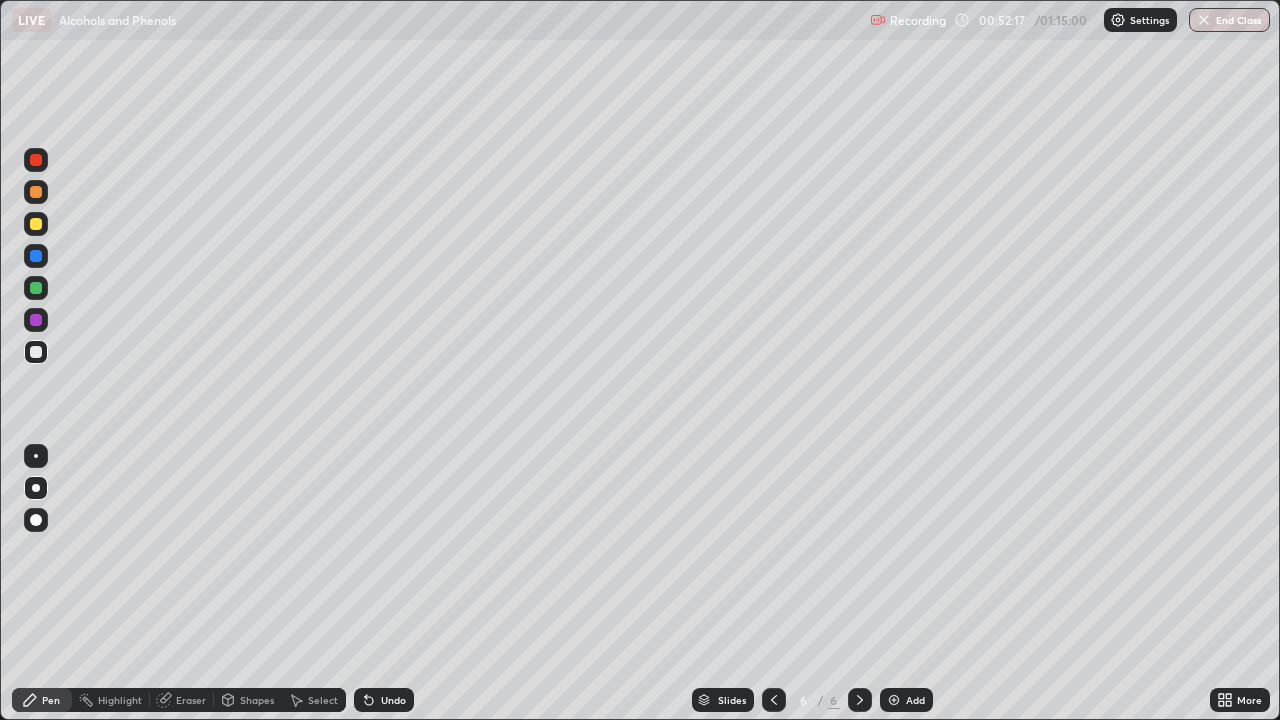click on "Undo" at bounding box center [393, 700] 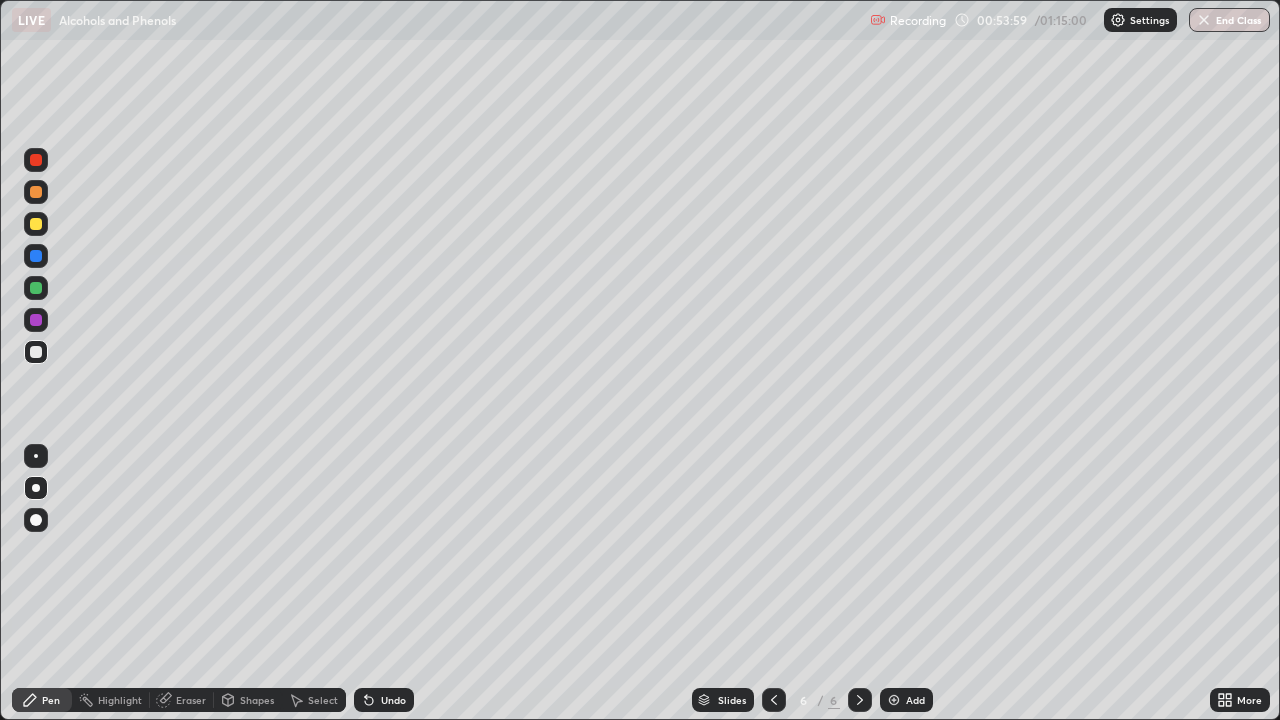 click on "Add" at bounding box center (915, 700) 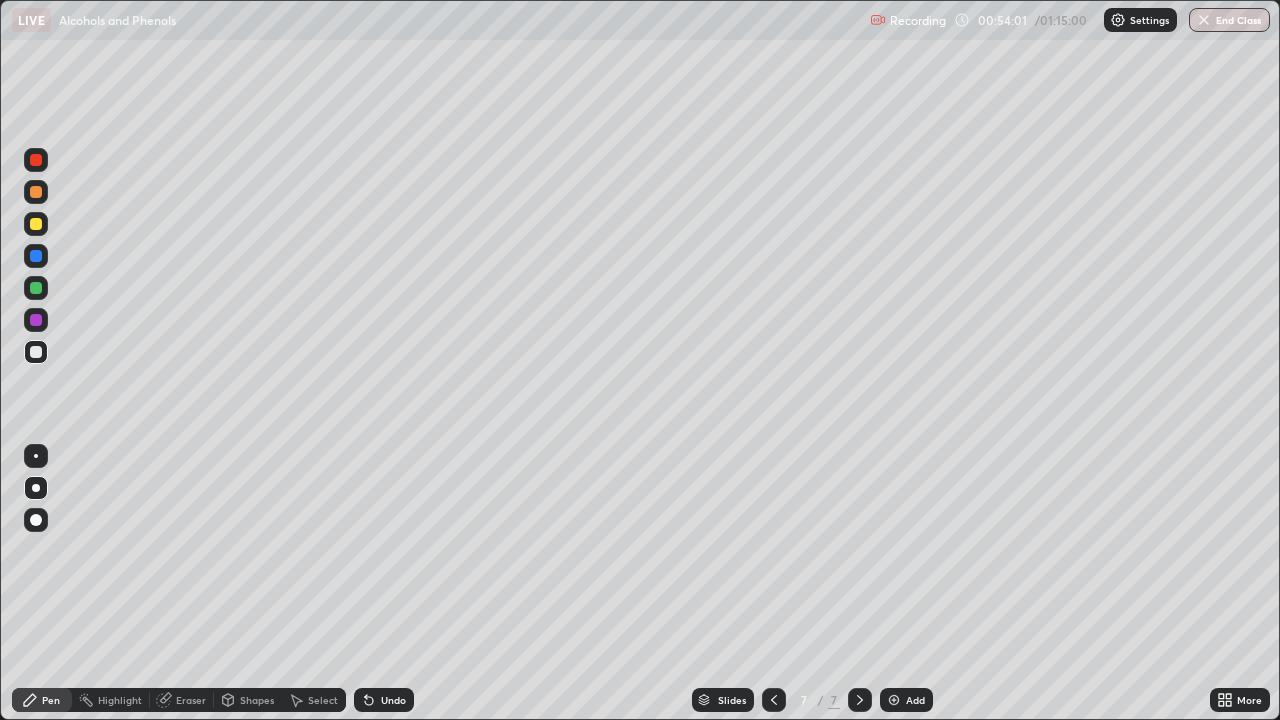 click at bounding box center [36, 224] 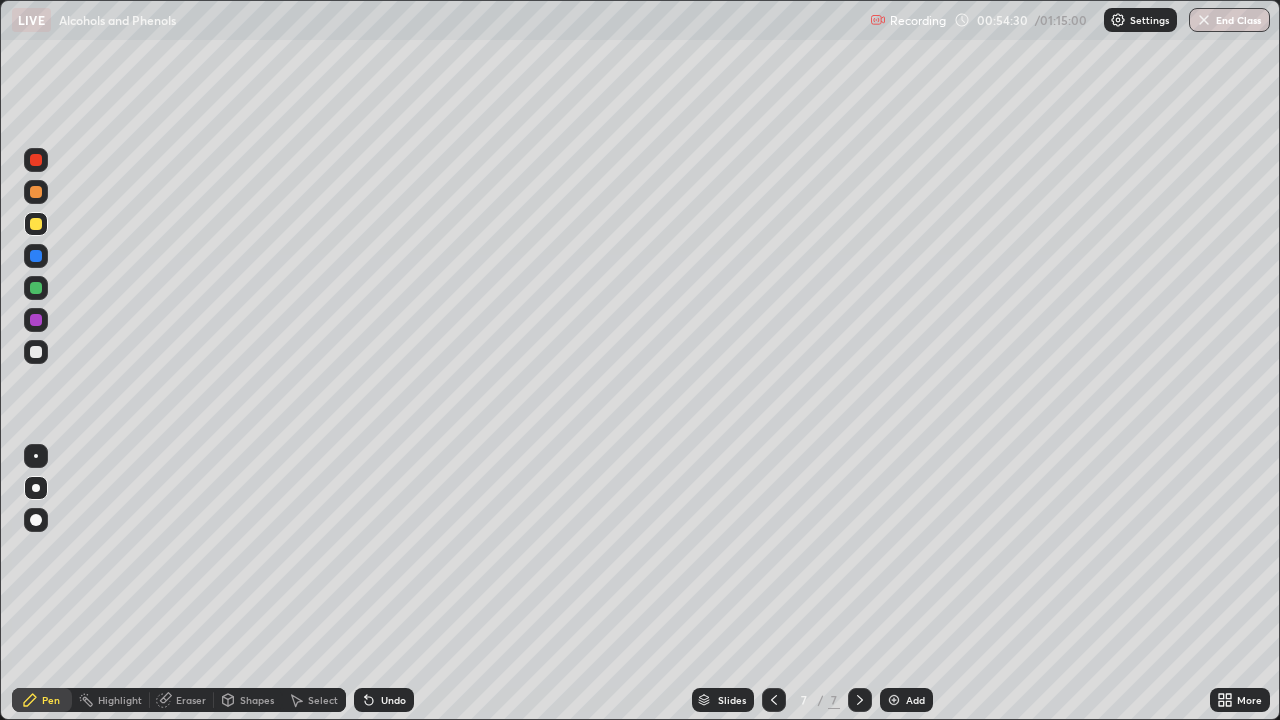 click on "Undo" at bounding box center [384, 700] 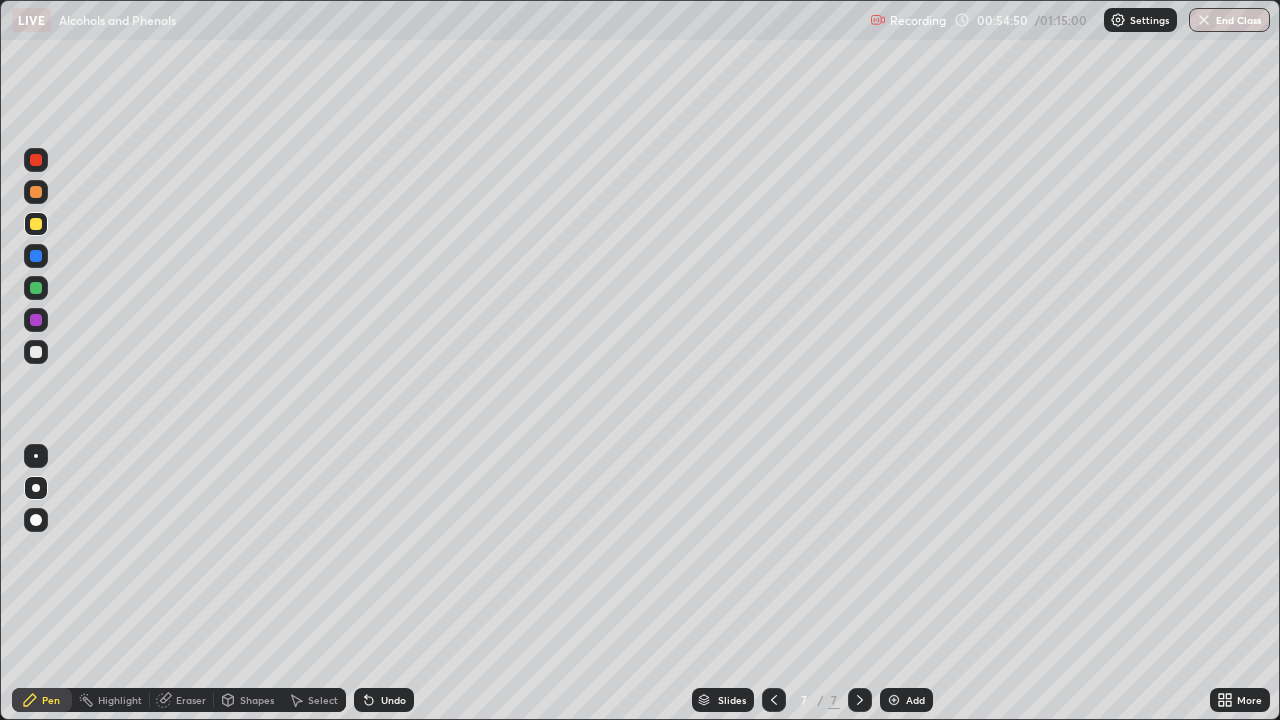 click at bounding box center [36, 352] 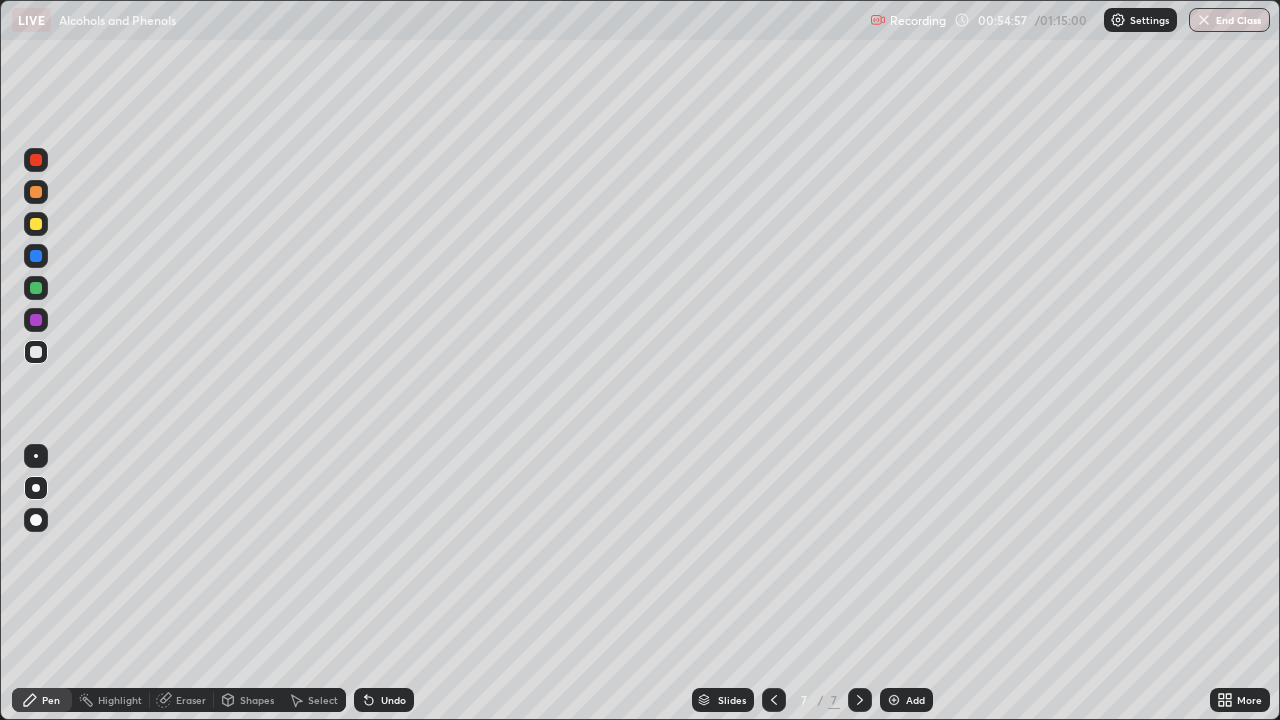 click 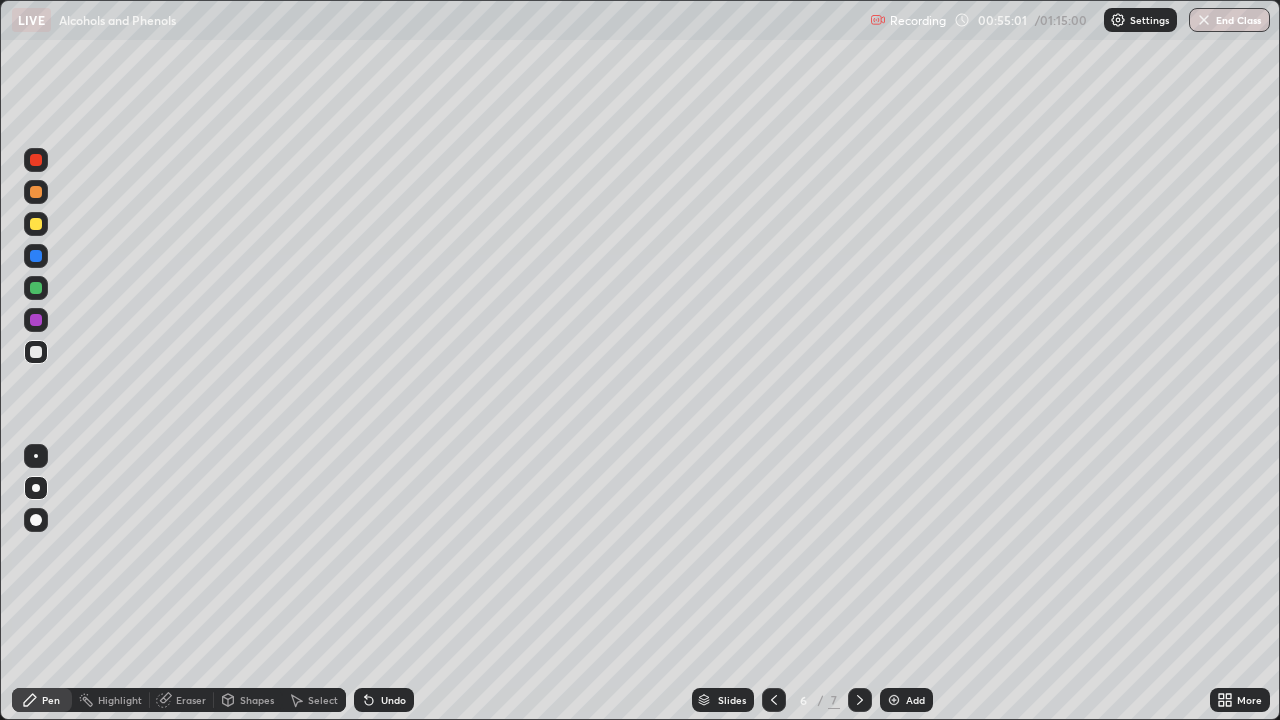 click 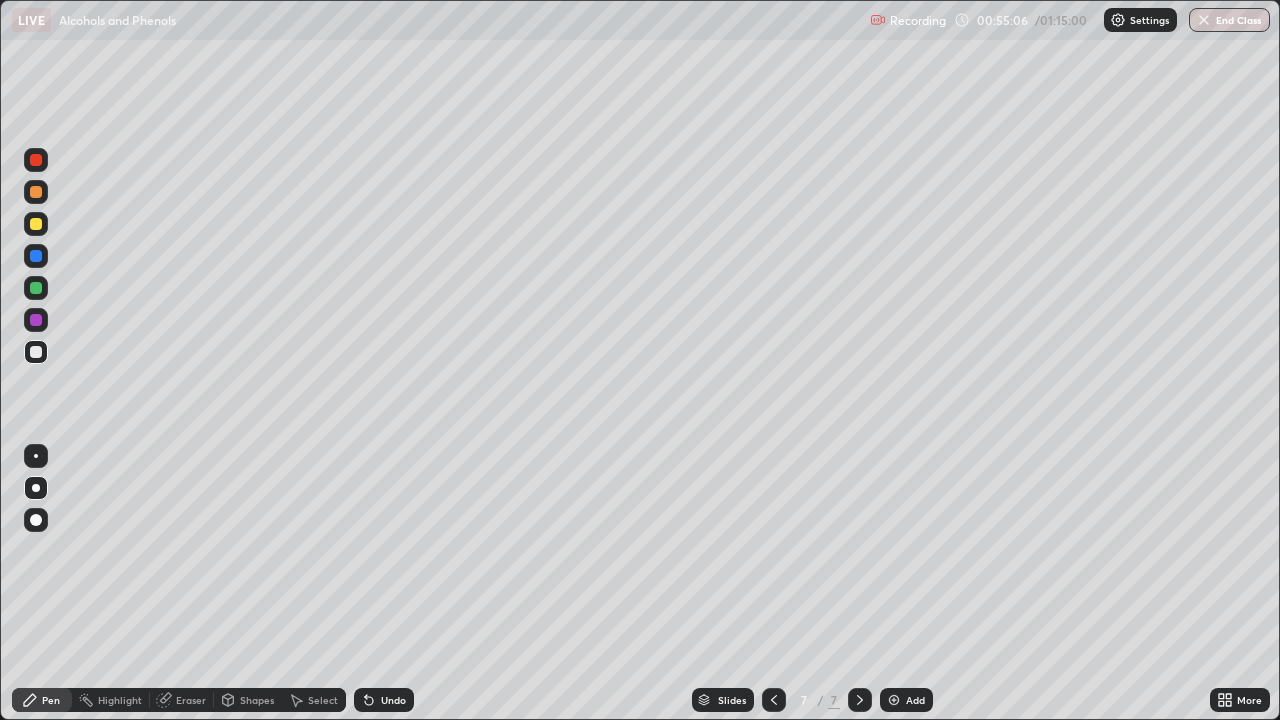click on "Undo" at bounding box center (393, 700) 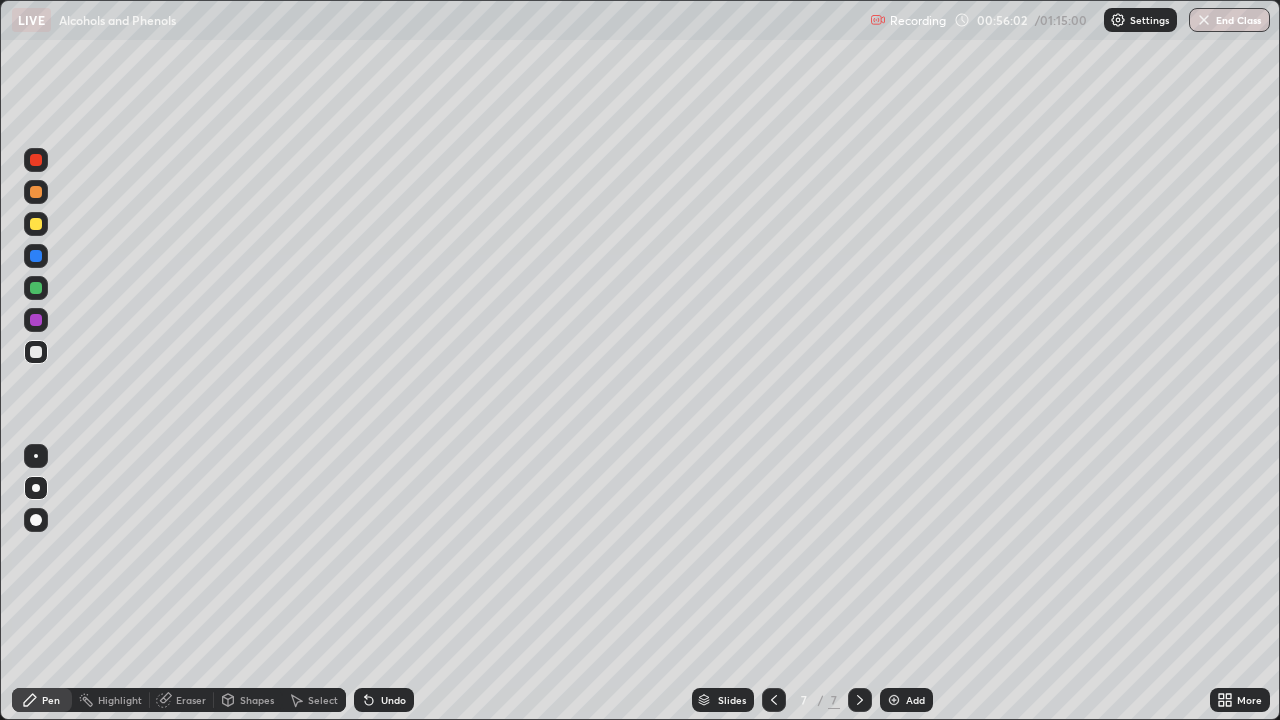 click at bounding box center (36, 224) 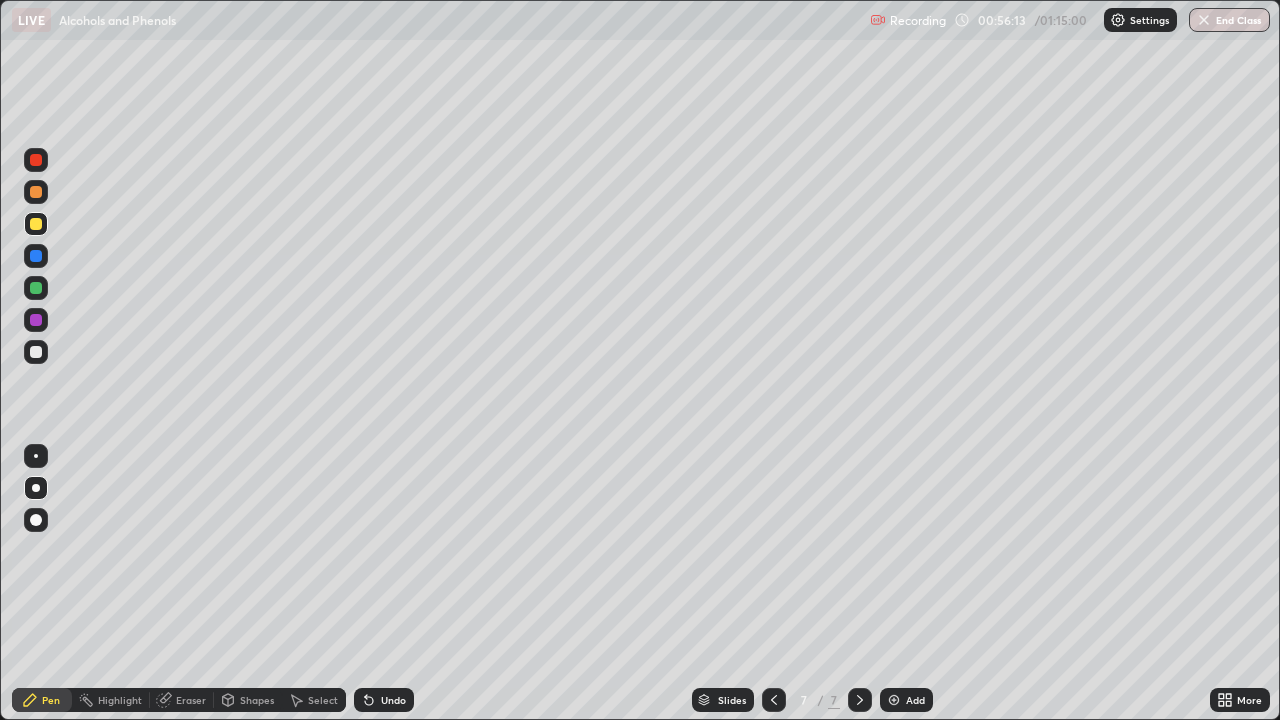 click at bounding box center [36, 352] 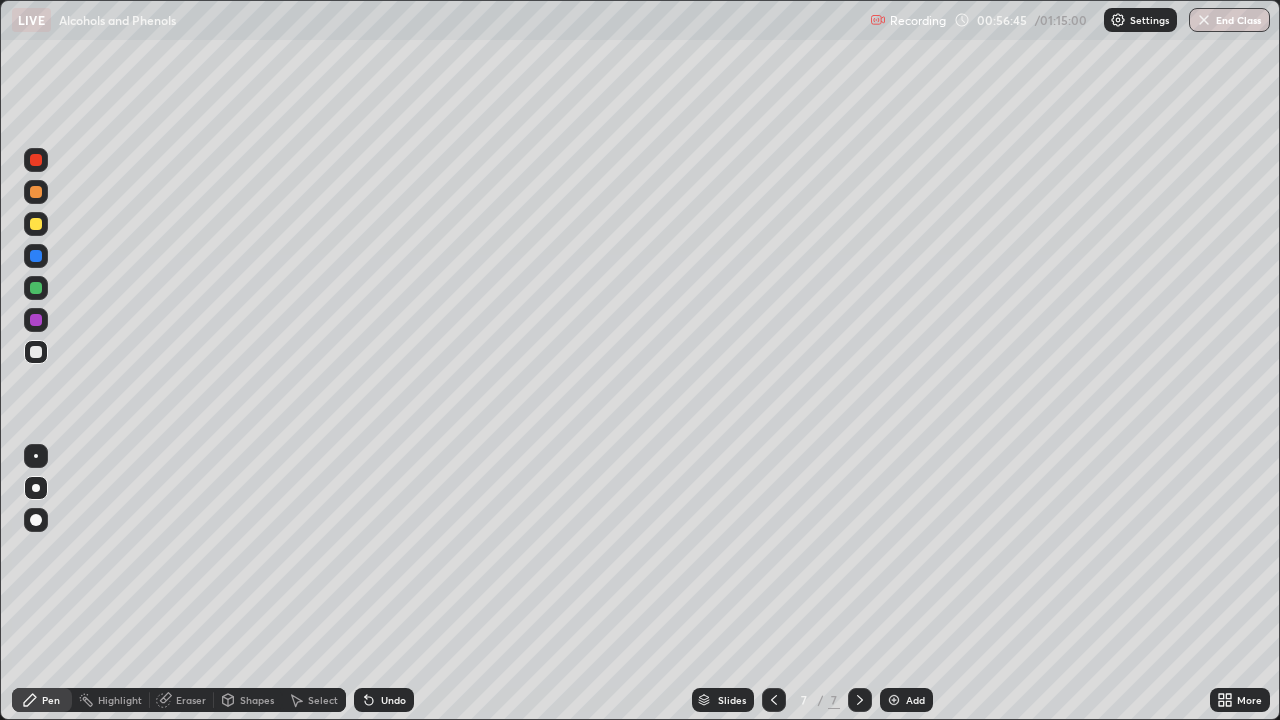click at bounding box center [36, 352] 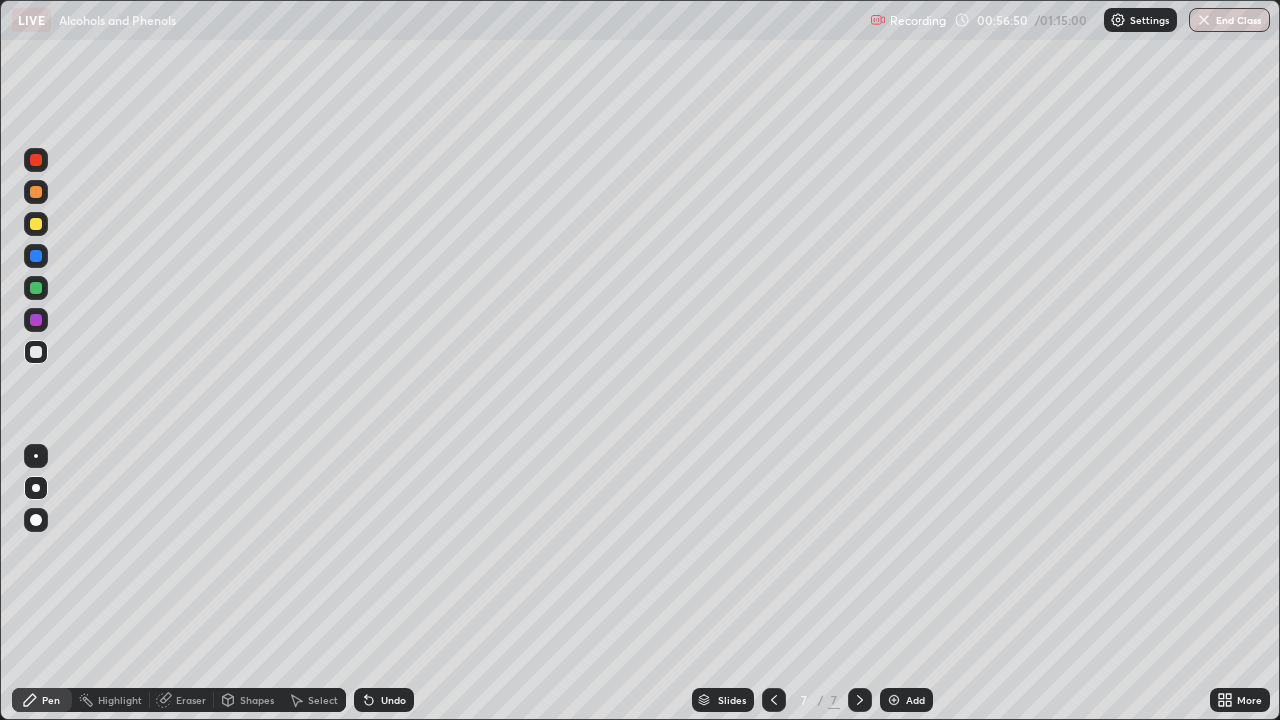 click 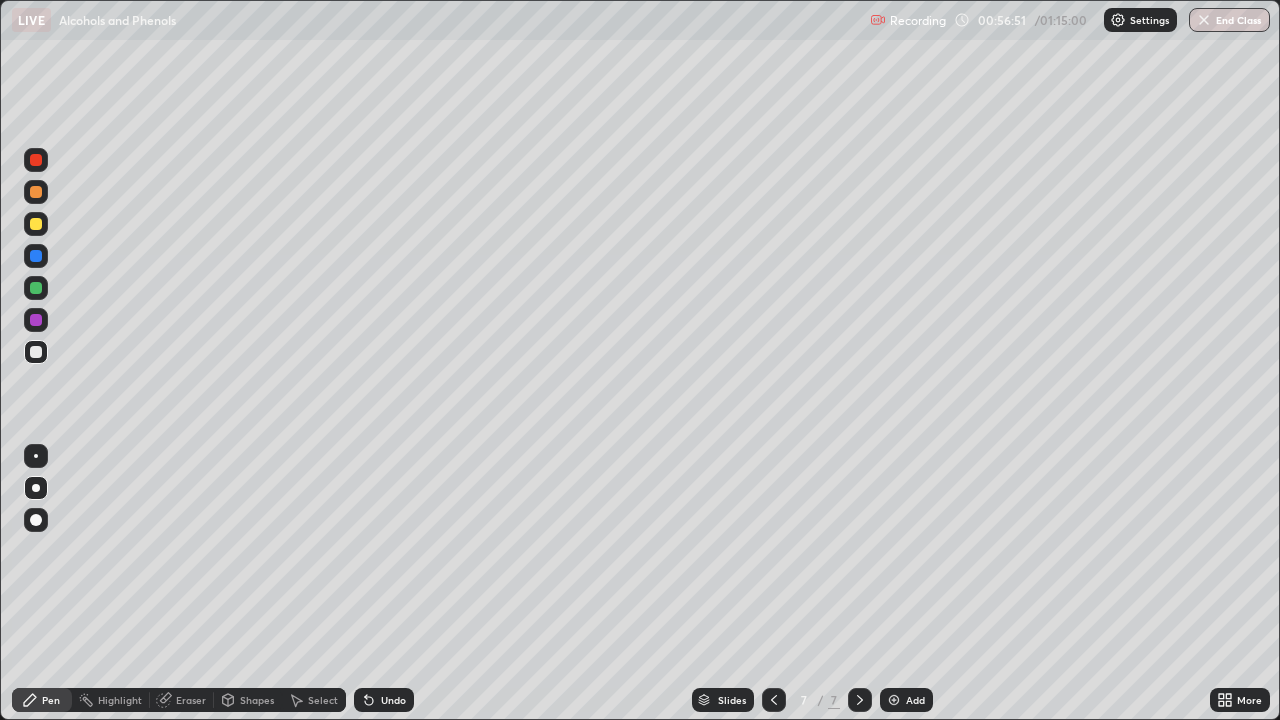 click on "Undo" at bounding box center [393, 700] 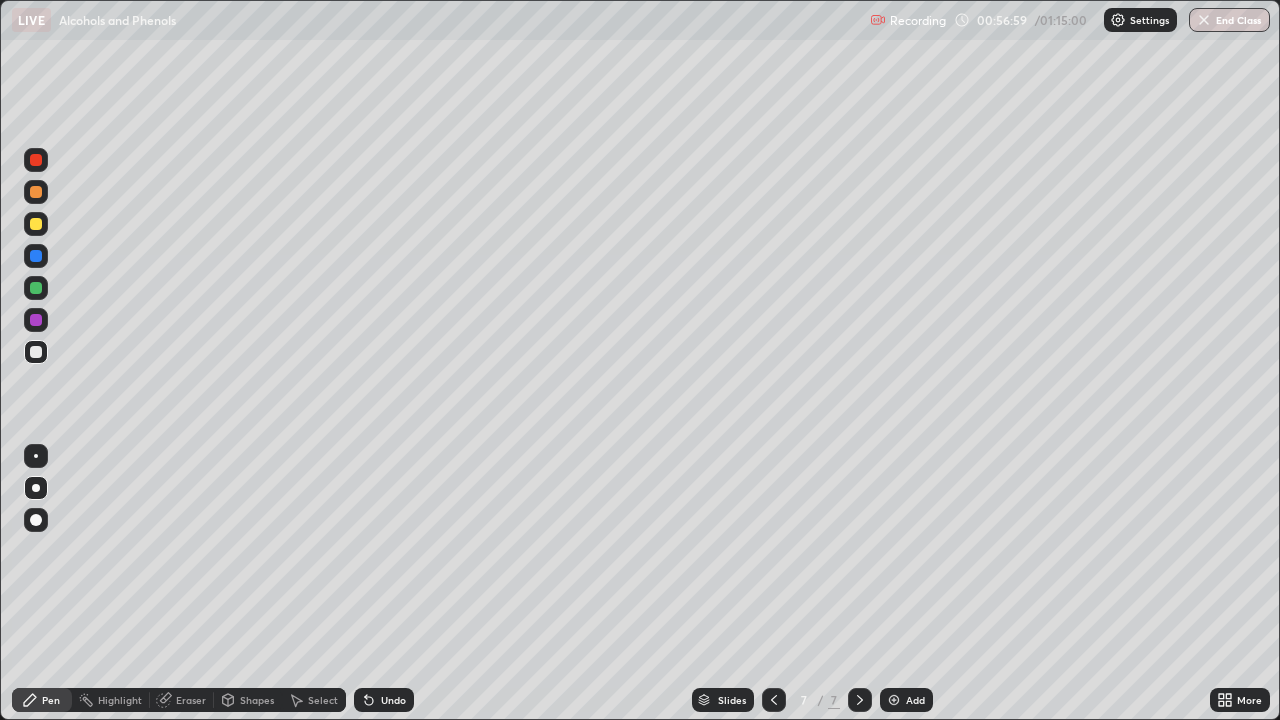 click on "Undo" at bounding box center (393, 700) 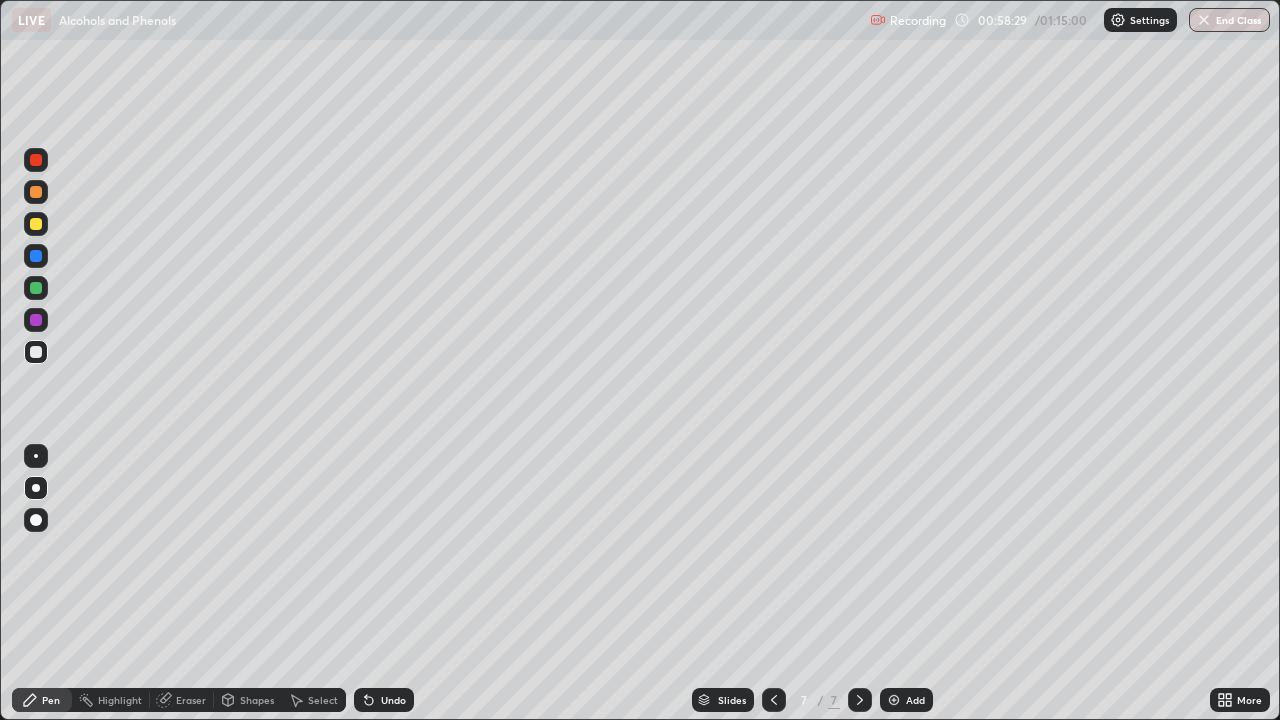 click on "Undo" at bounding box center (393, 700) 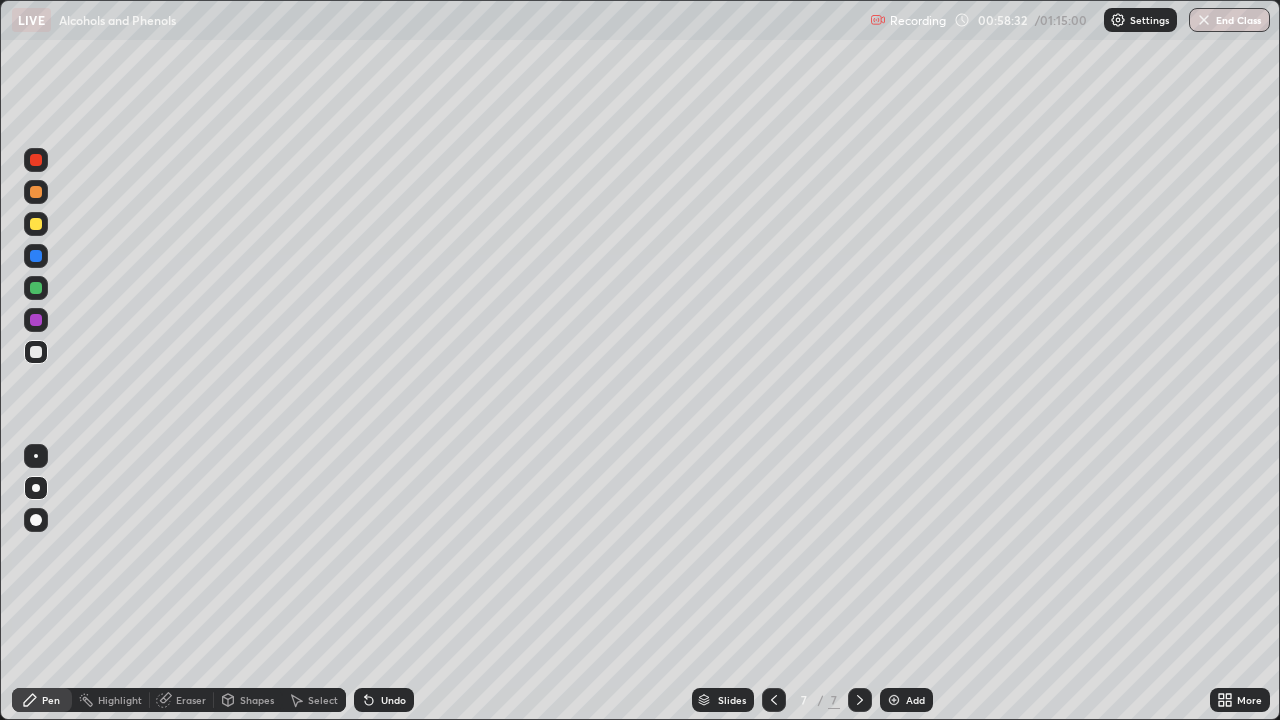 click on "Undo" at bounding box center (393, 700) 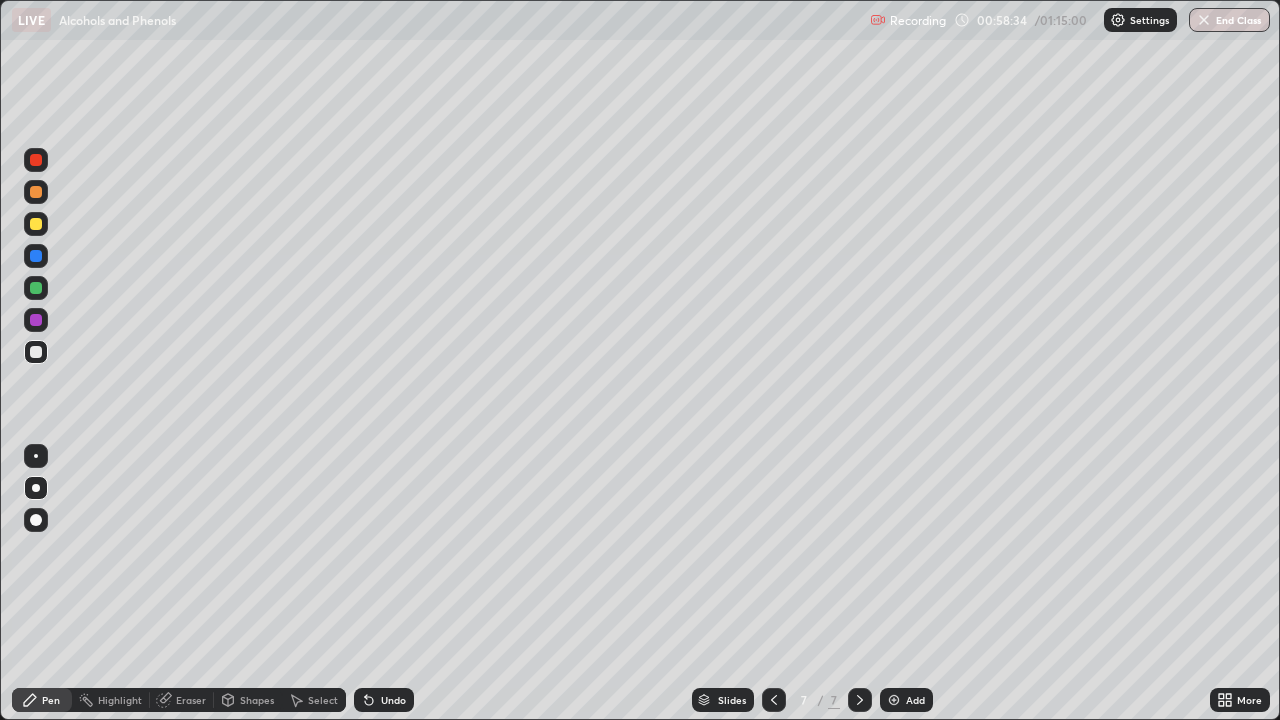 click on "Undo" at bounding box center (393, 700) 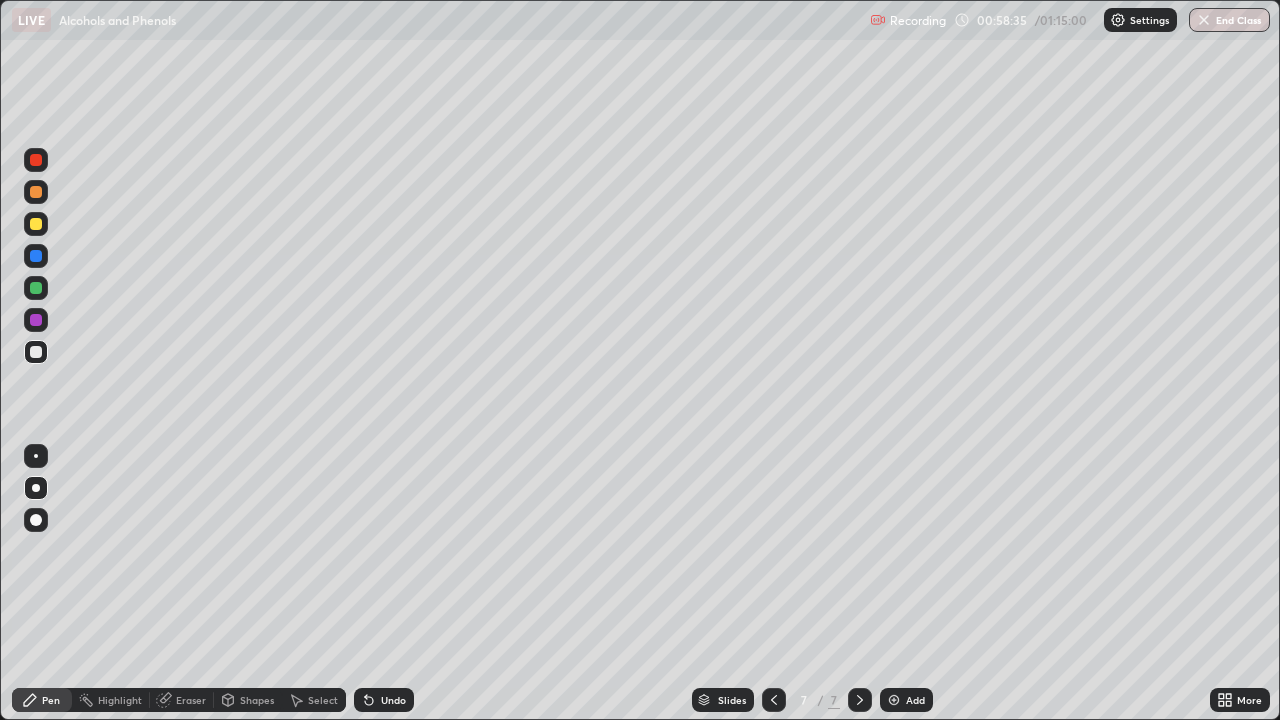 click on "Undo" at bounding box center [393, 700] 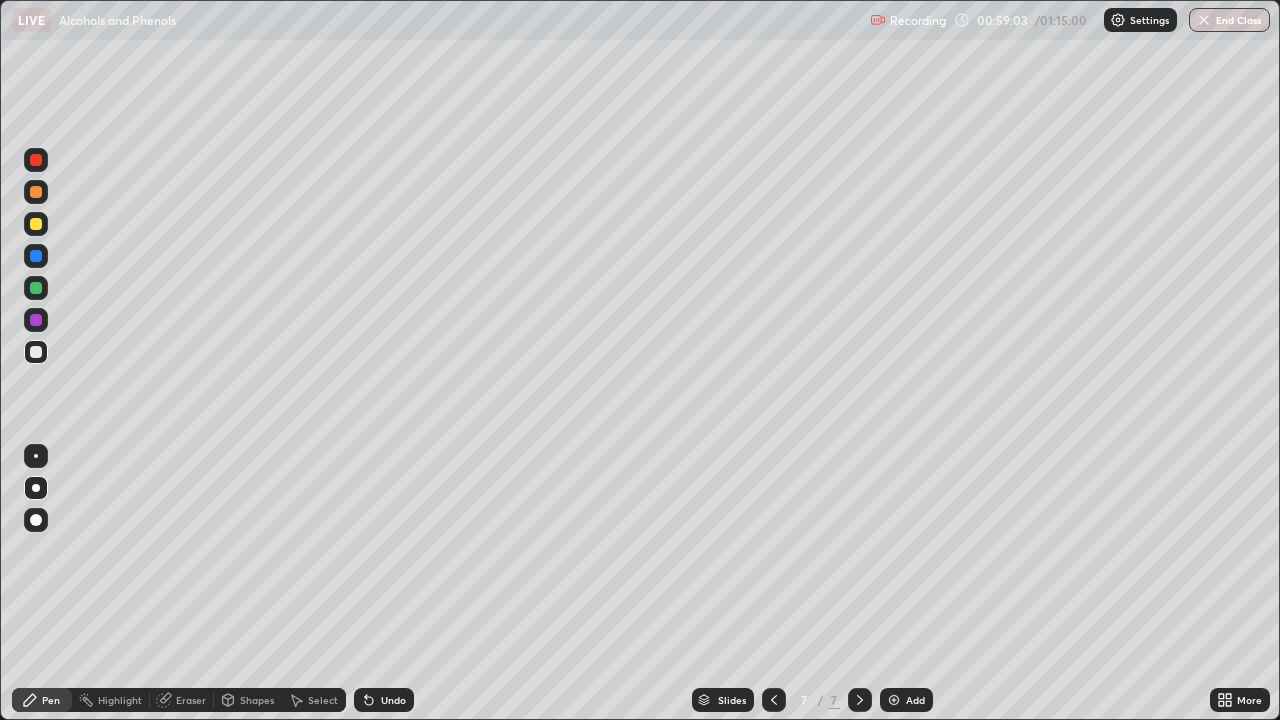 click at bounding box center [36, 192] 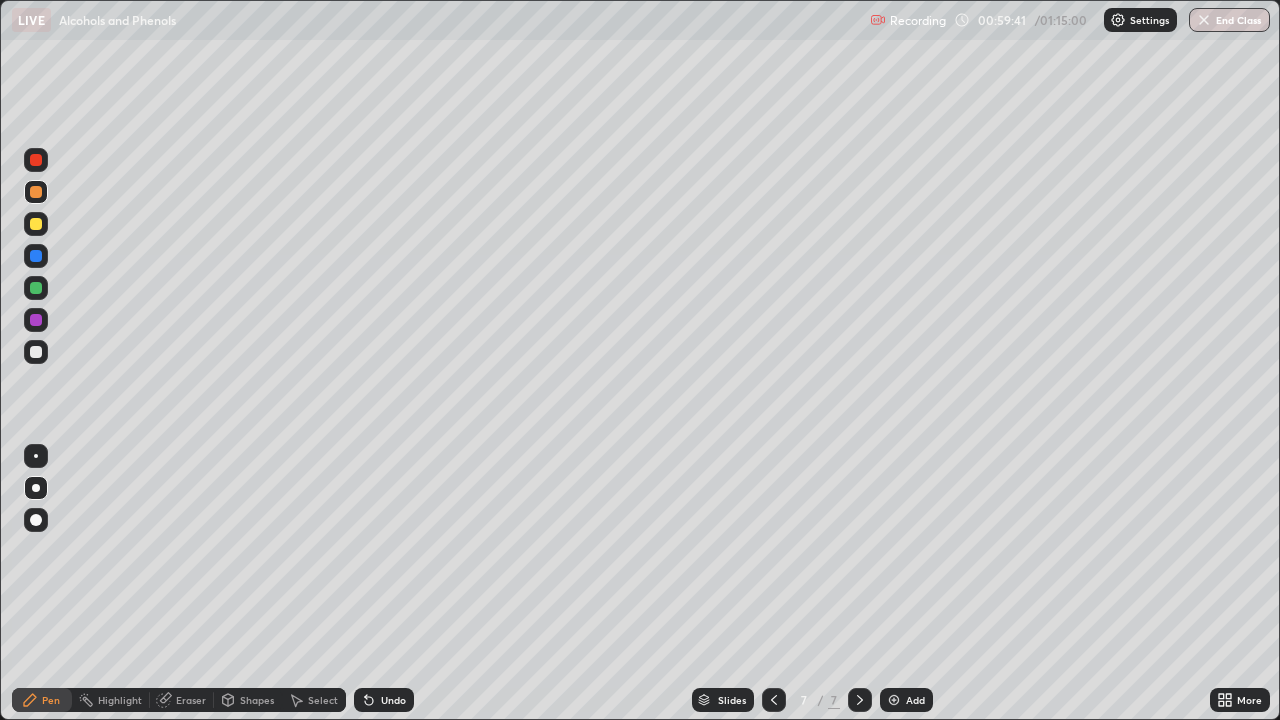 click at bounding box center (36, 352) 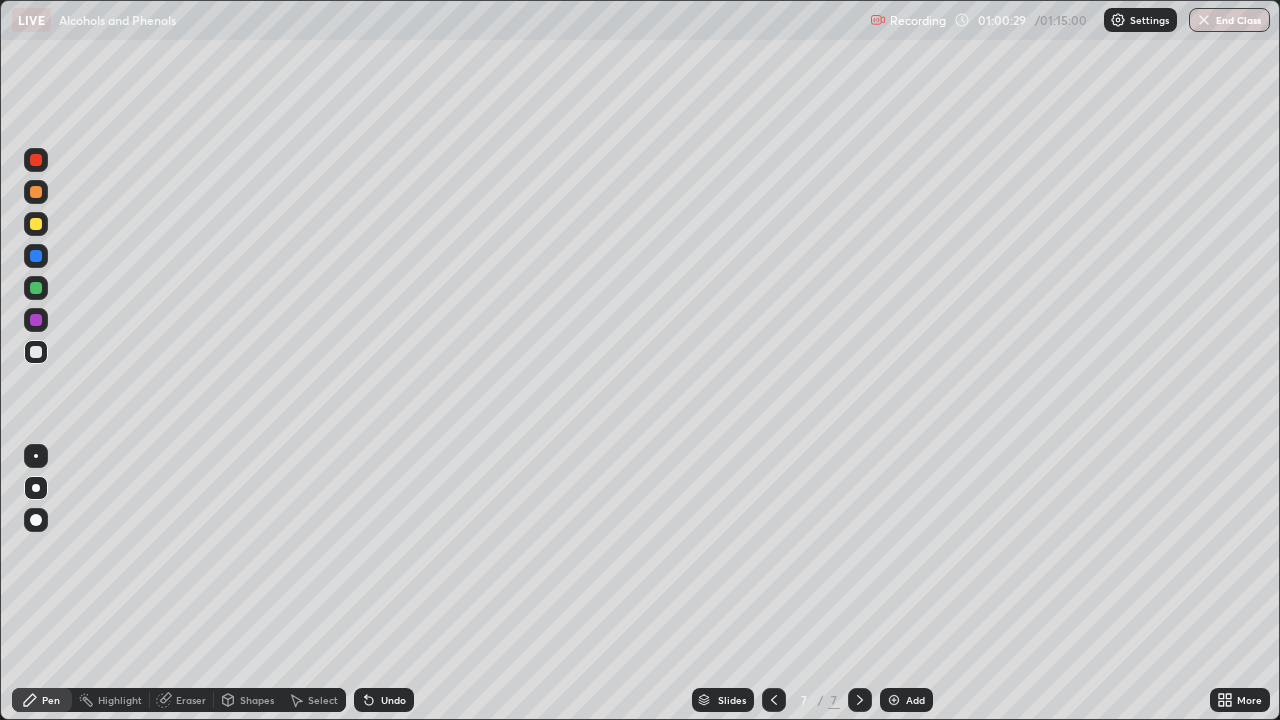 click at bounding box center (36, 192) 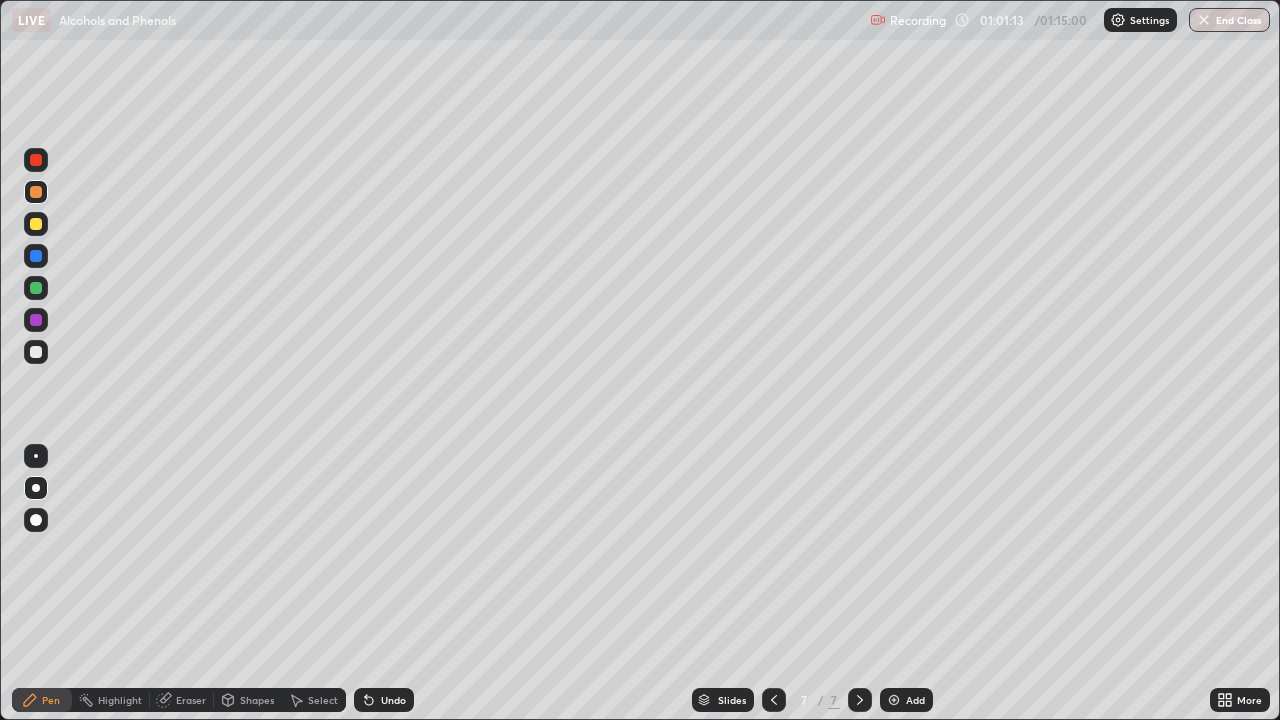 click at bounding box center (36, 352) 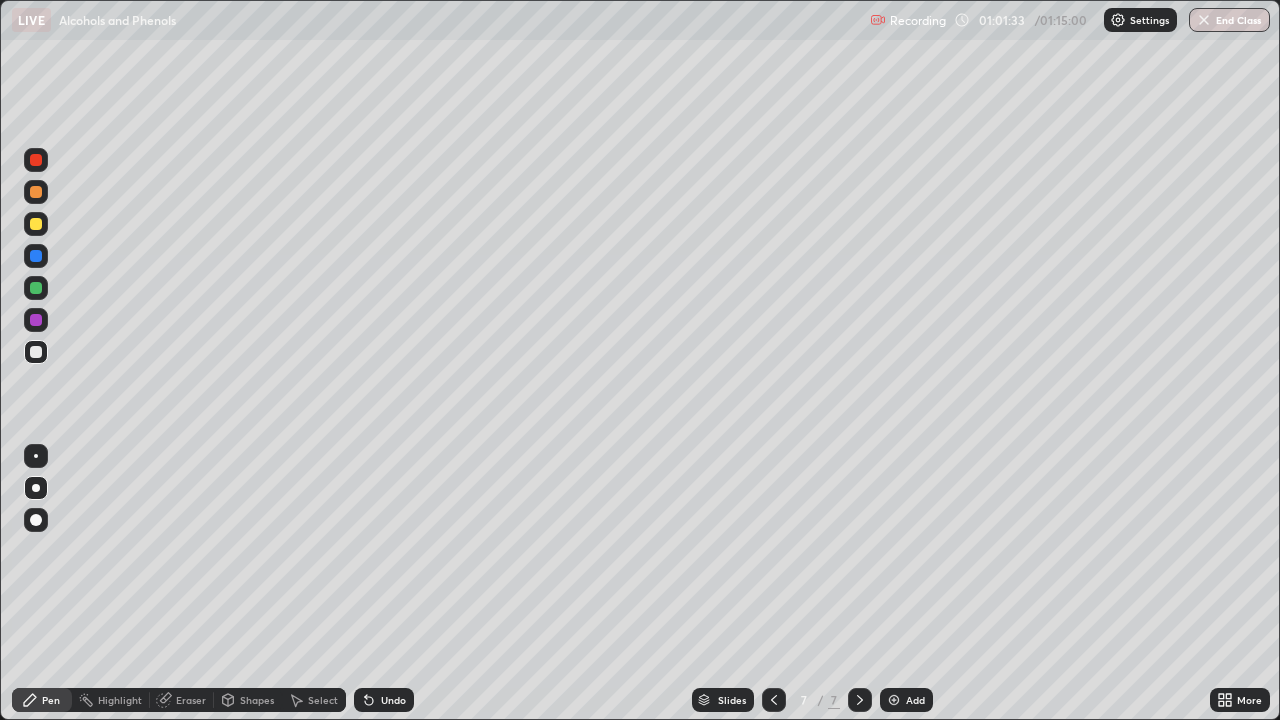 click 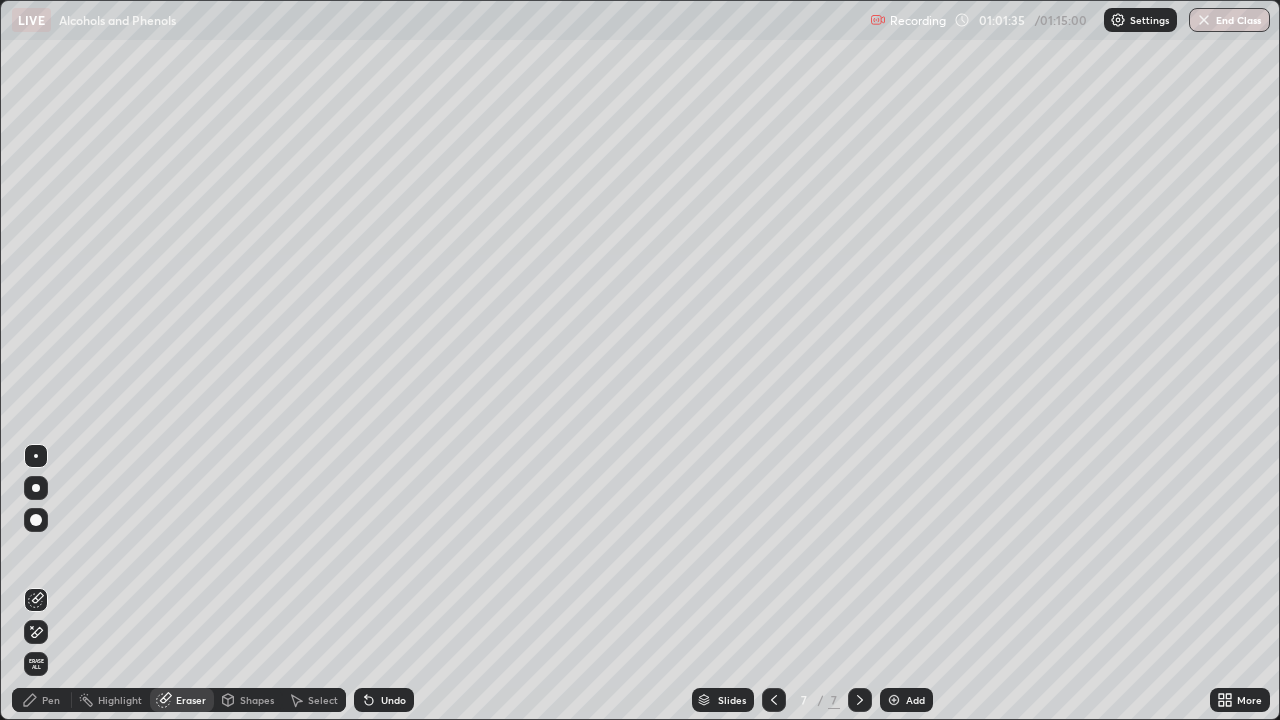 click on "Pen" at bounding box center [51, 700] 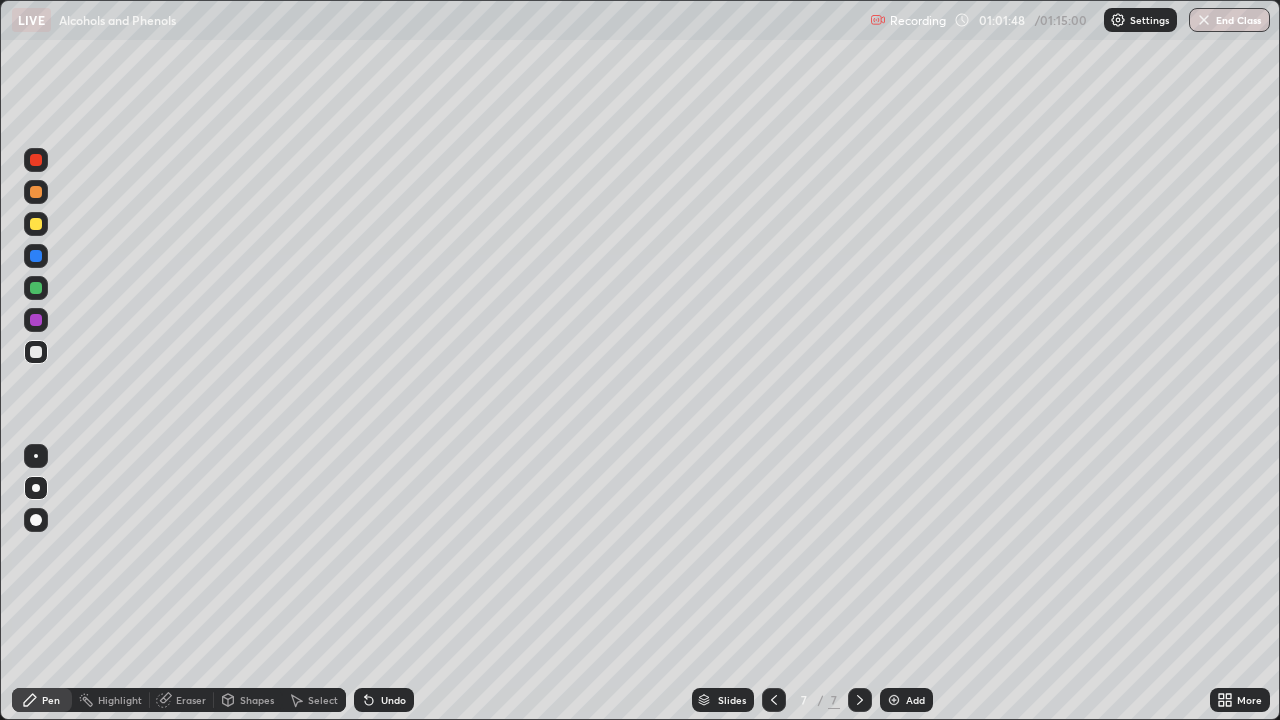 click on "Undo" at bounding box center [393, 700] 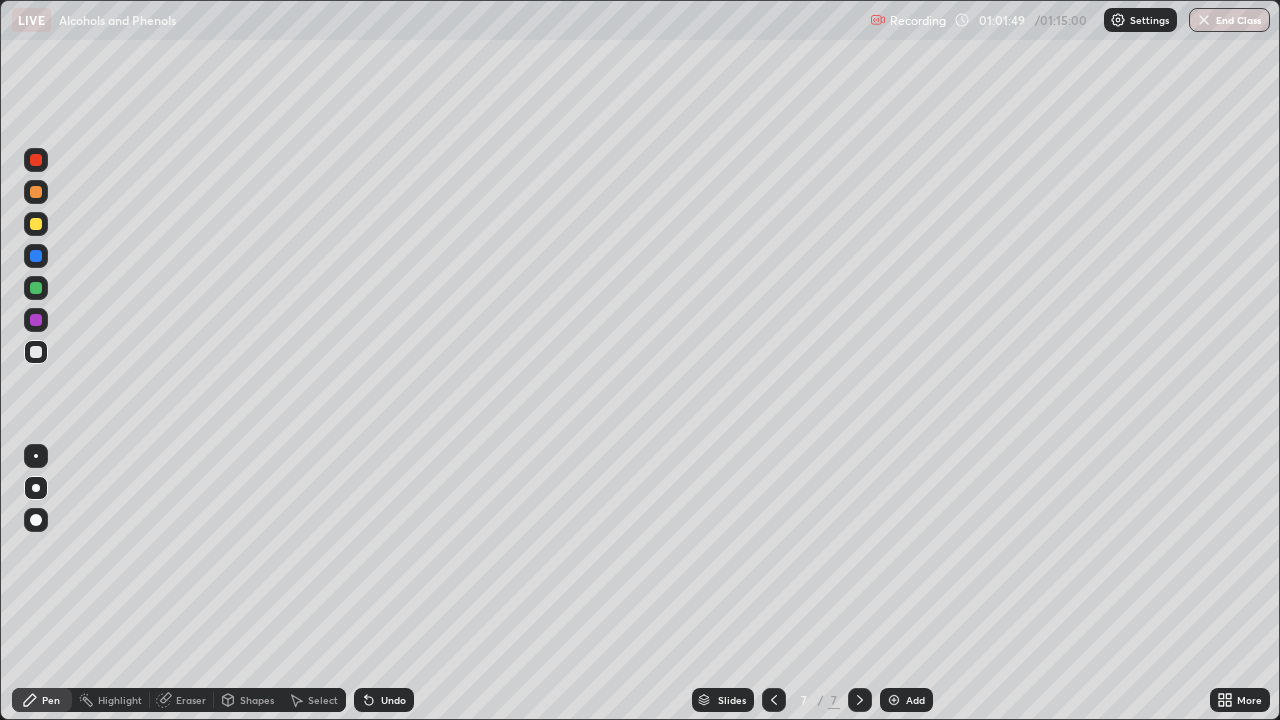 click on "Undo" at bounding box center (384, 700) 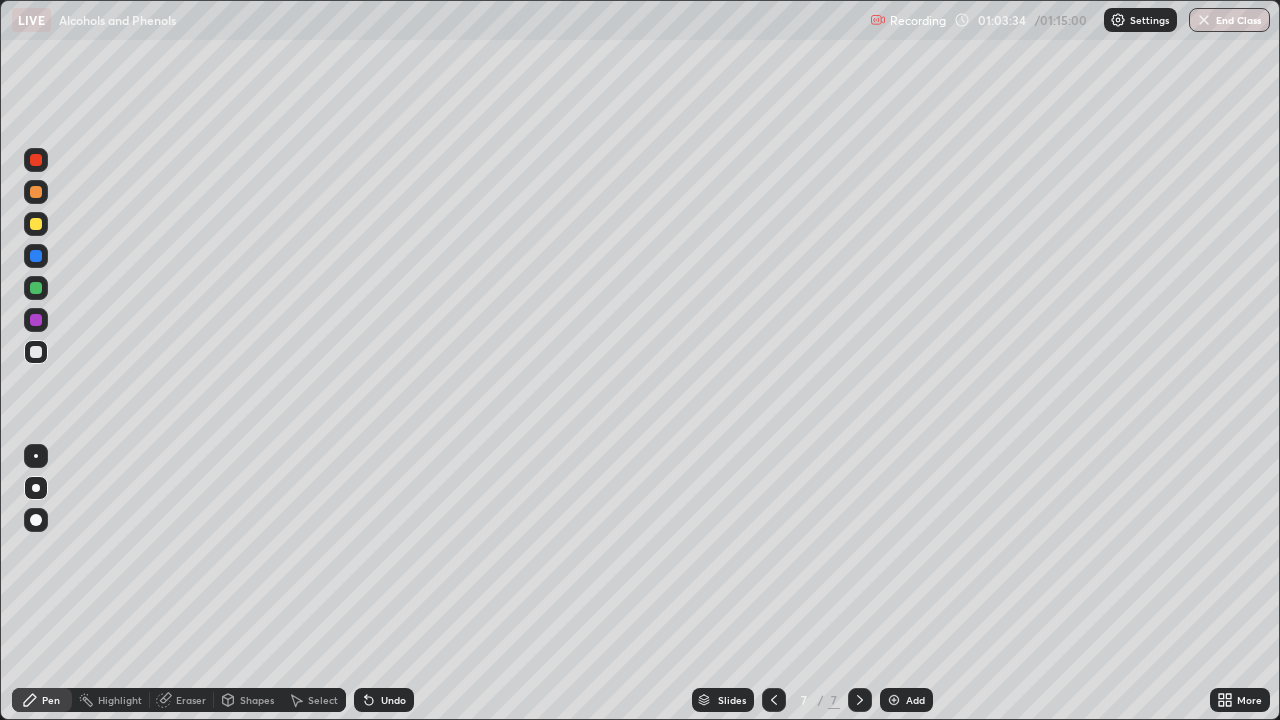 click on "Eraser" at bounding box center [191, 700] 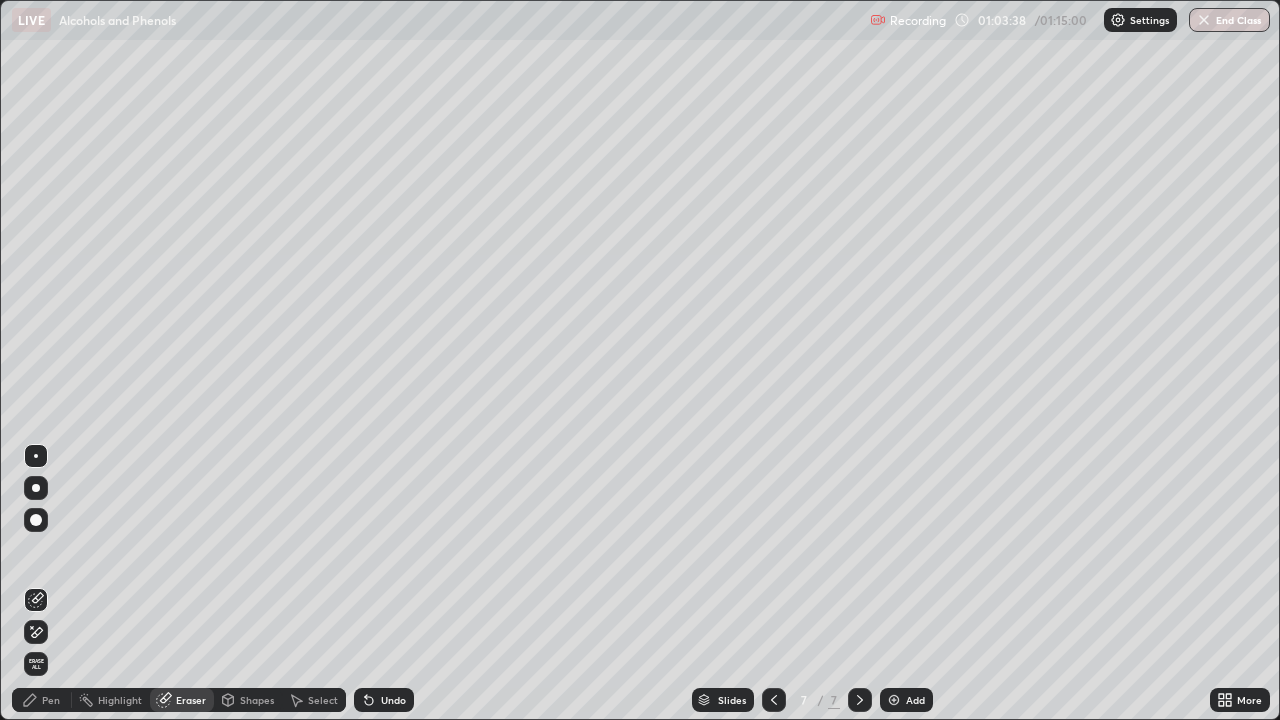 click on "Pen" at bounding box center (51, 700) 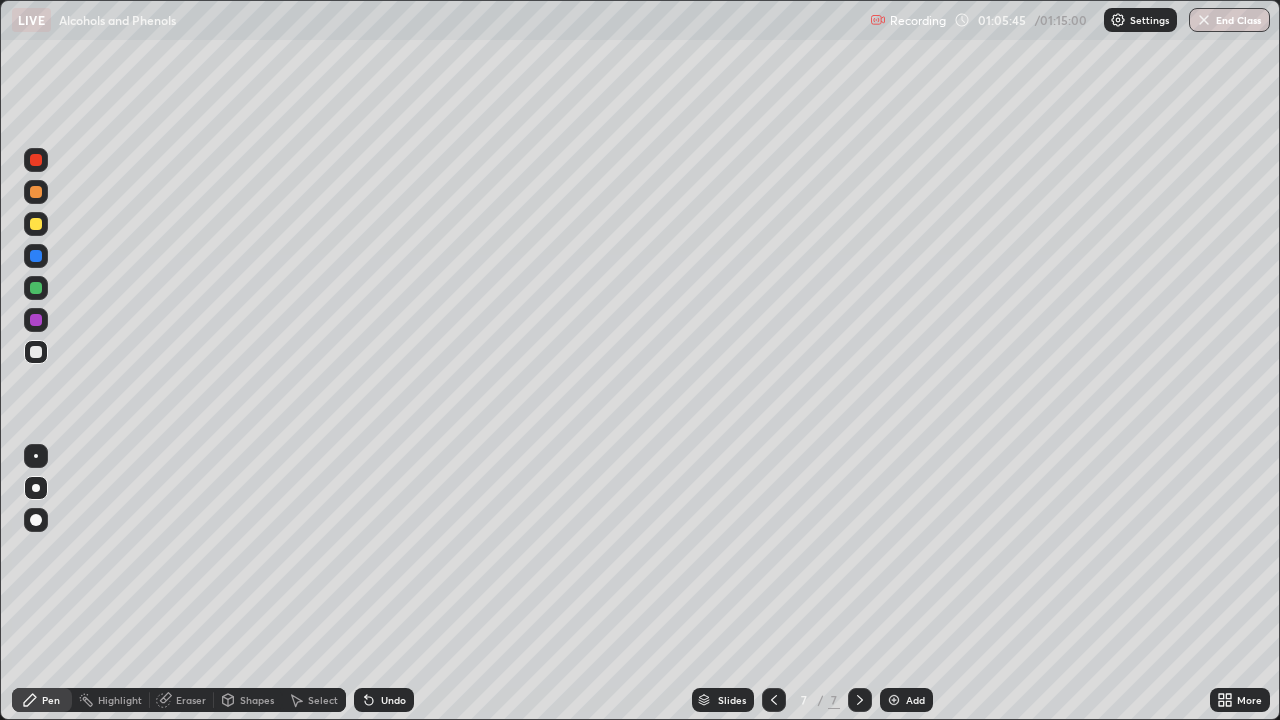 click on "Pen" at bounding box center [42, 700] 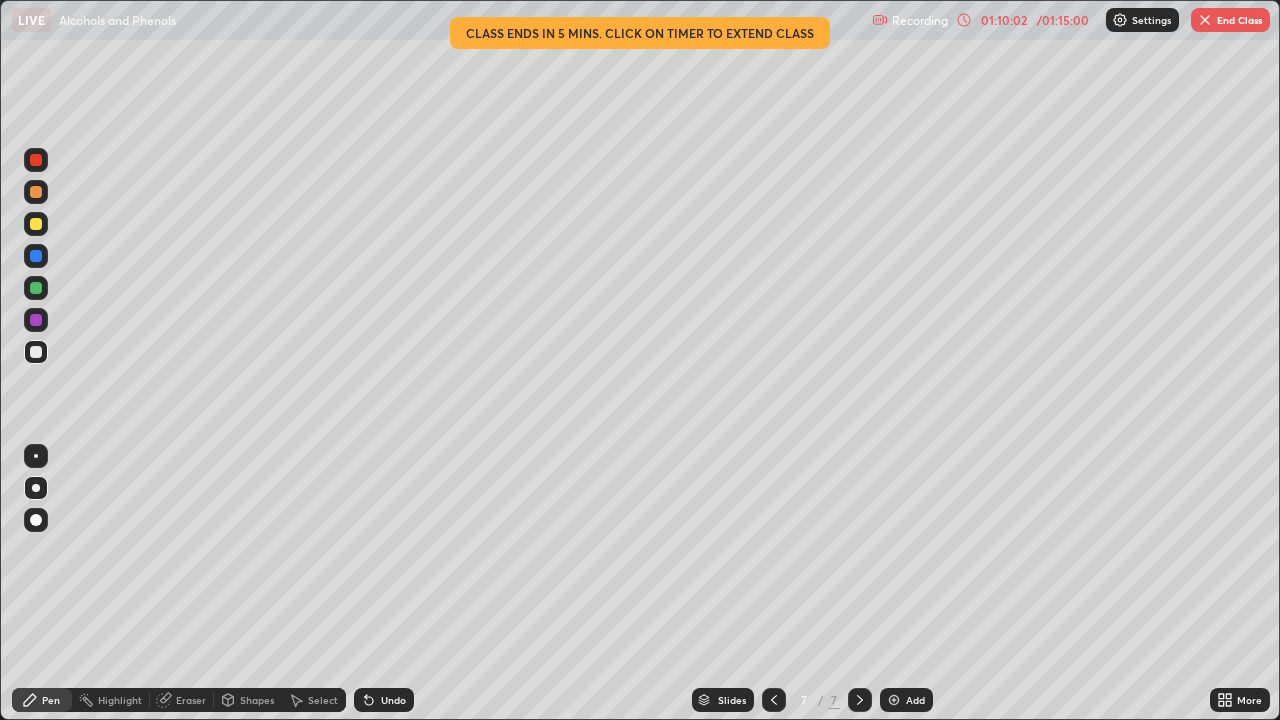 click on "End Class" at bounding box center [1230, 20] 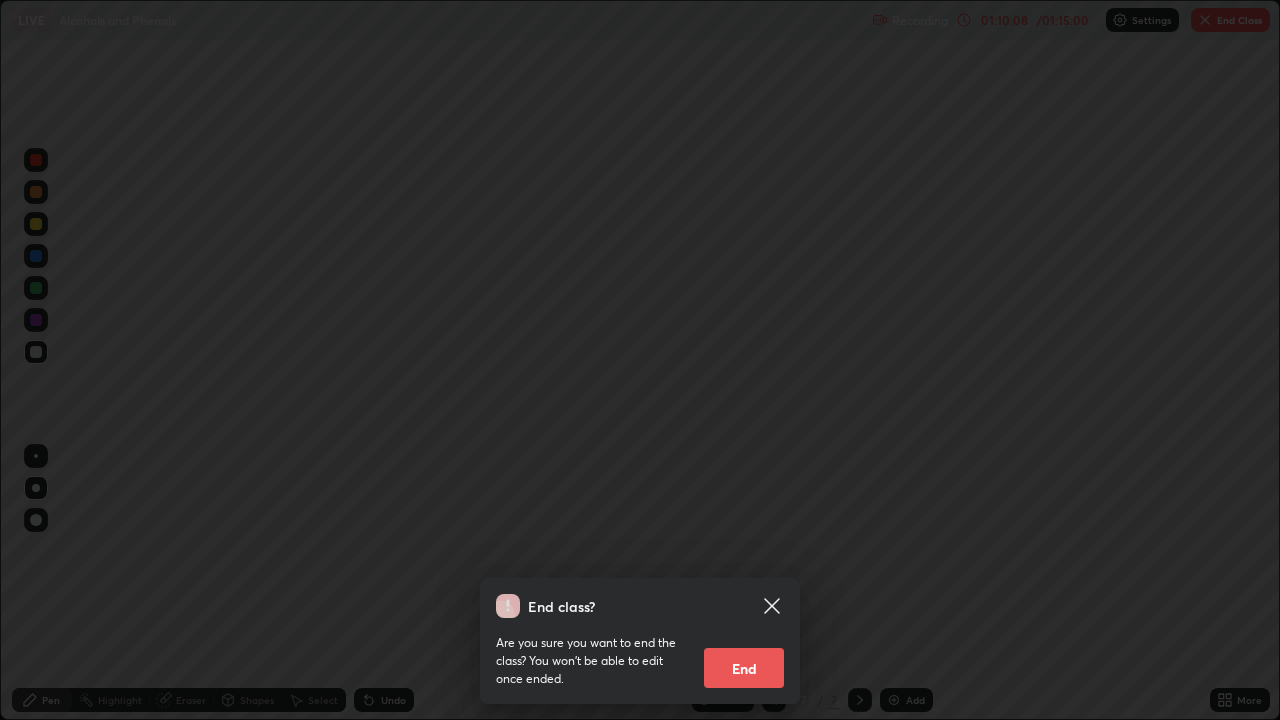 click 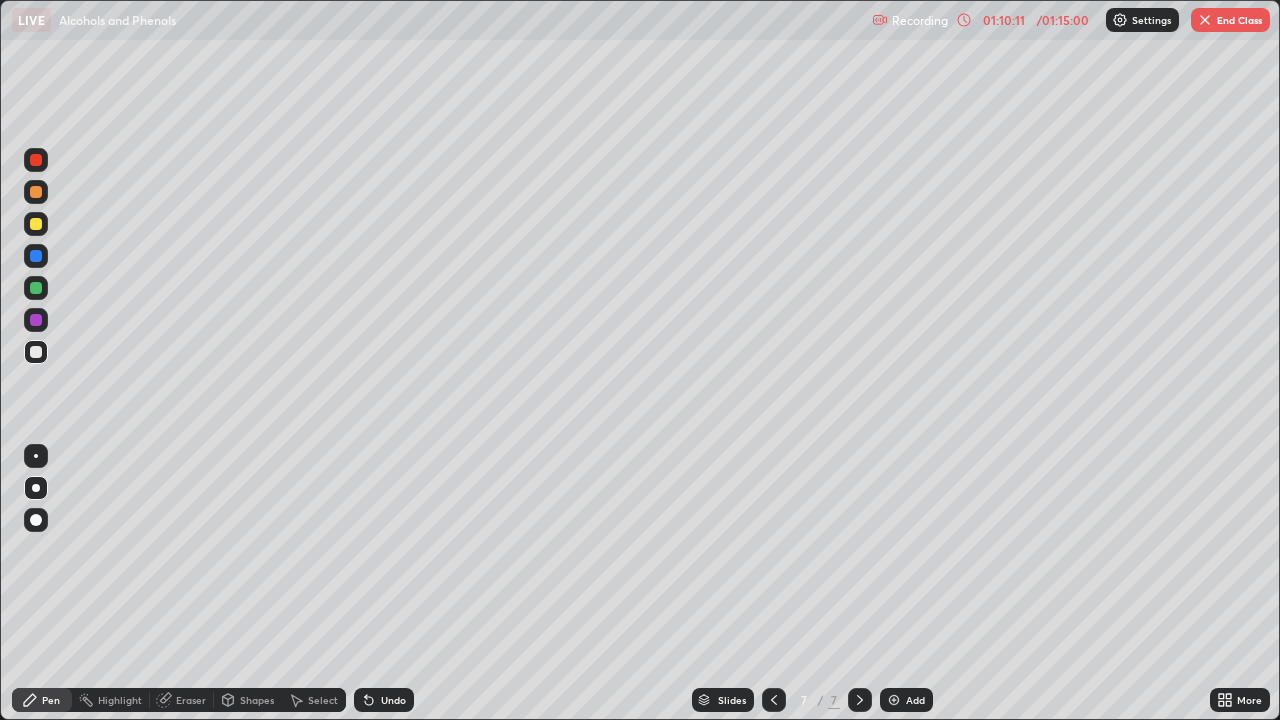 click at bounding box center (1205, 20) 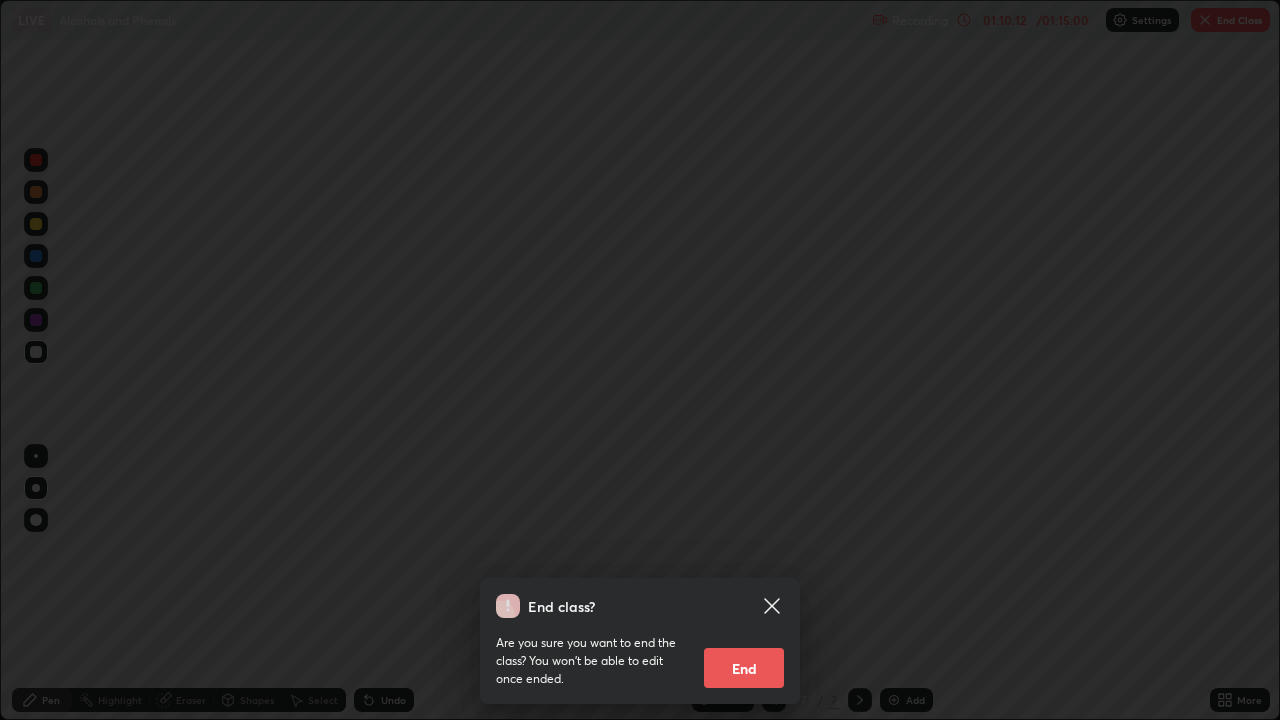 click on "End class? Are you sure you want to end the class? You won’t be able to edit once ended. End" at bounding box center [640, 360] 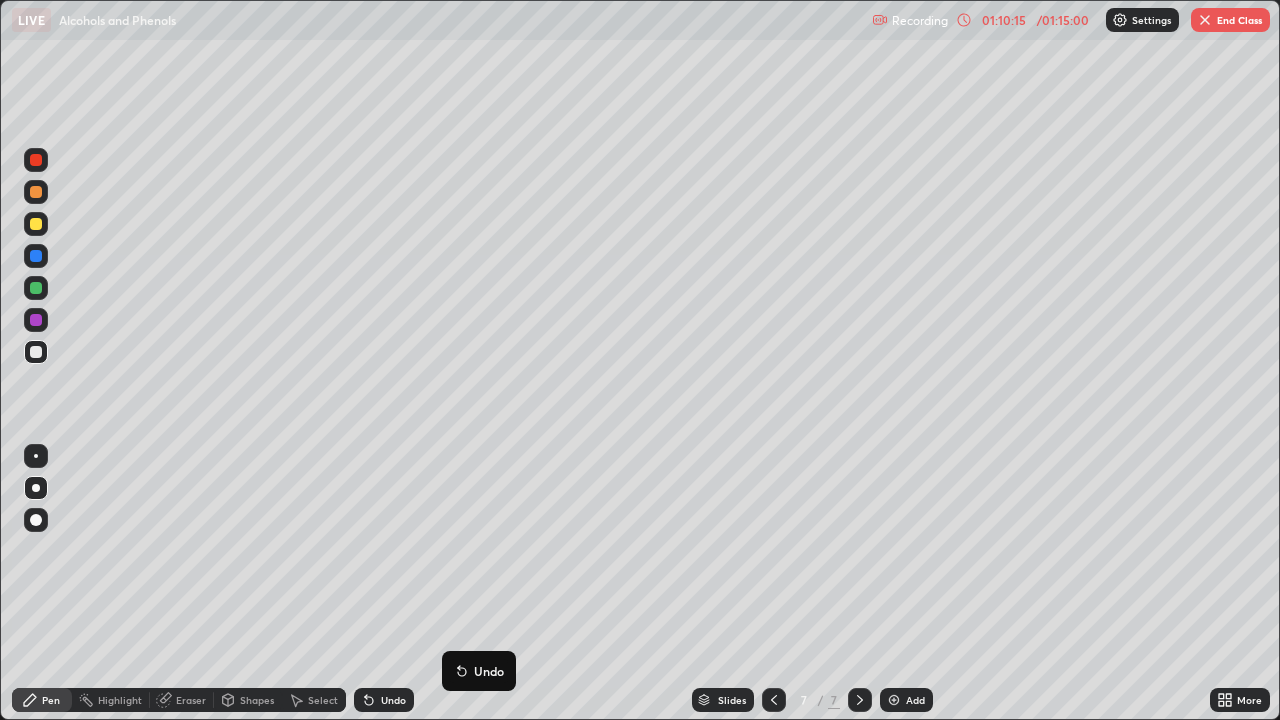 click on "End Class" at bounding box center (1230, 20) 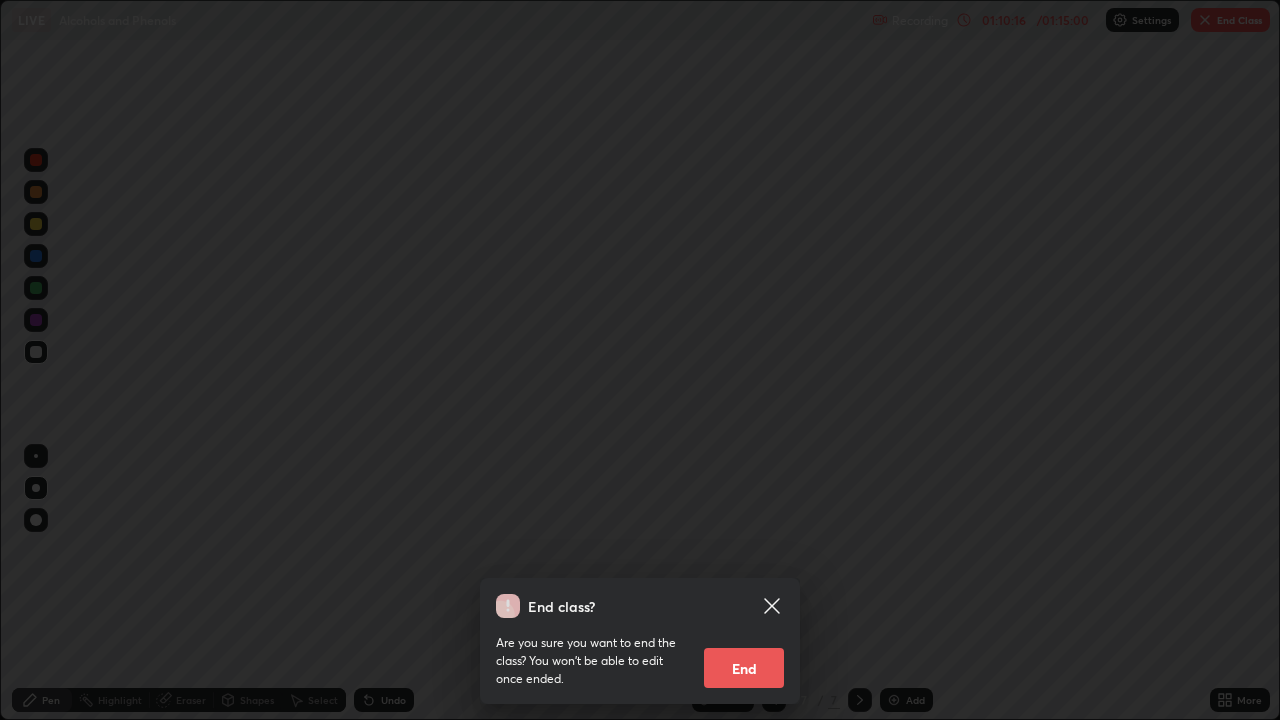 click on "End class? Are you sure you want to end the class? You won’t be able to edit once ended. End" at bounding box center [640, 360] 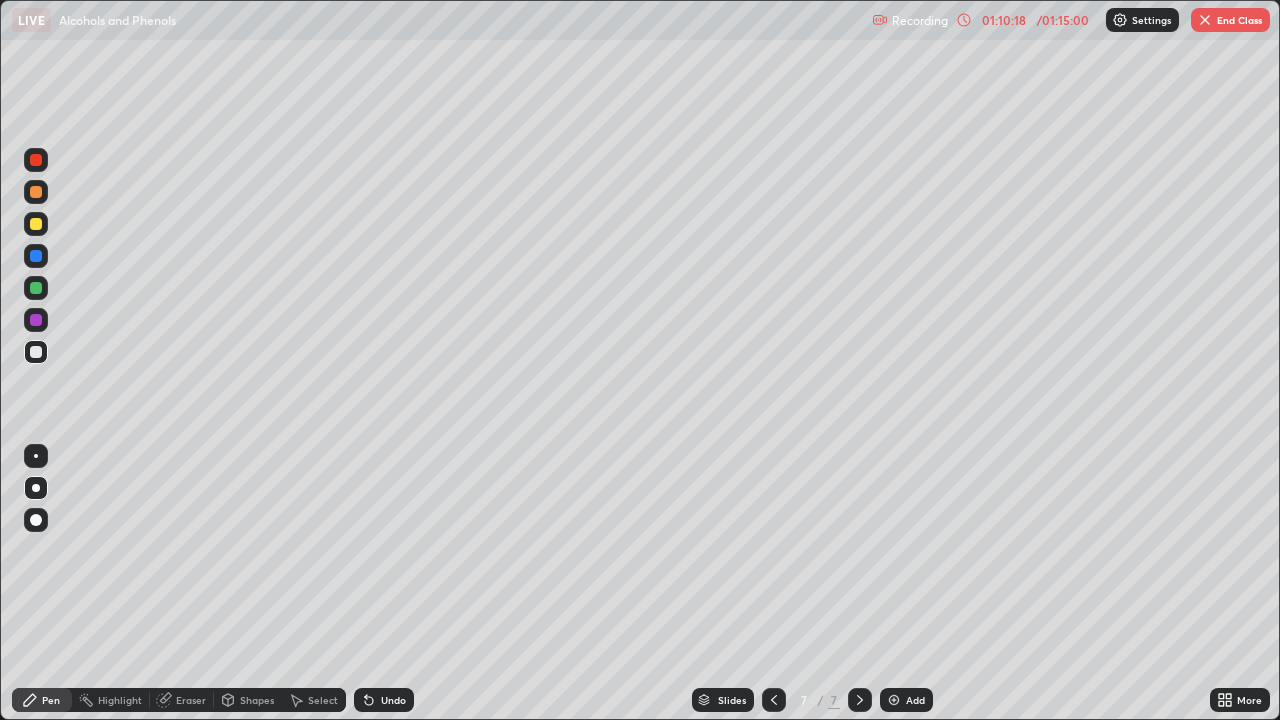 click on "End Class" at bounding box center [1230, 20] 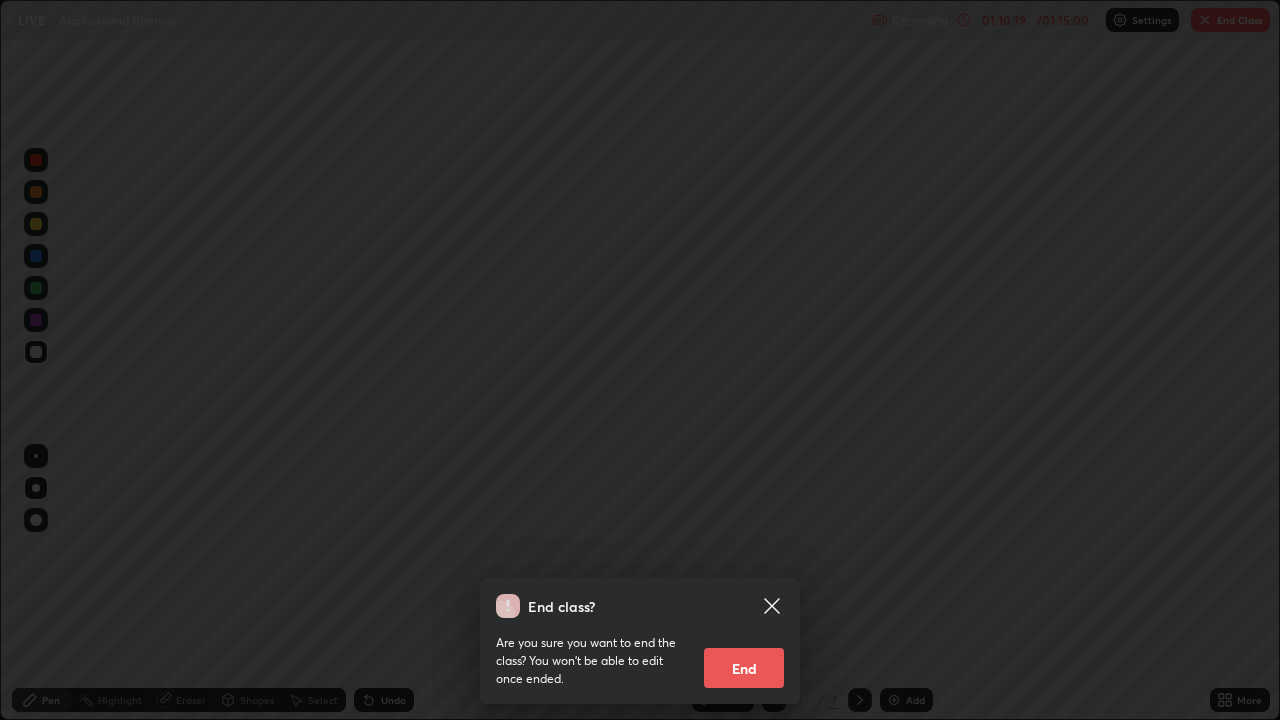 click on "End class? Are you sure you want to end the class? You won’t be able to edit once ended. End" at bounding box center [640, 360] 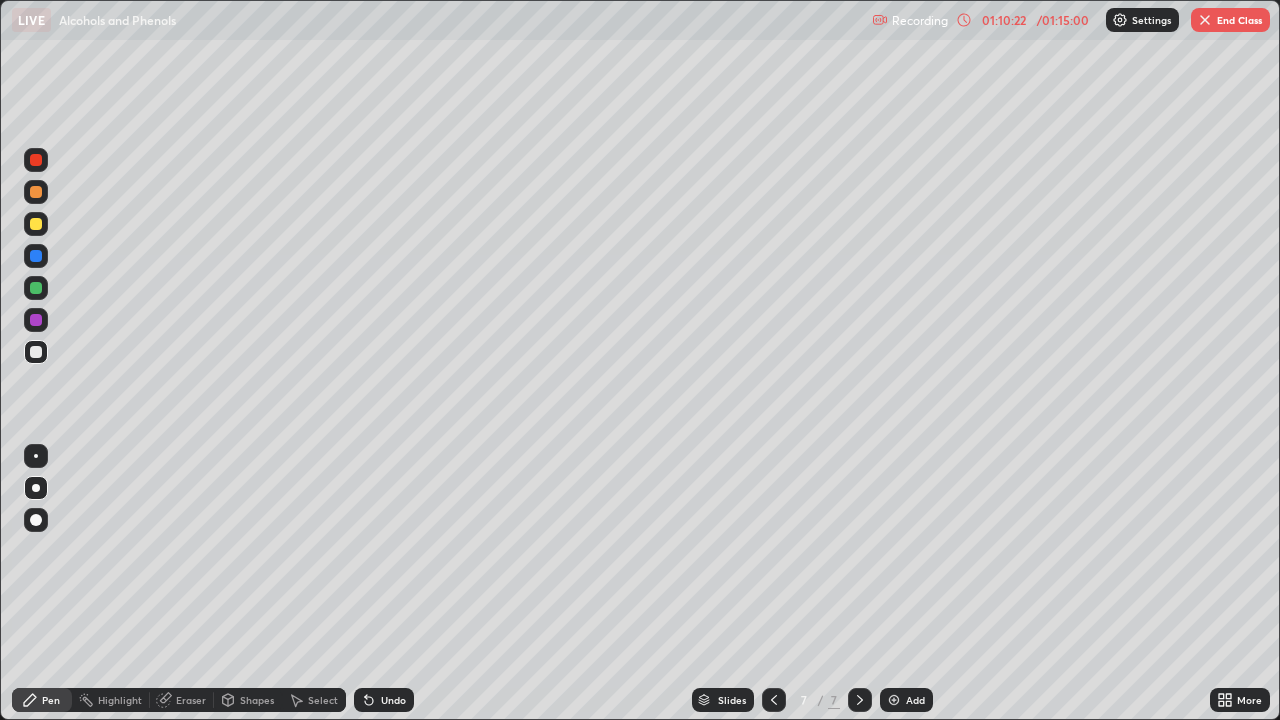 click on "End Class" at bounding box center [1230, 20] 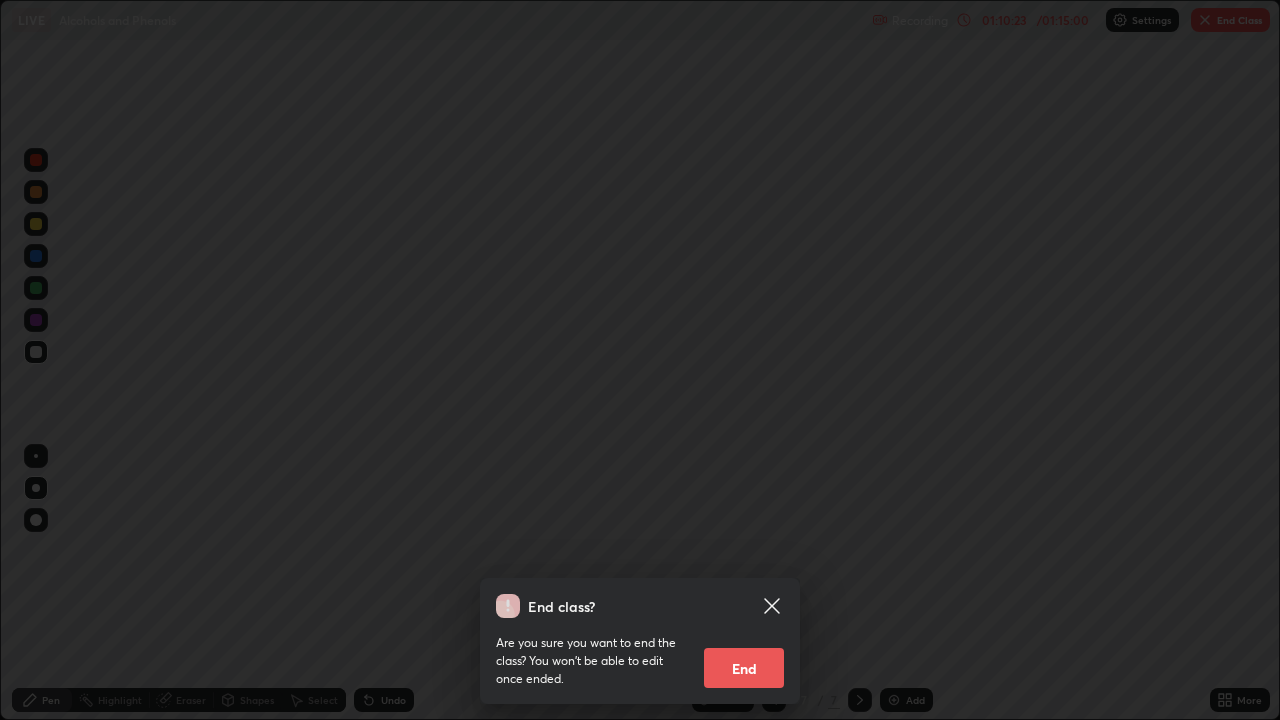 click on "End class? Are you sure you want to end the class? You won’t be able to edit once ended. End" at bounding box center [640, 360] 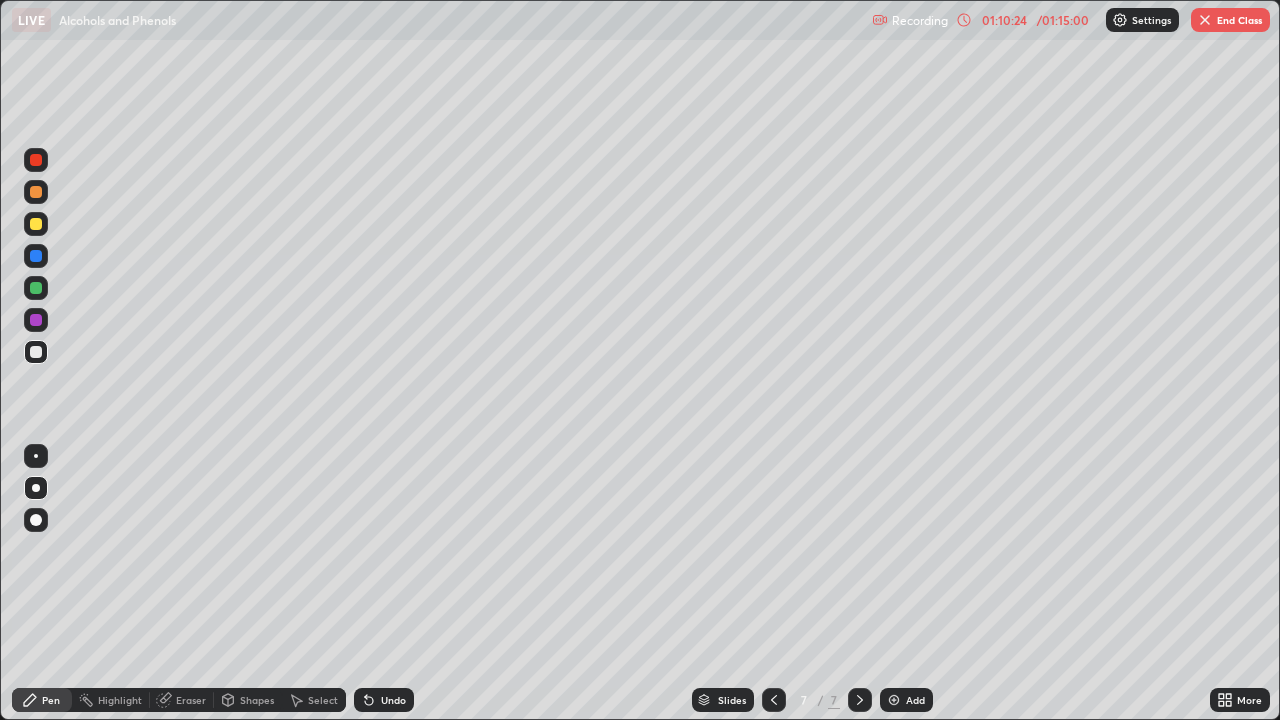 click on "End Class" at bounding box center (1230, 20) 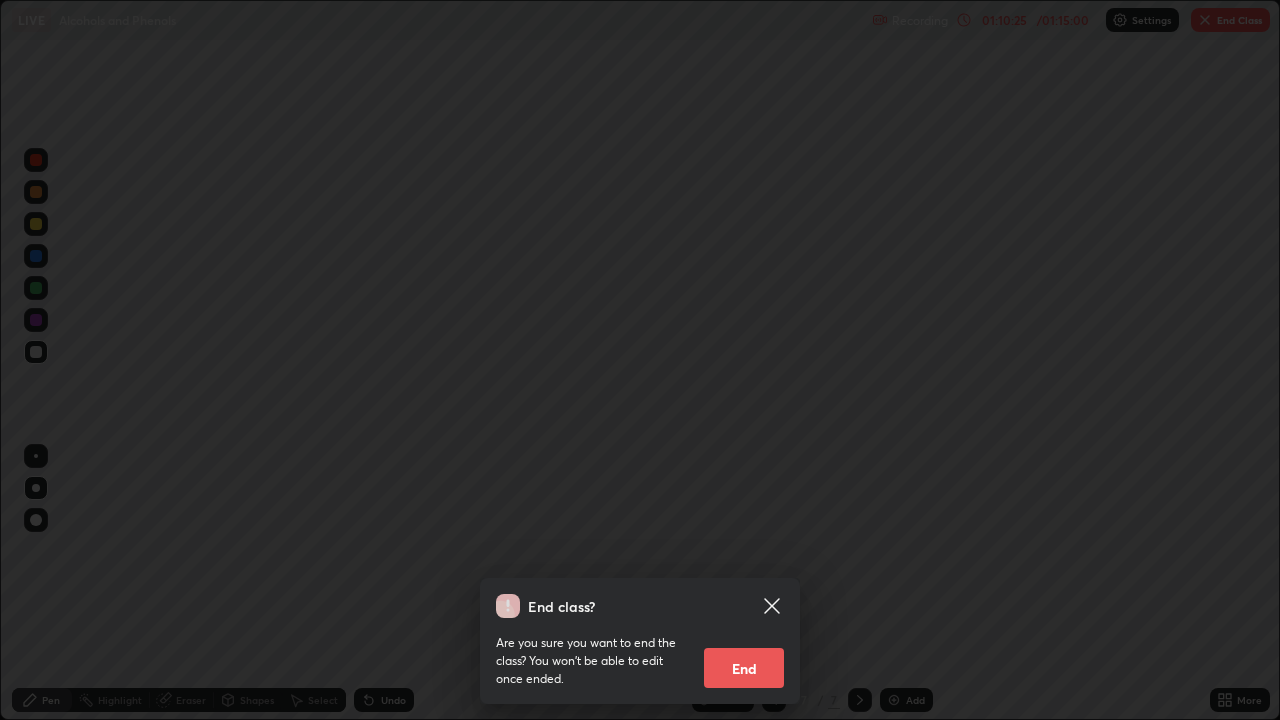 click on "End class? Are you sure you want to end the class? You won’t be able to edit once ended. End" at bounding box center [640, 360] 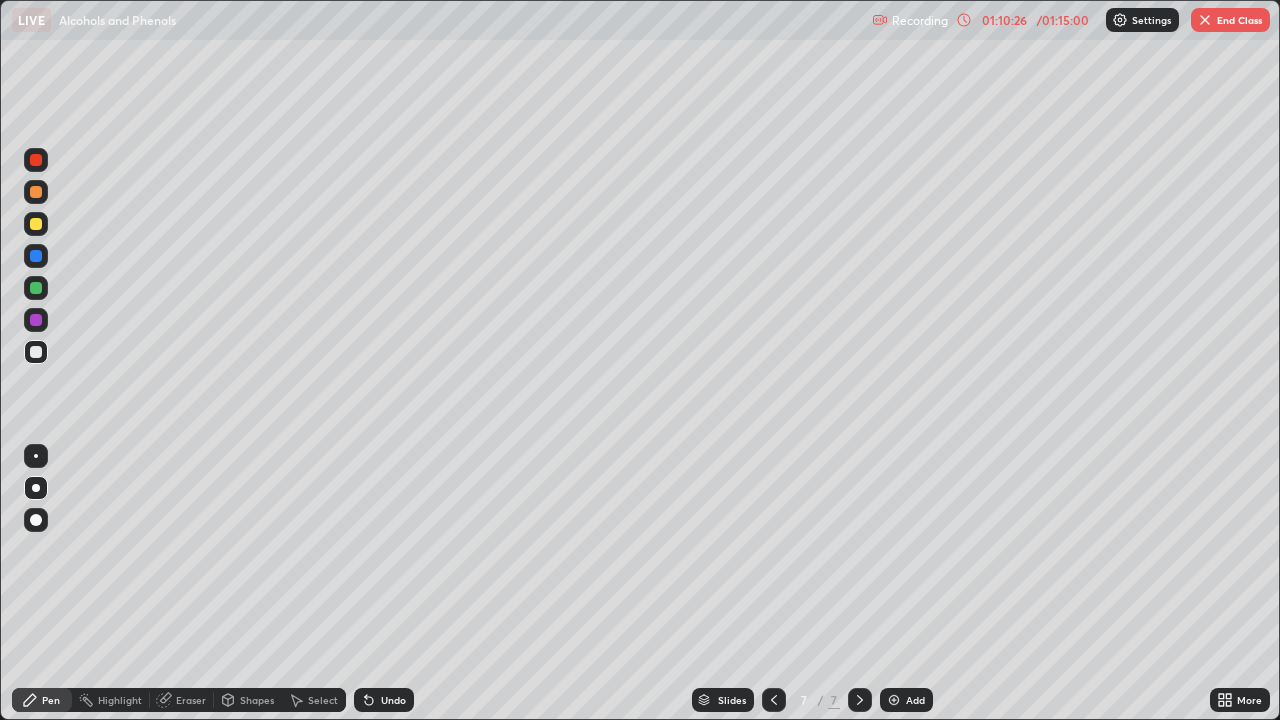 click on "End Class" at bounding box center [1230, 20] 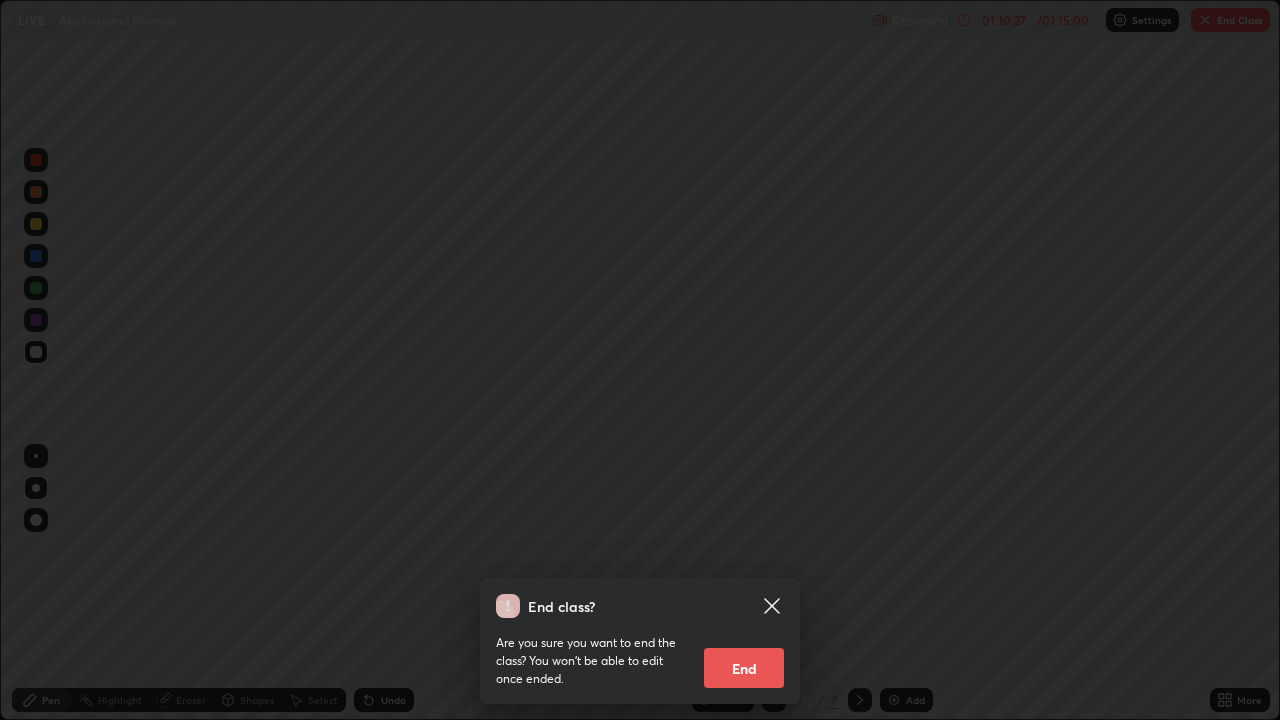 click on "End" at bounding box center [744, 668] 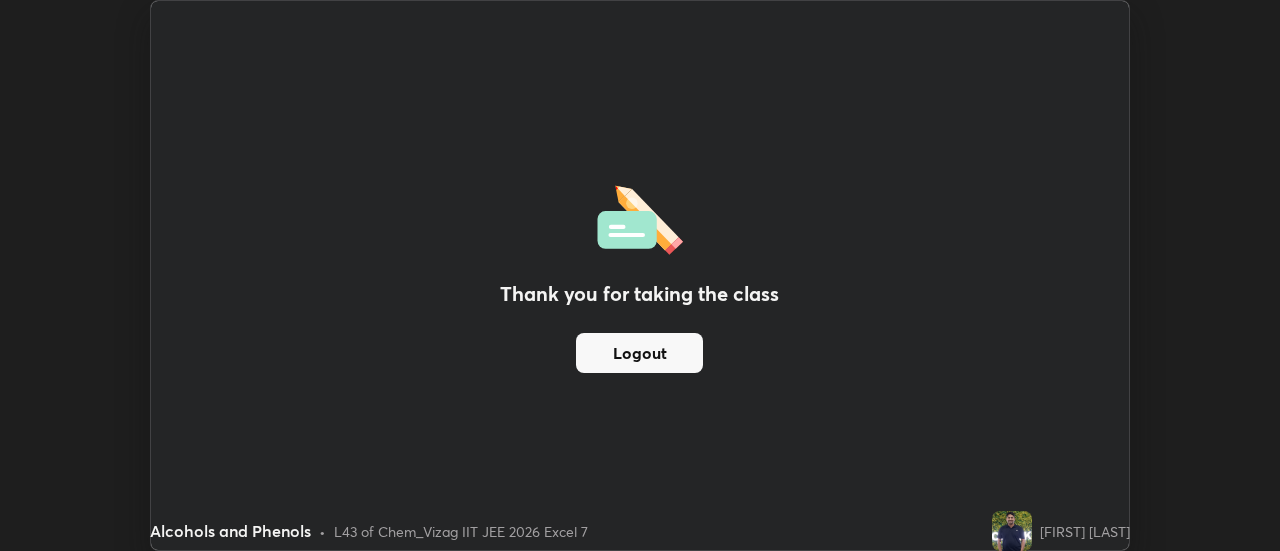 scroll, scrollTop: 551, scrollLeft: 1280, axis: both 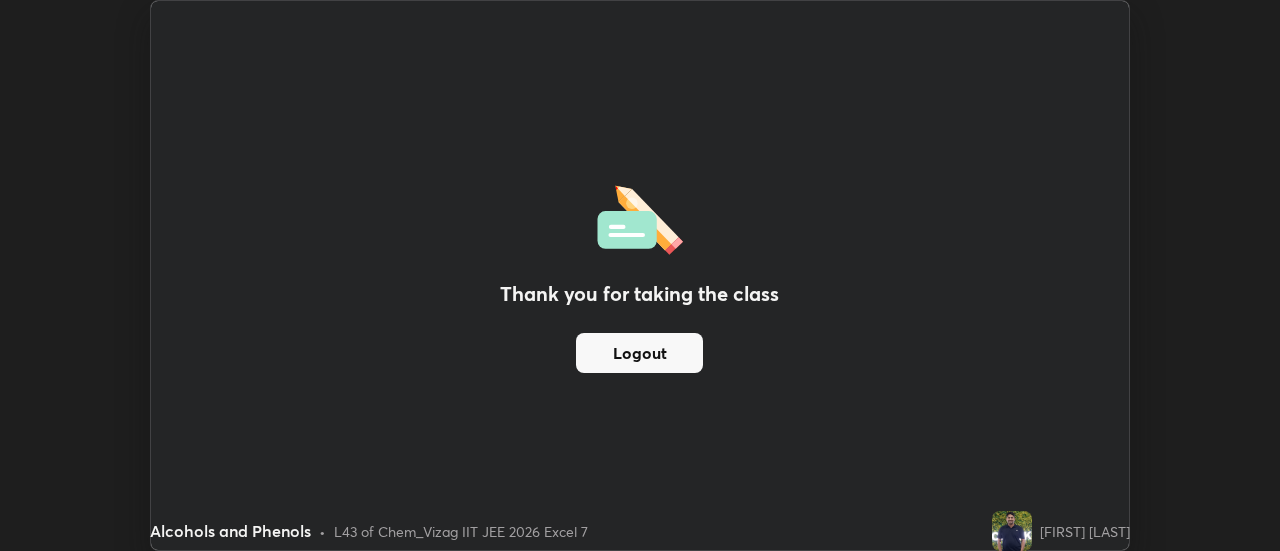 click on "Logout" at bounding box center (639, 353) 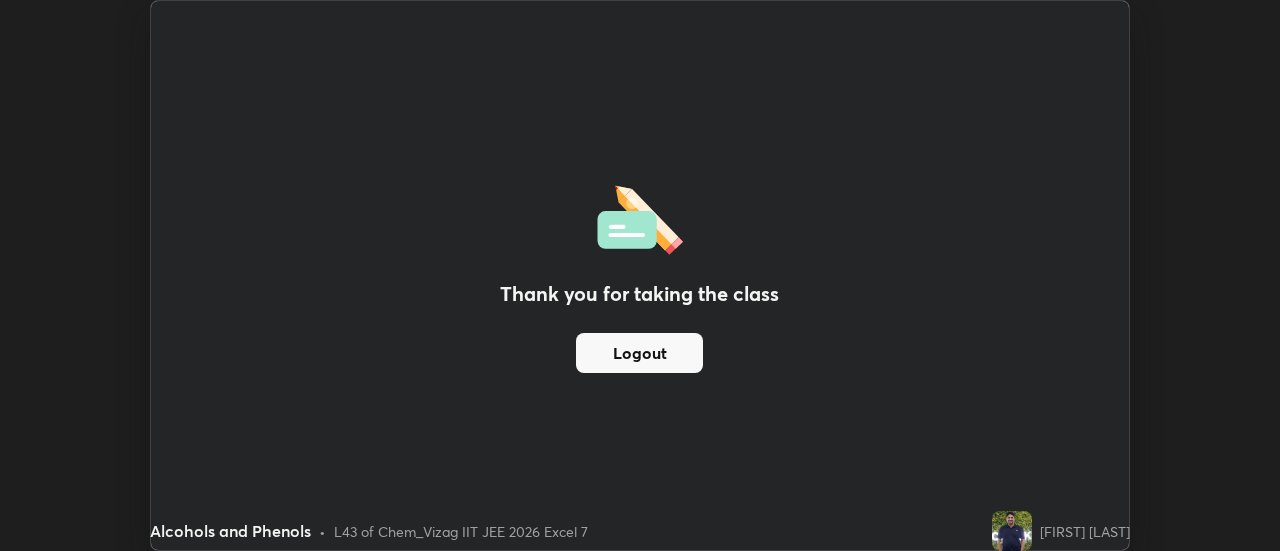 click on "Logout" at bounding box center [639, 353] 